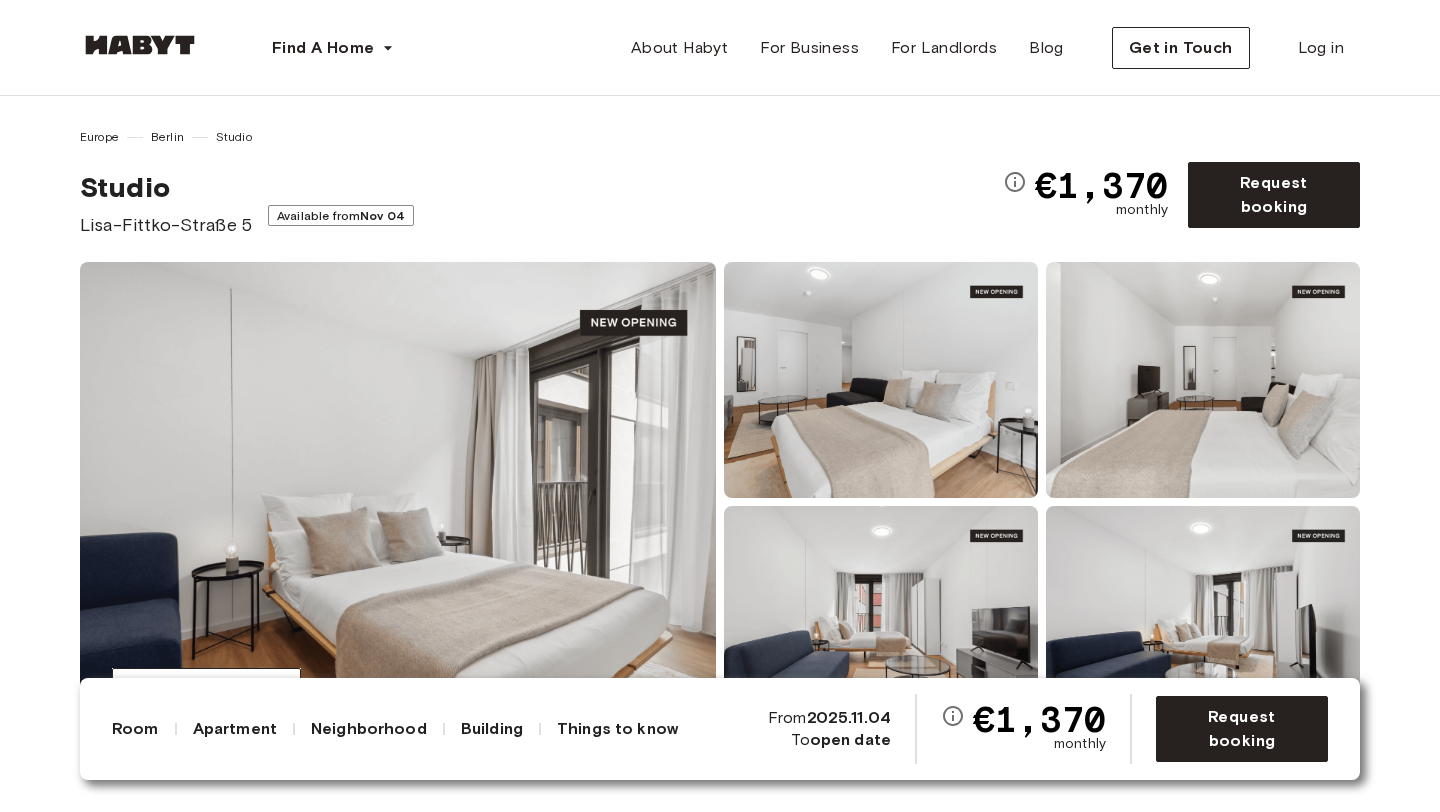 scroll, scrollTop: 0, scrollLeft: 0, axis: both 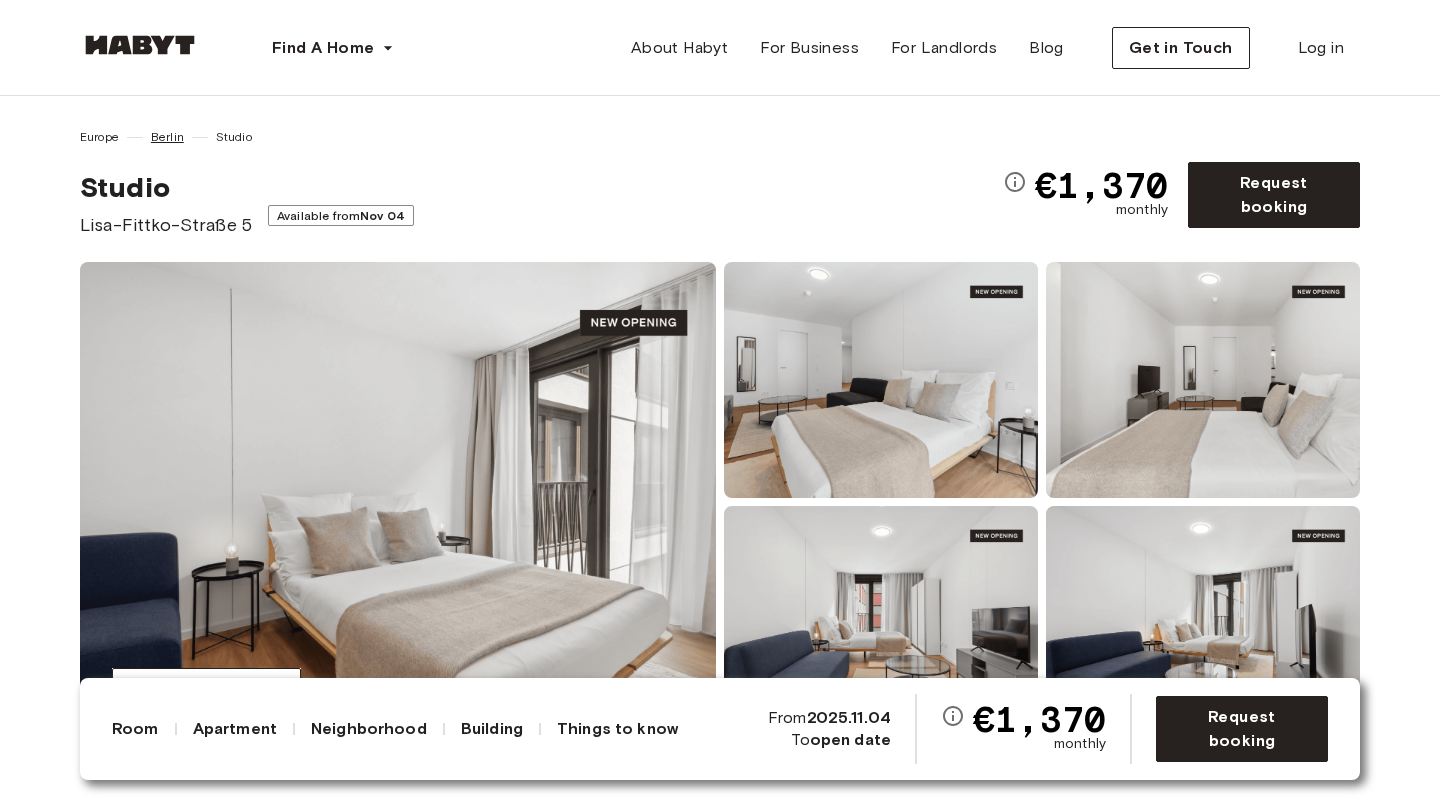 click on "Berlin" at bounding box center (167, 137) 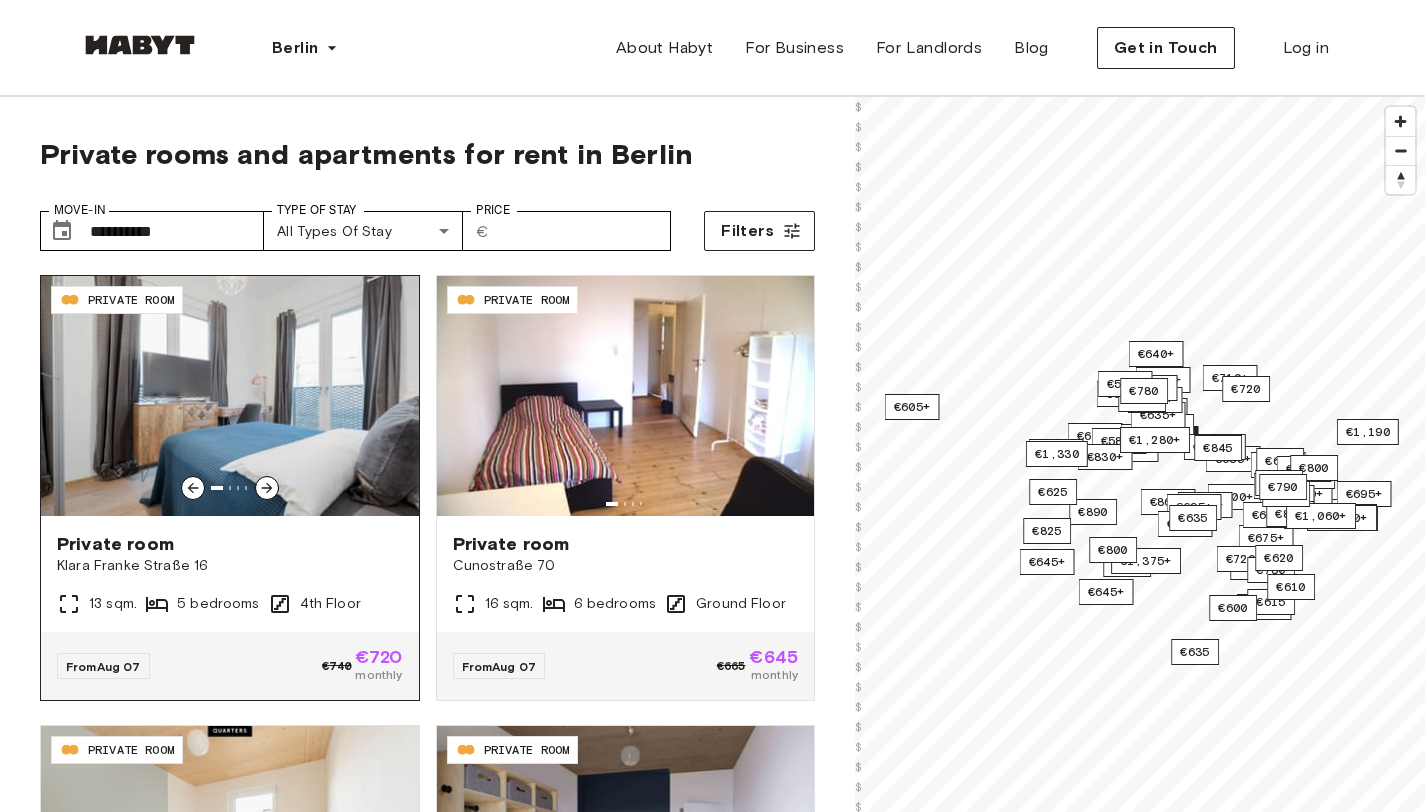 click at bounding box center (267, 488) 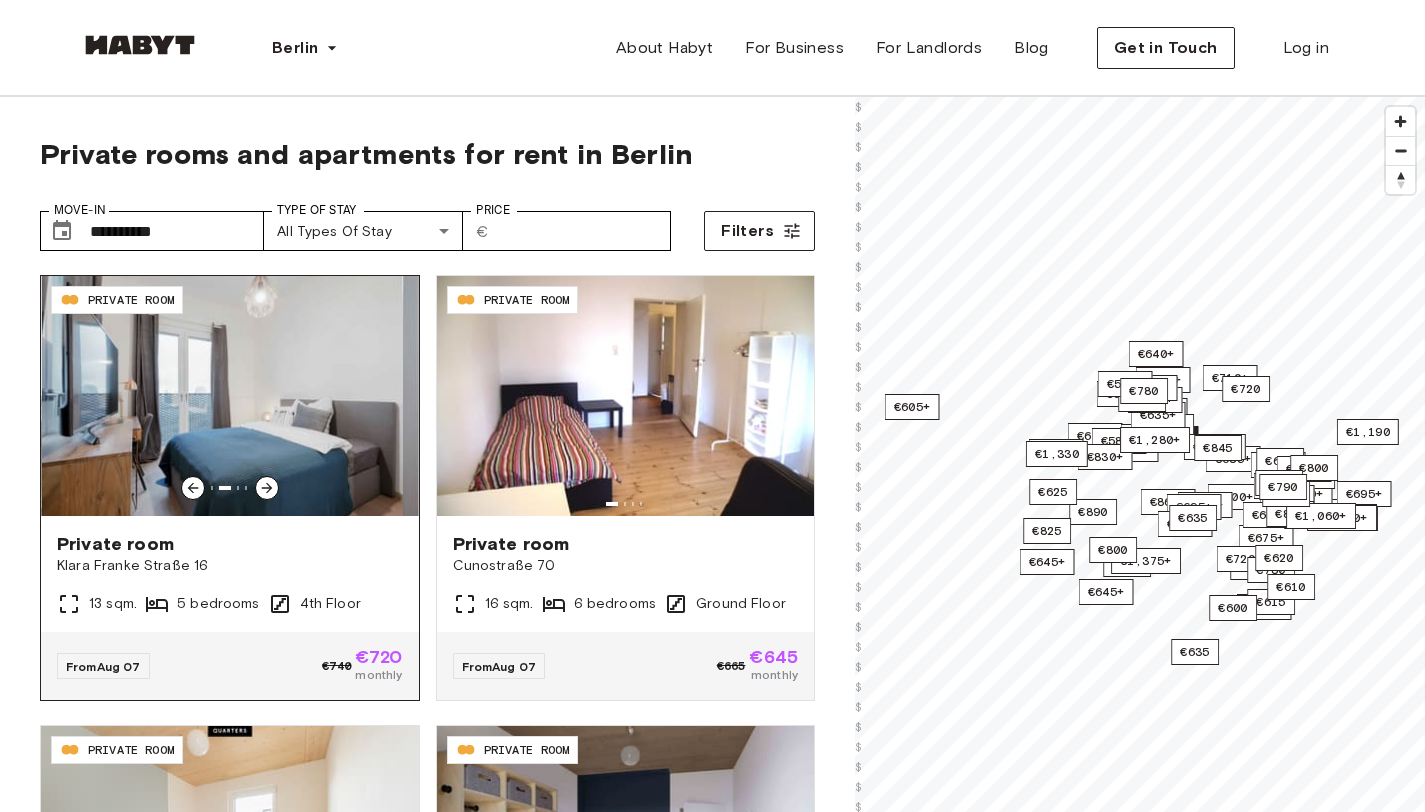 click at bounding box center (267, 488) 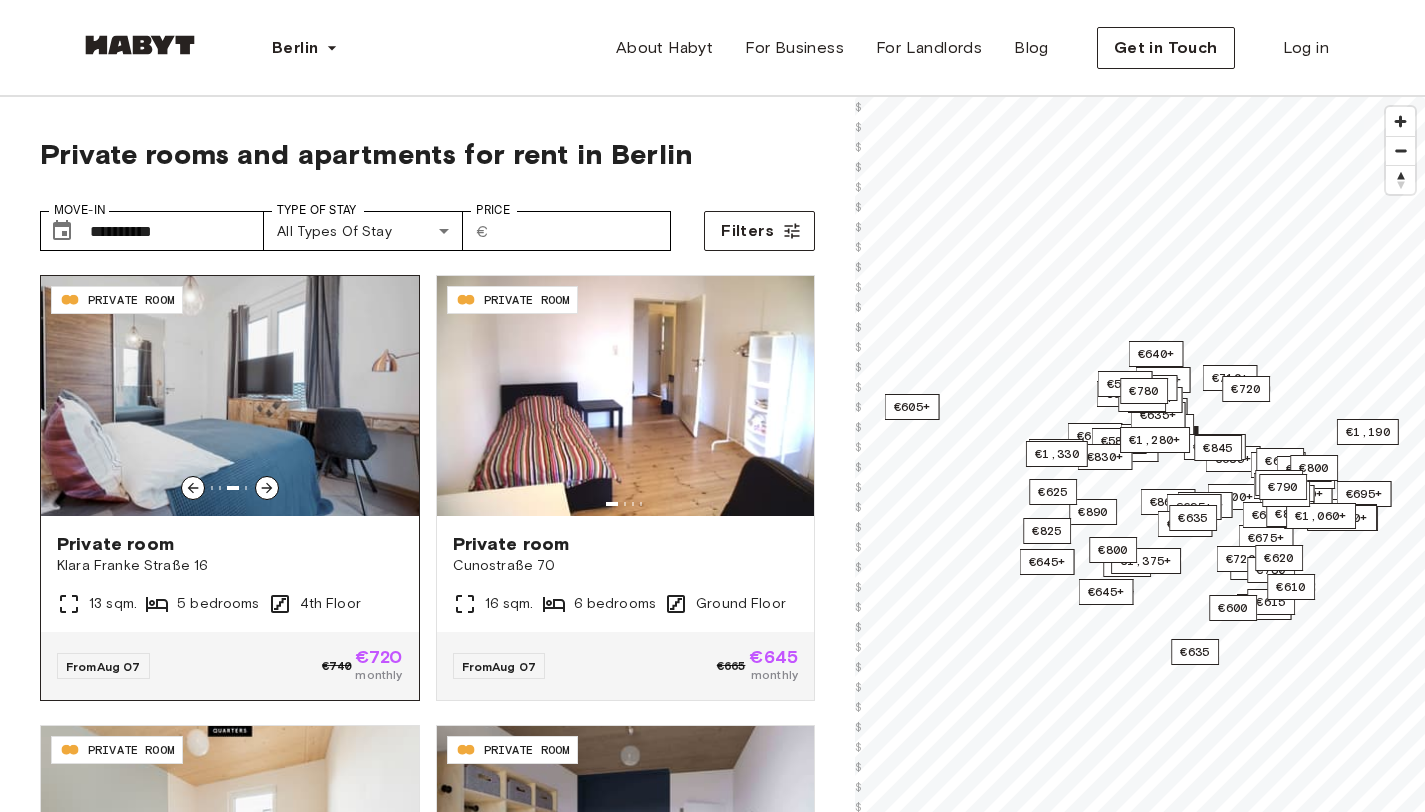 click at bounding box center [267, 488] 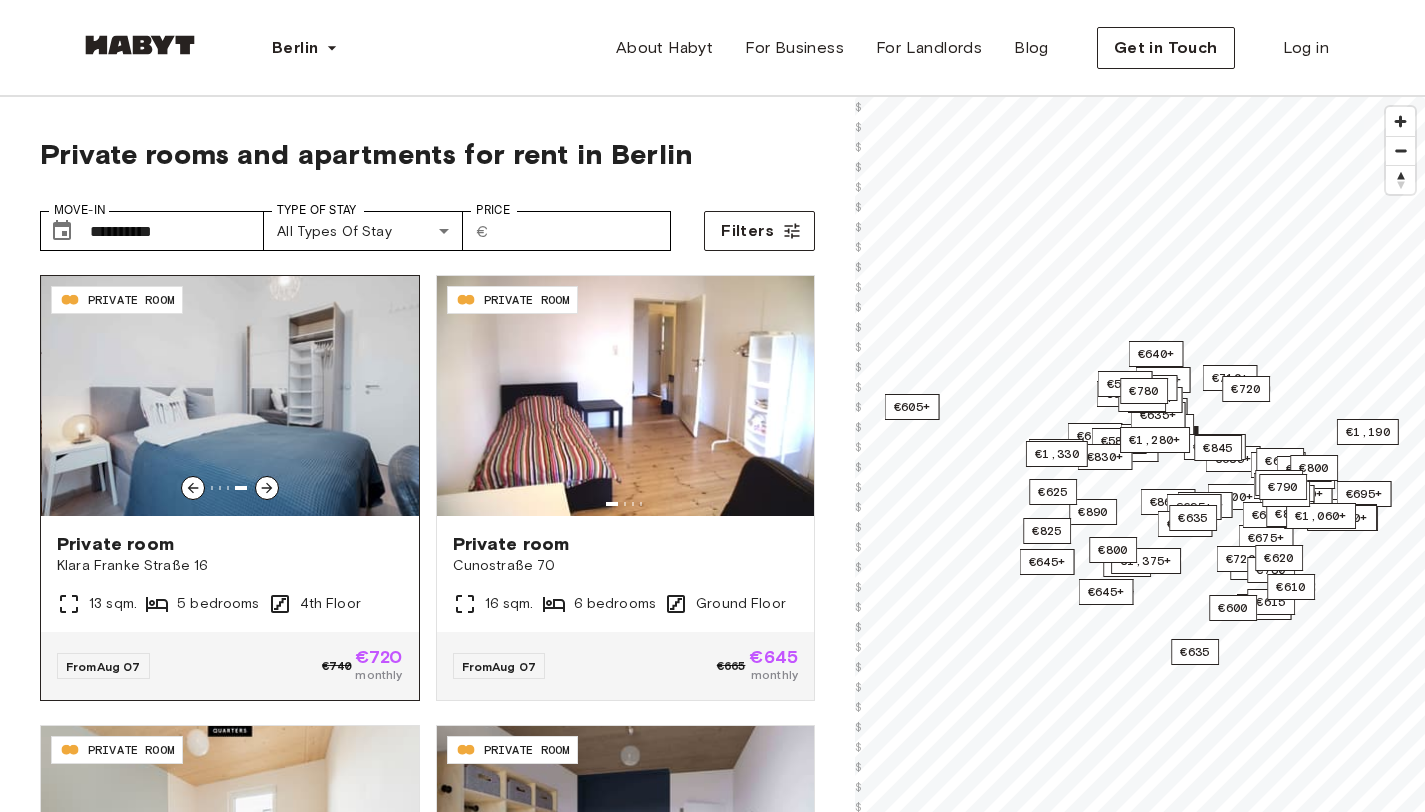 click at bounding box center [267, 488] 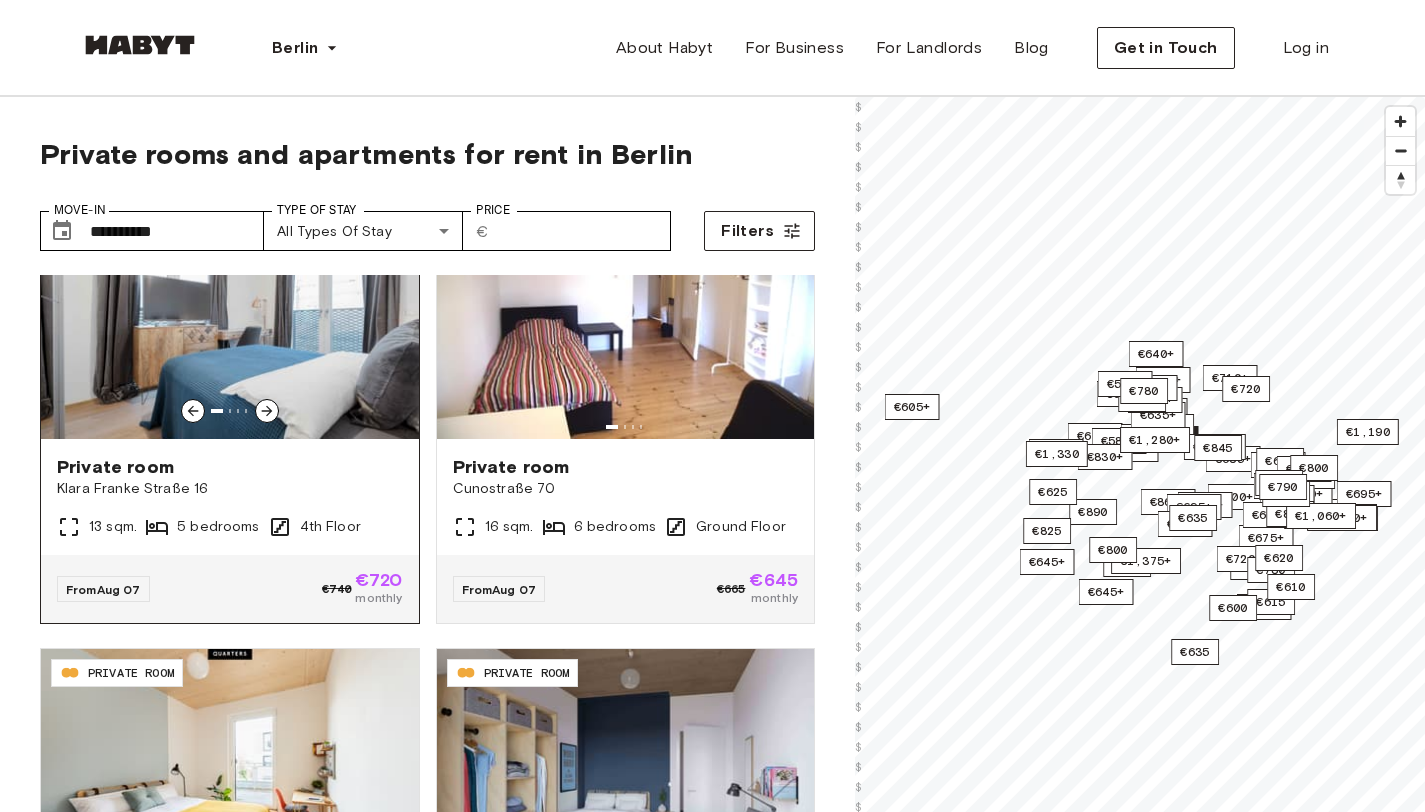 scroll, scrollTop: 79, scrollLeft: 0, axis: vertical 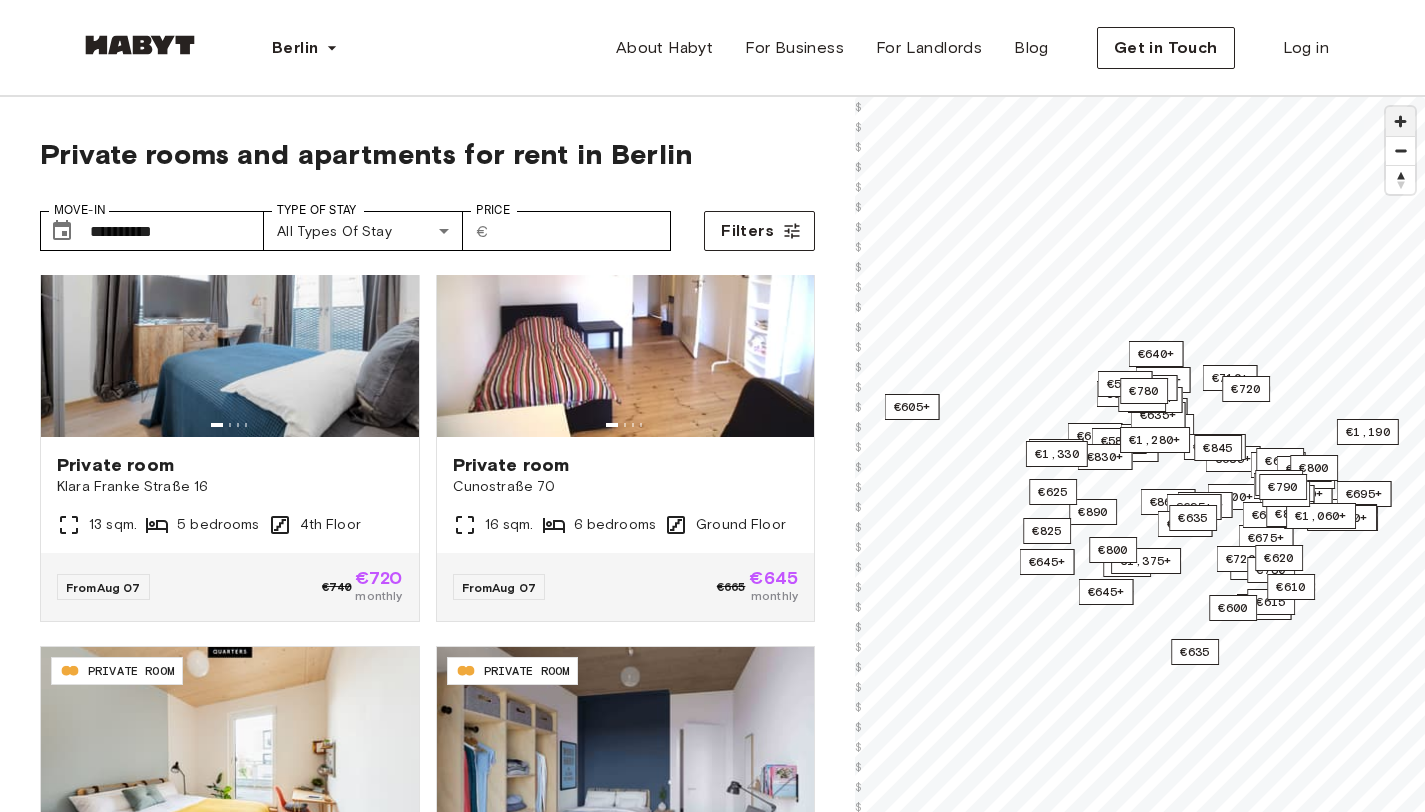 click at bounding box center [1400, 121] 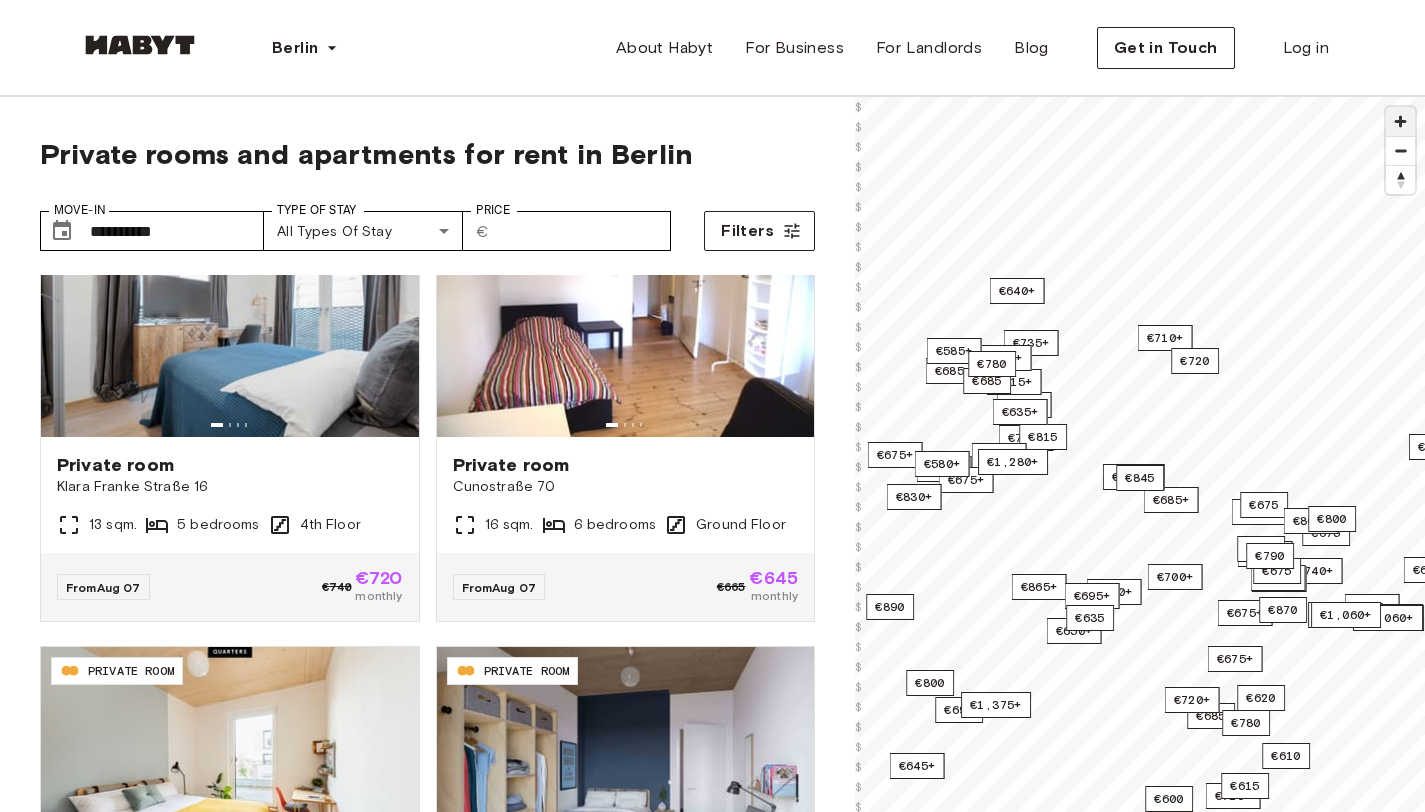 click at bounding box center [1400, 121] 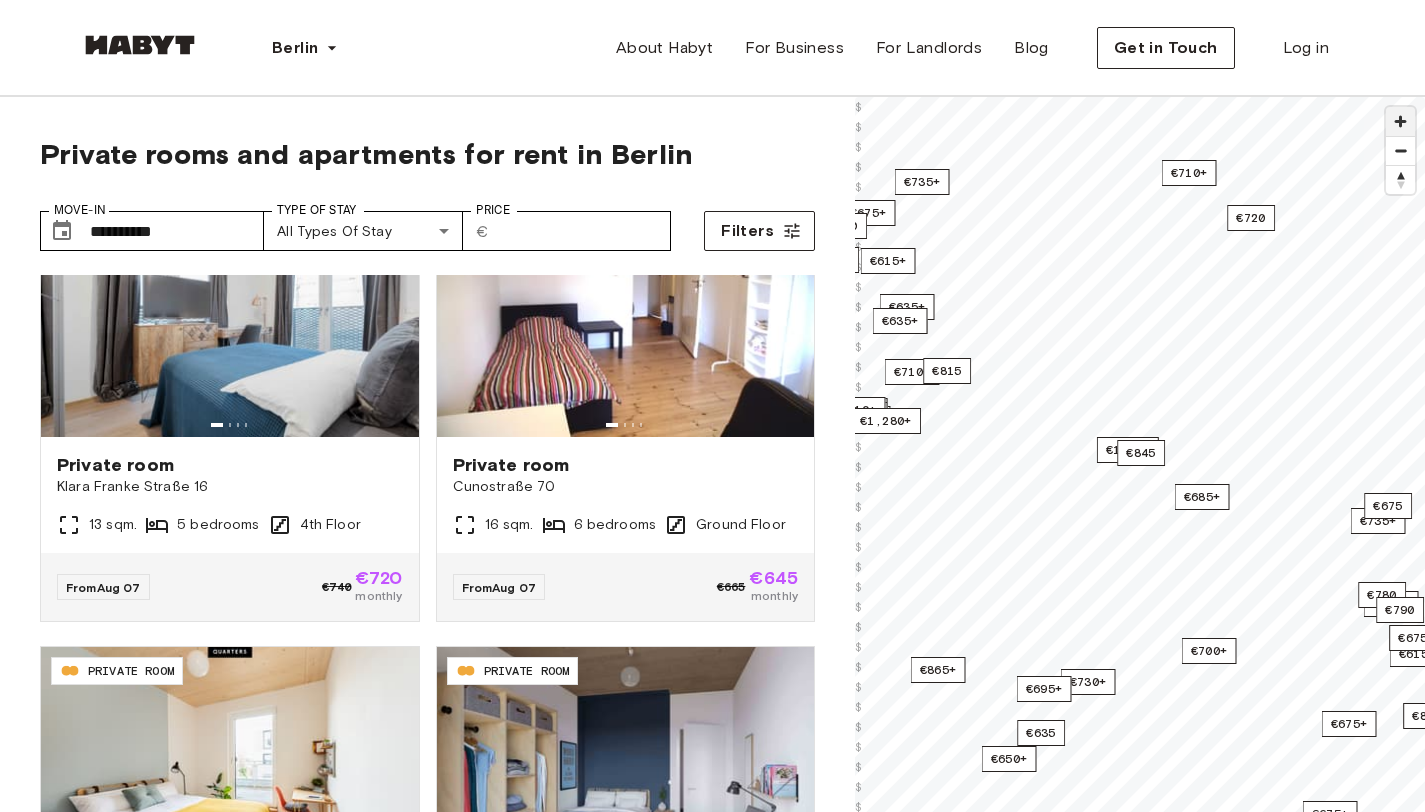 click at bounding box center [1400, 121] 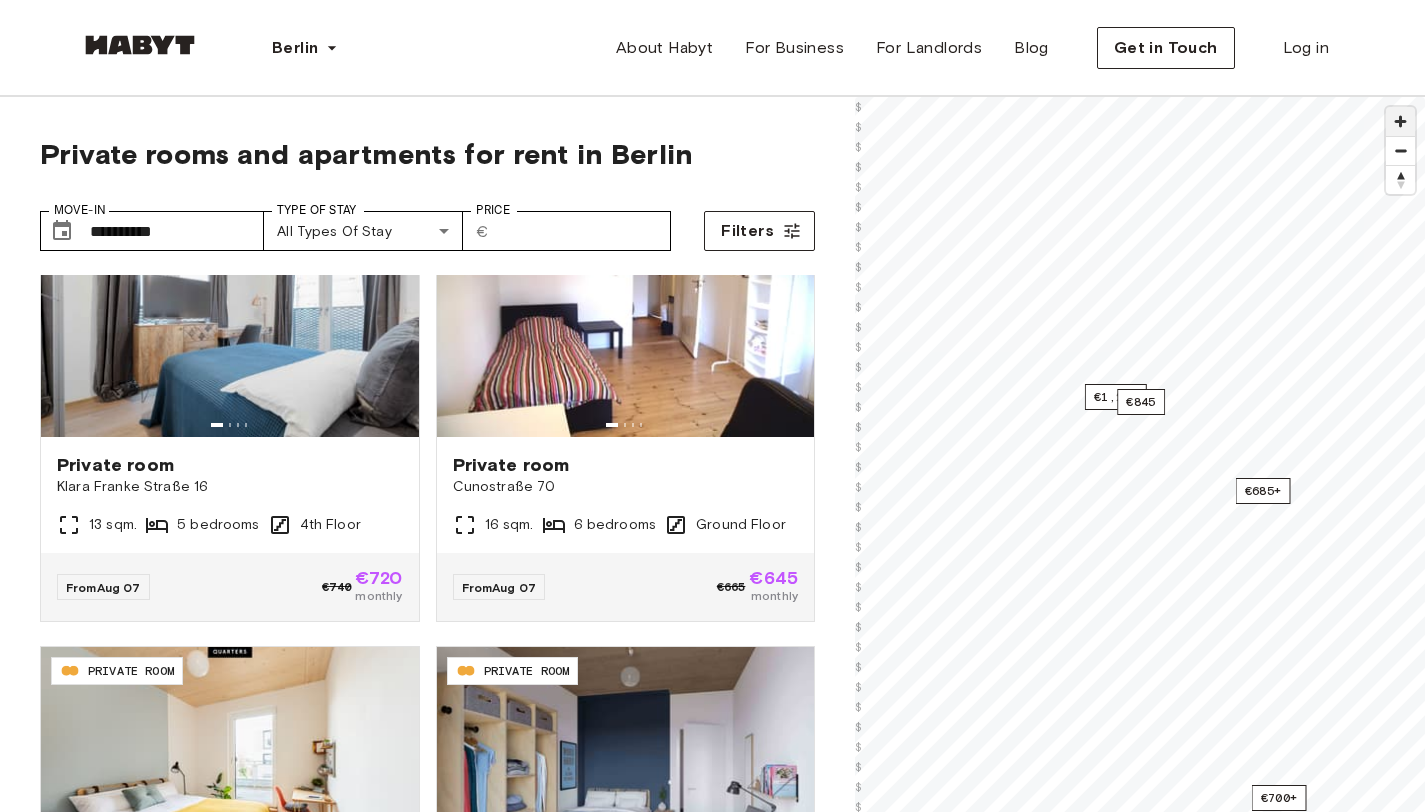 click at bounding box center (1400, 121) 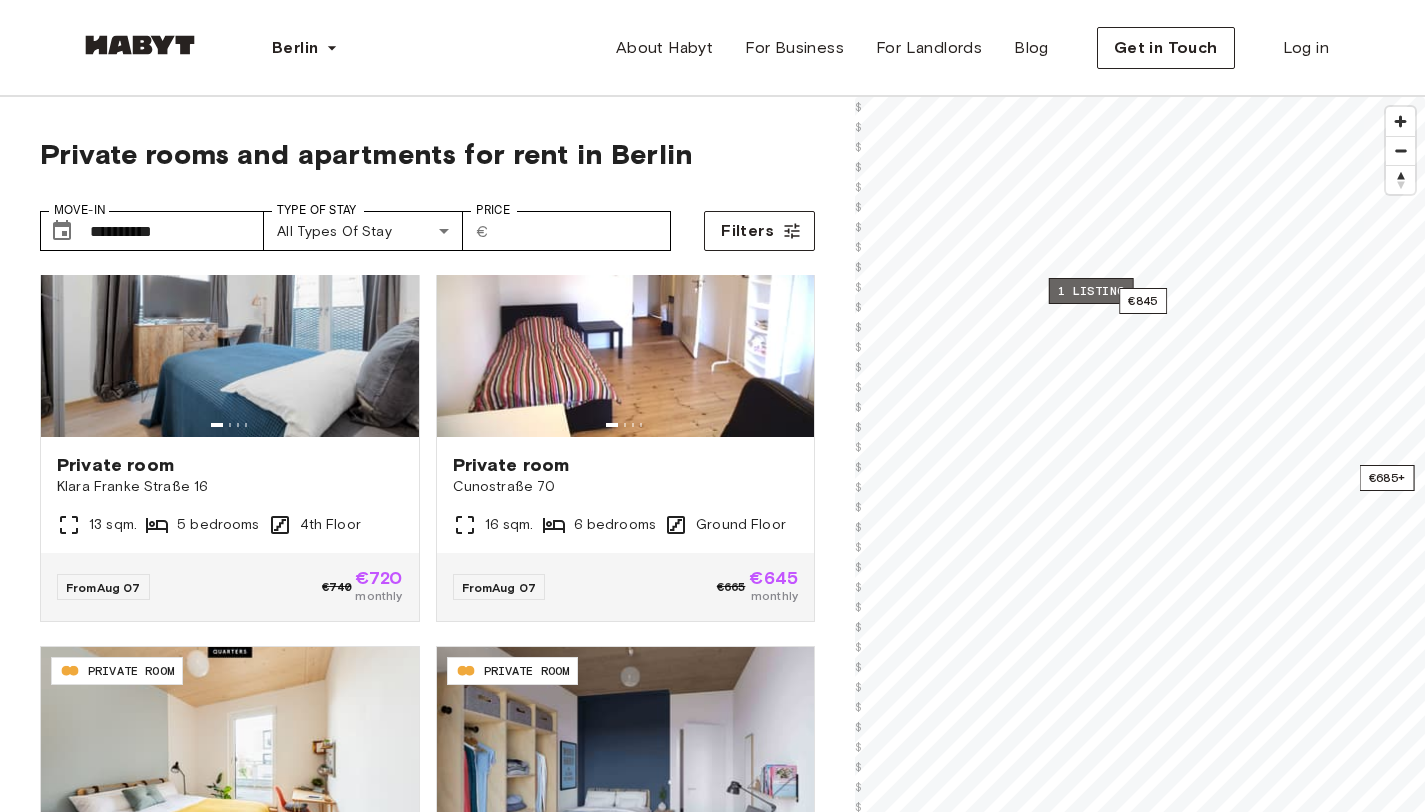click on "1 listing" at bounding box center (1091, 291) 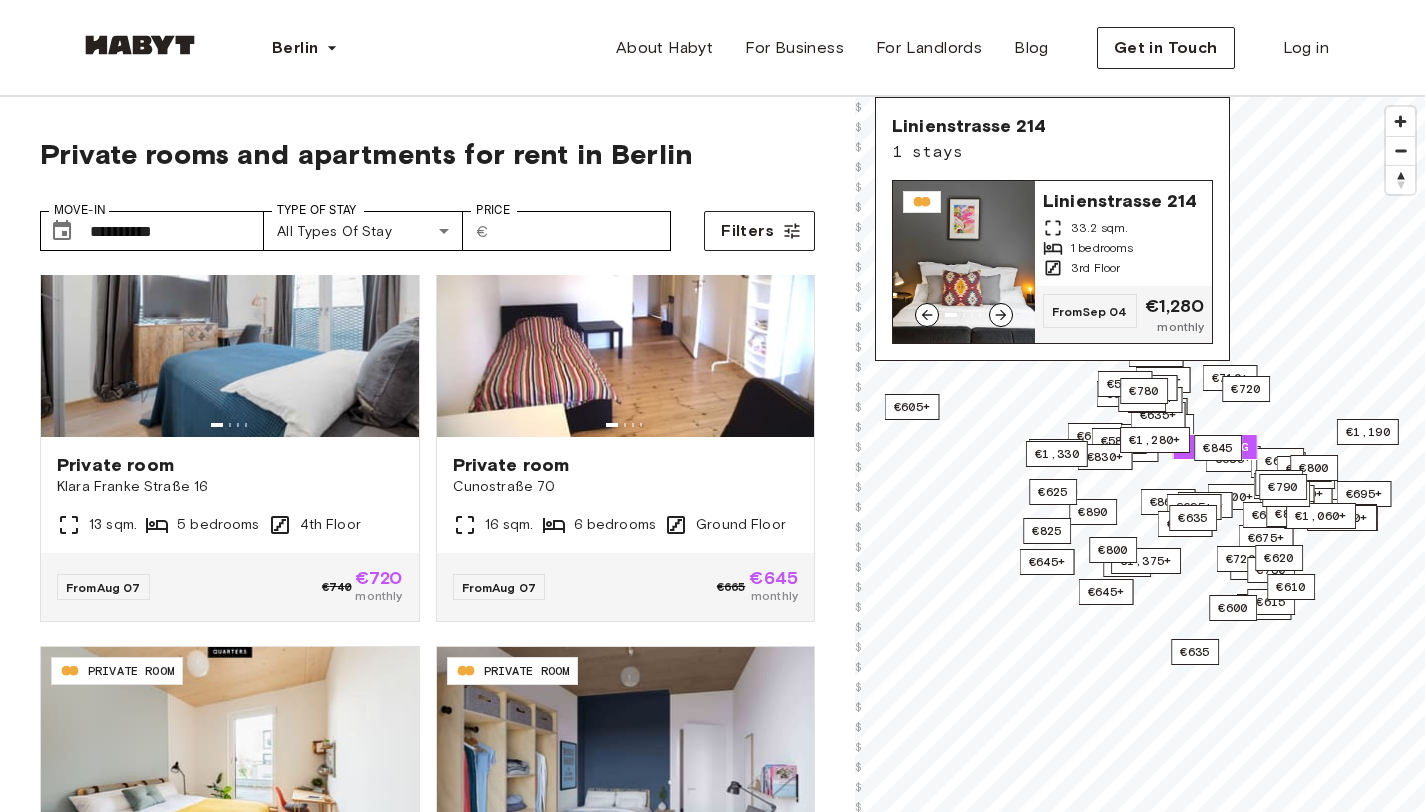 click 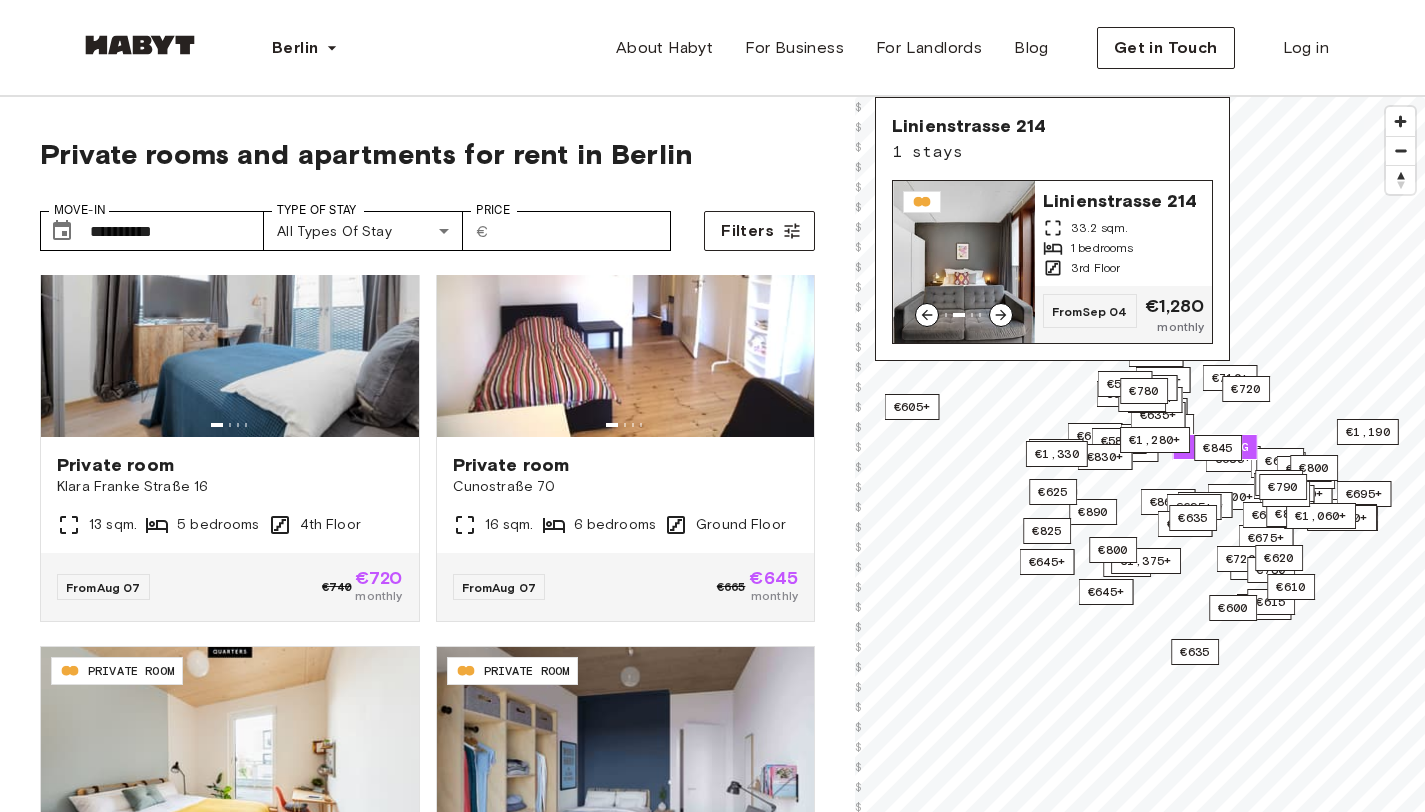 click 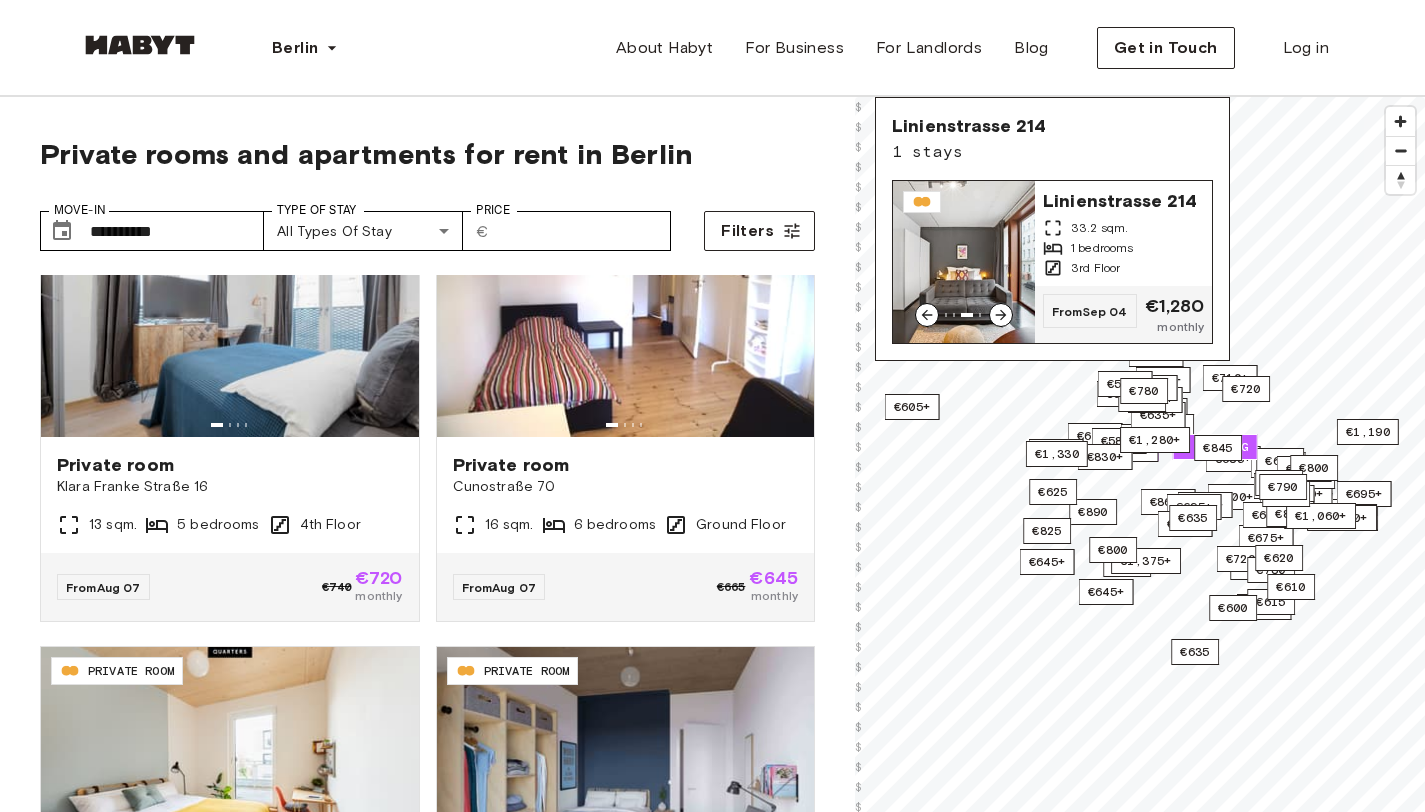 click 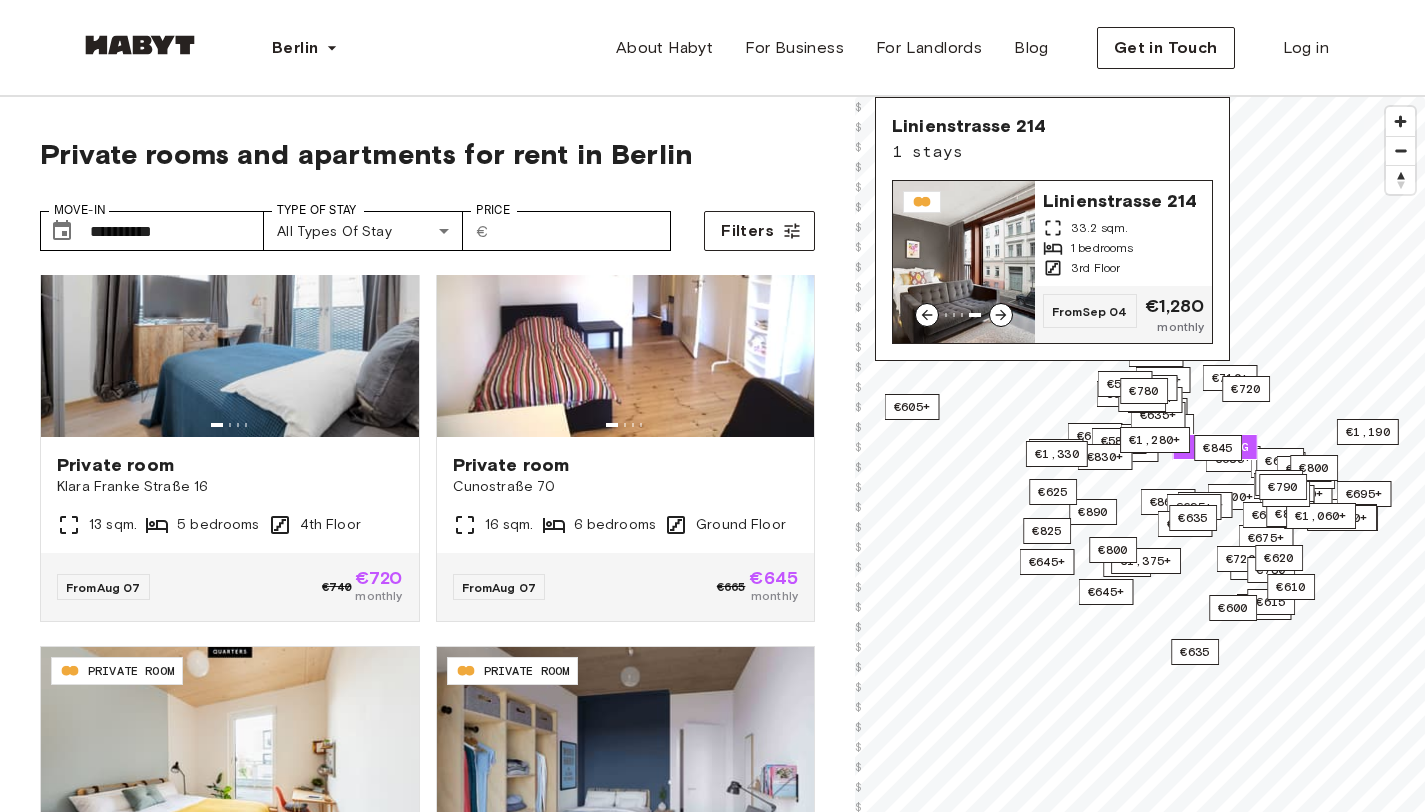 click 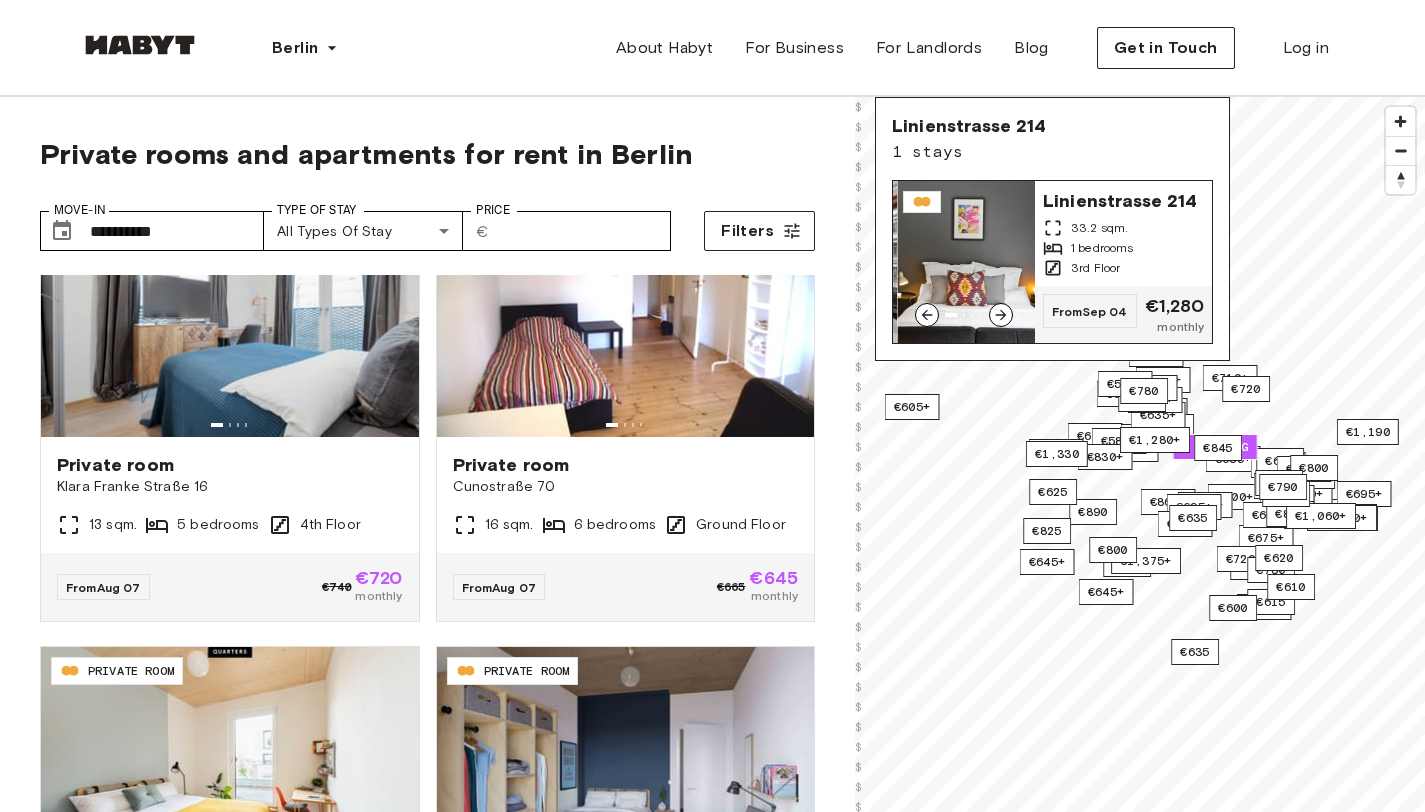 click 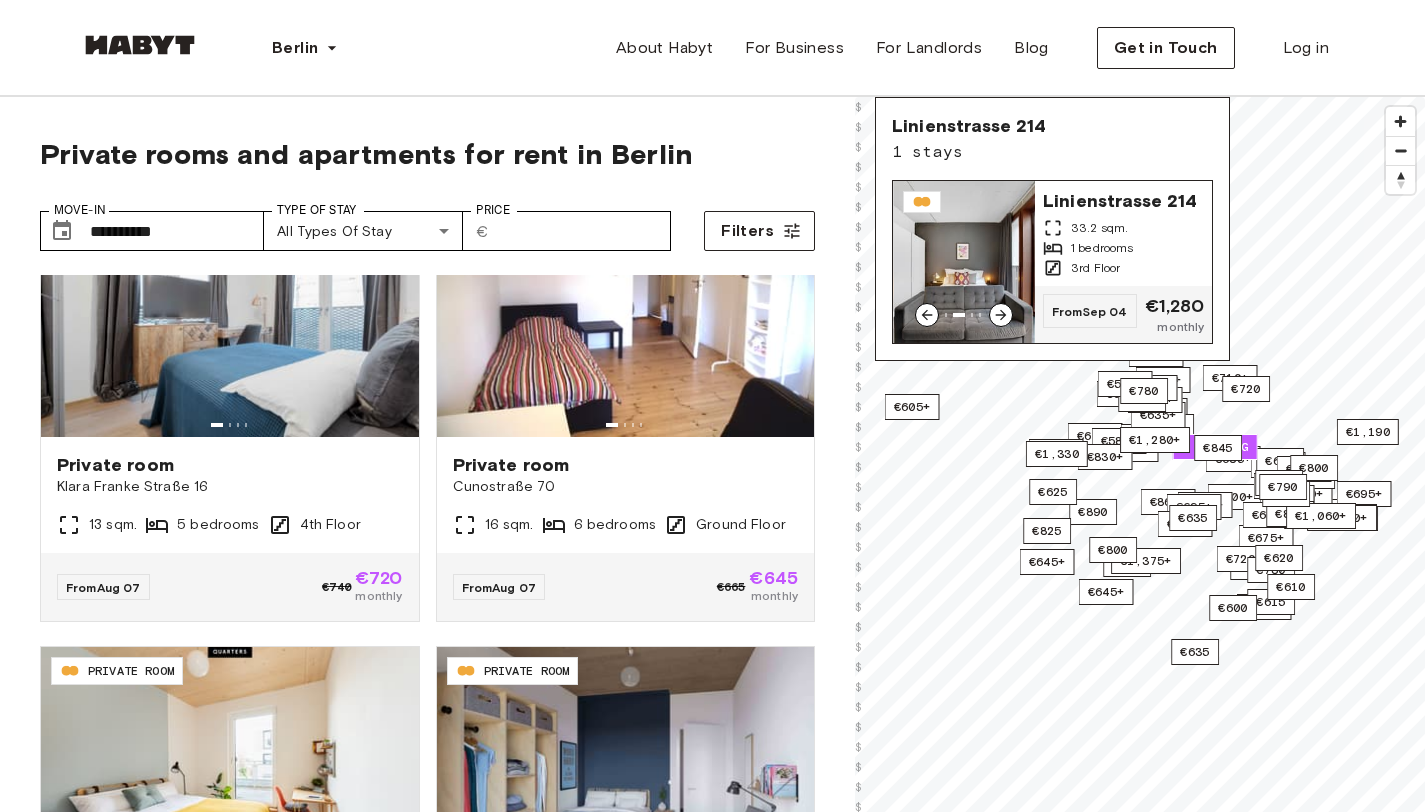 click at bounding box center (964, 262) 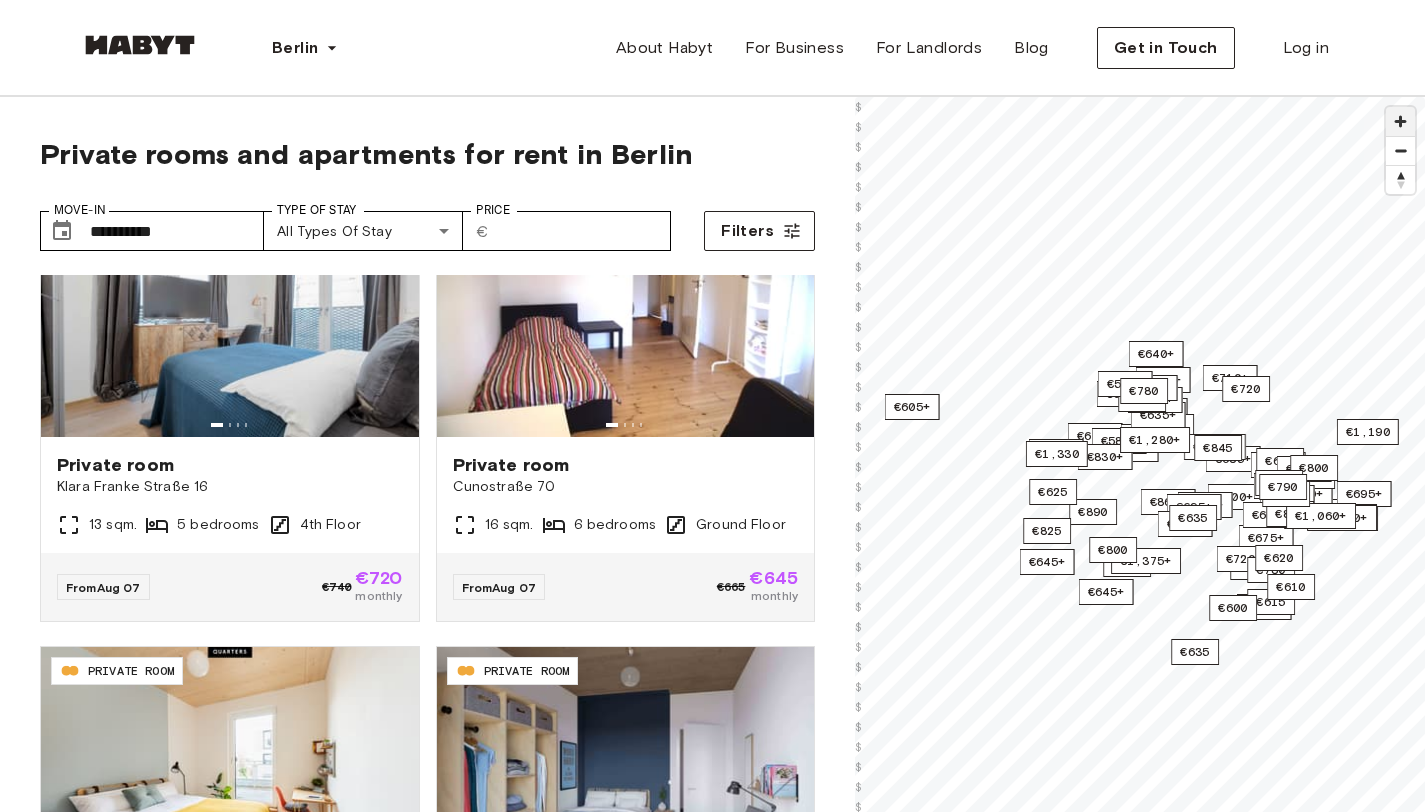click at bounding box center [1400, 121] 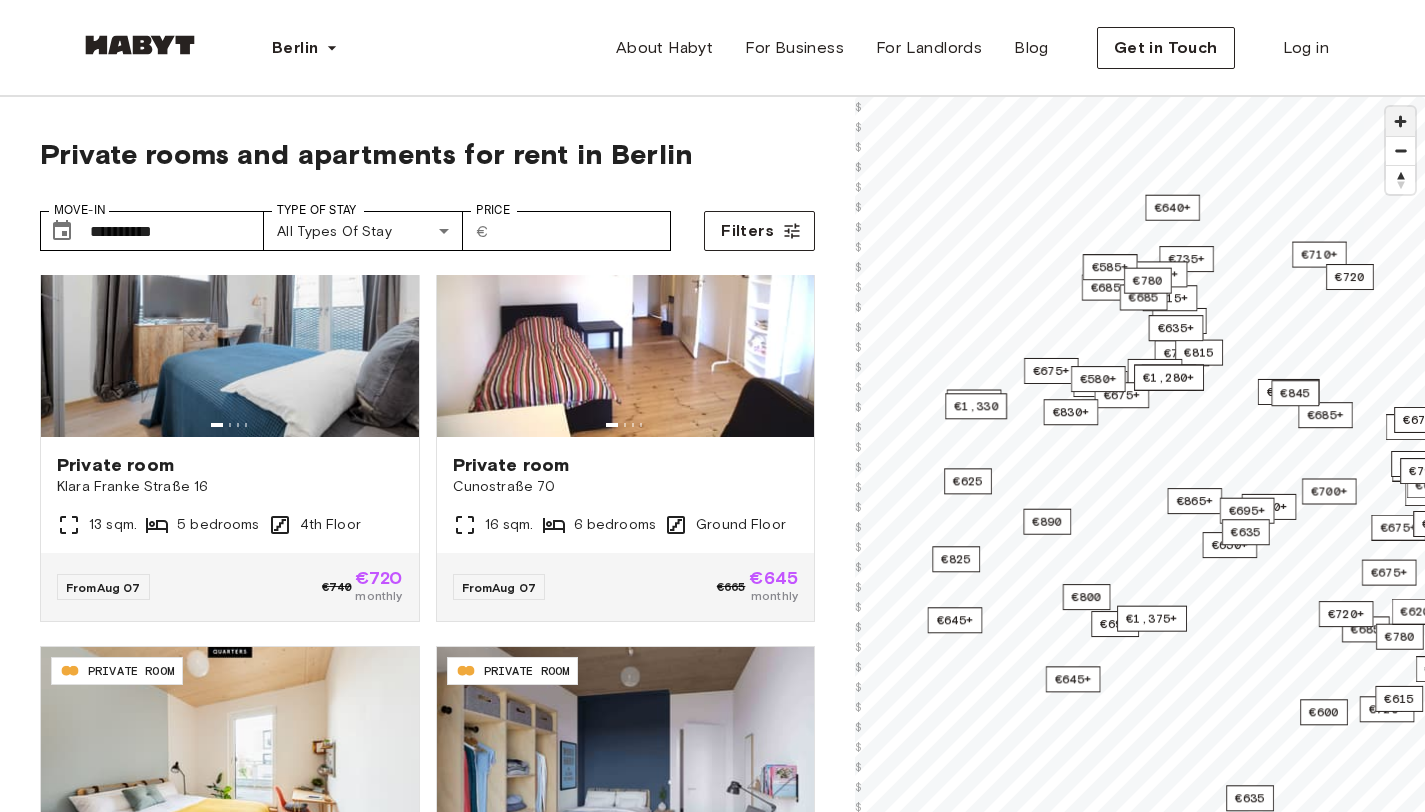 click at bounding box center (1400, 121) 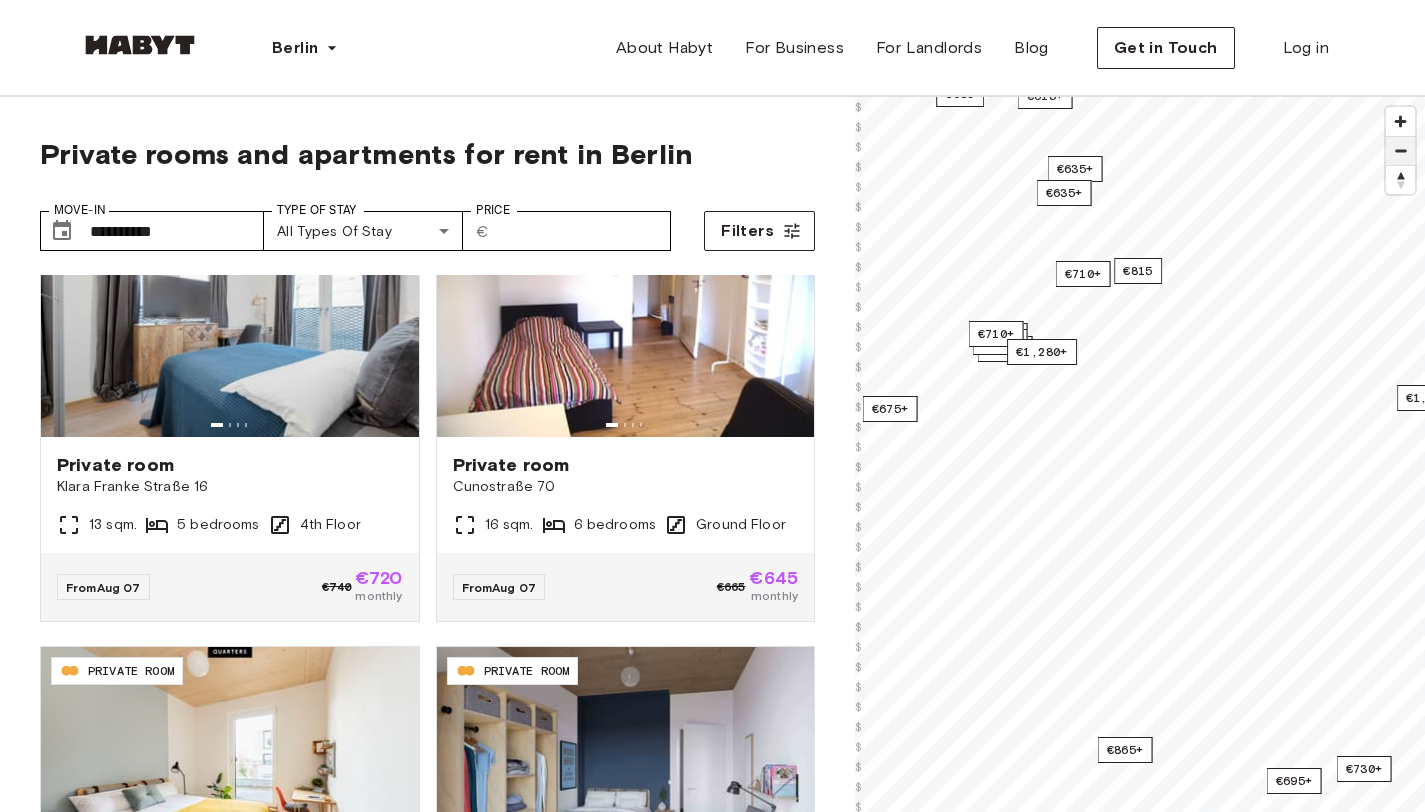 click at bounding box center (1400, 151) 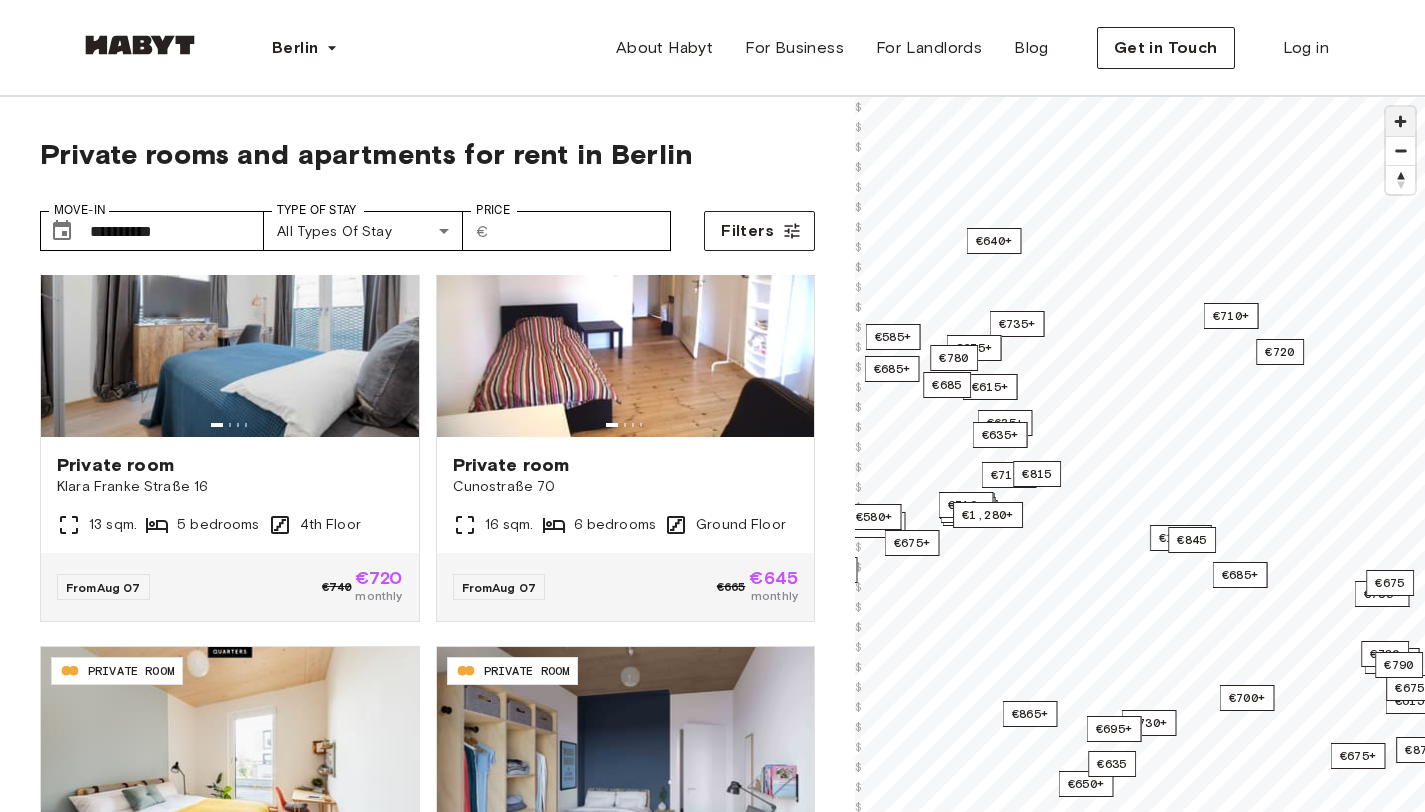 click at bounding box center (1400, 121) 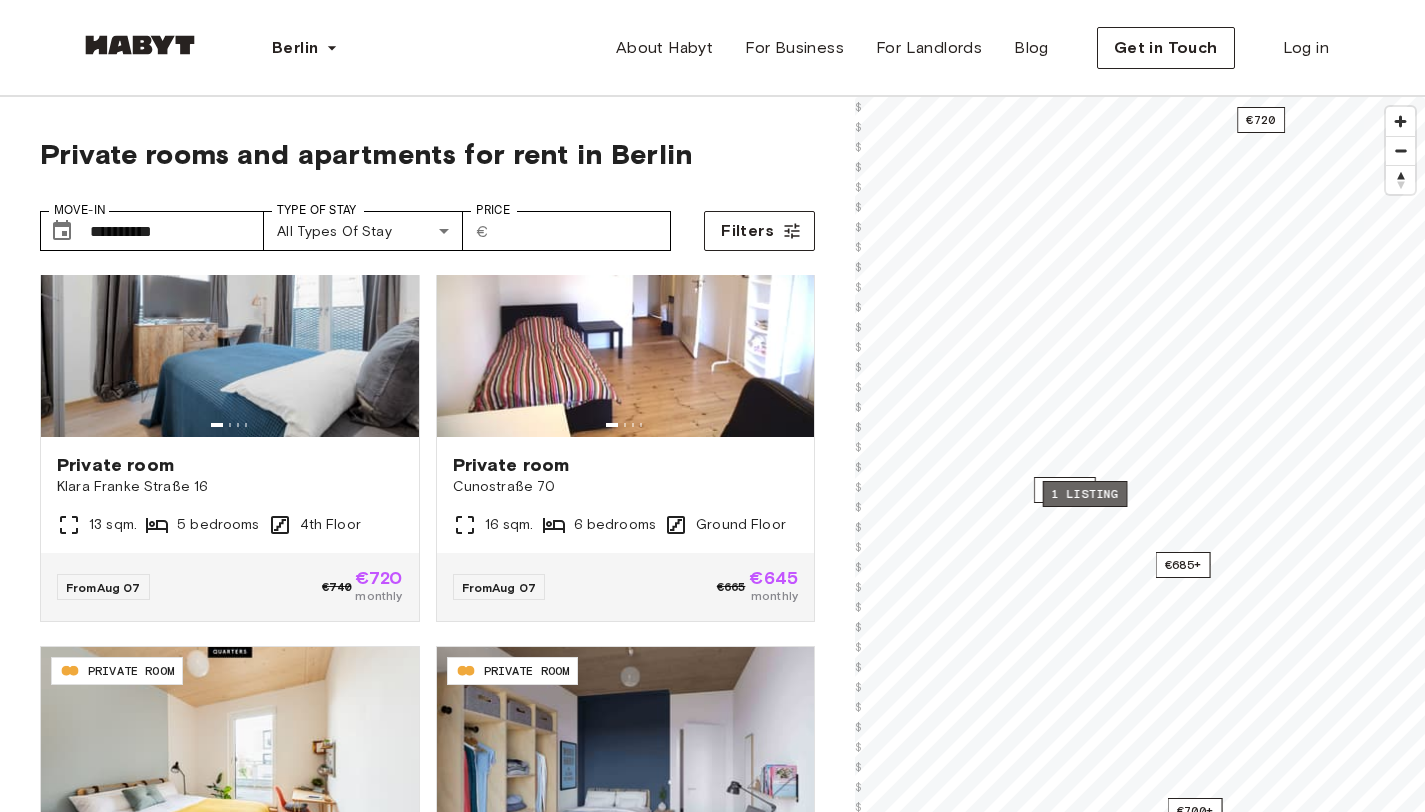 click on "1 listing" at bounding box center (1085, 494) 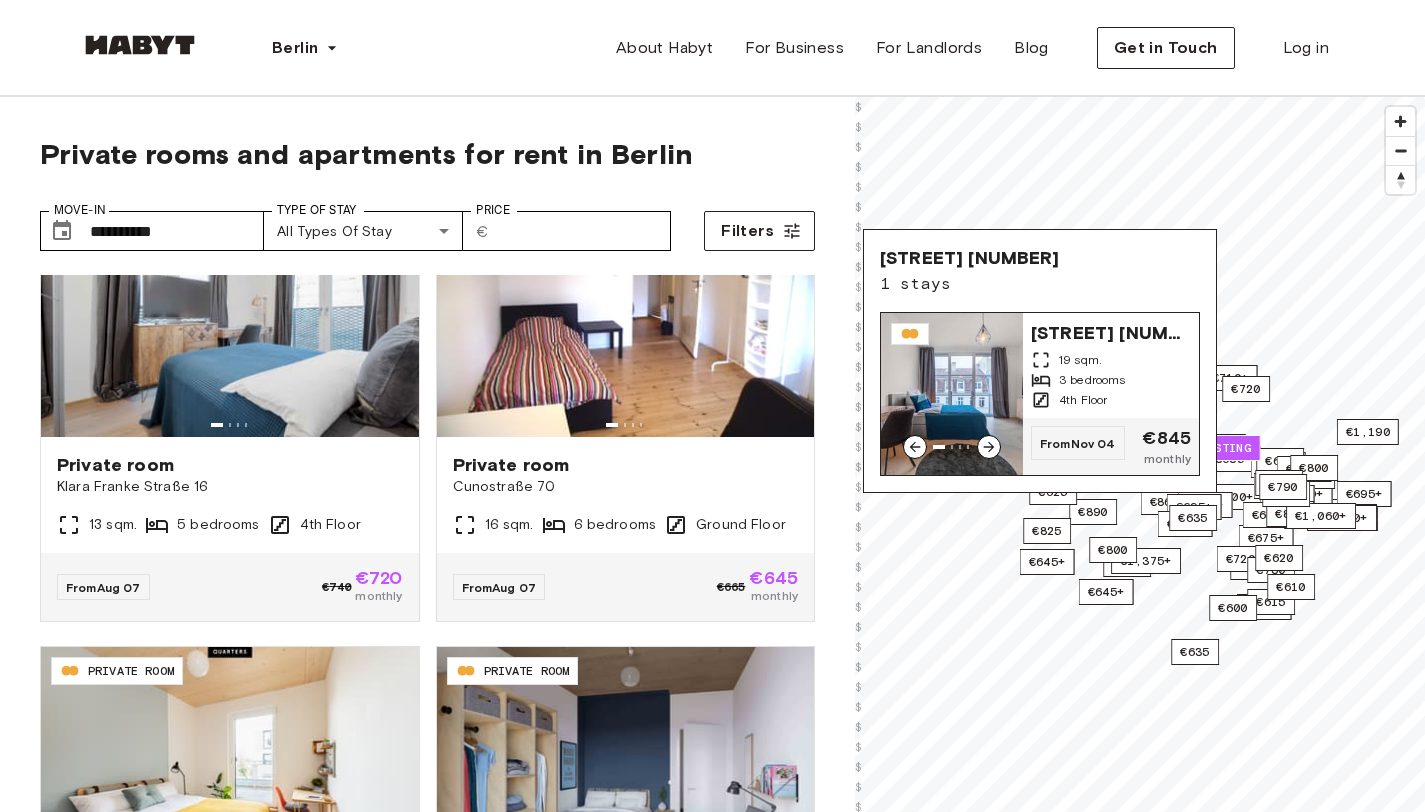 click 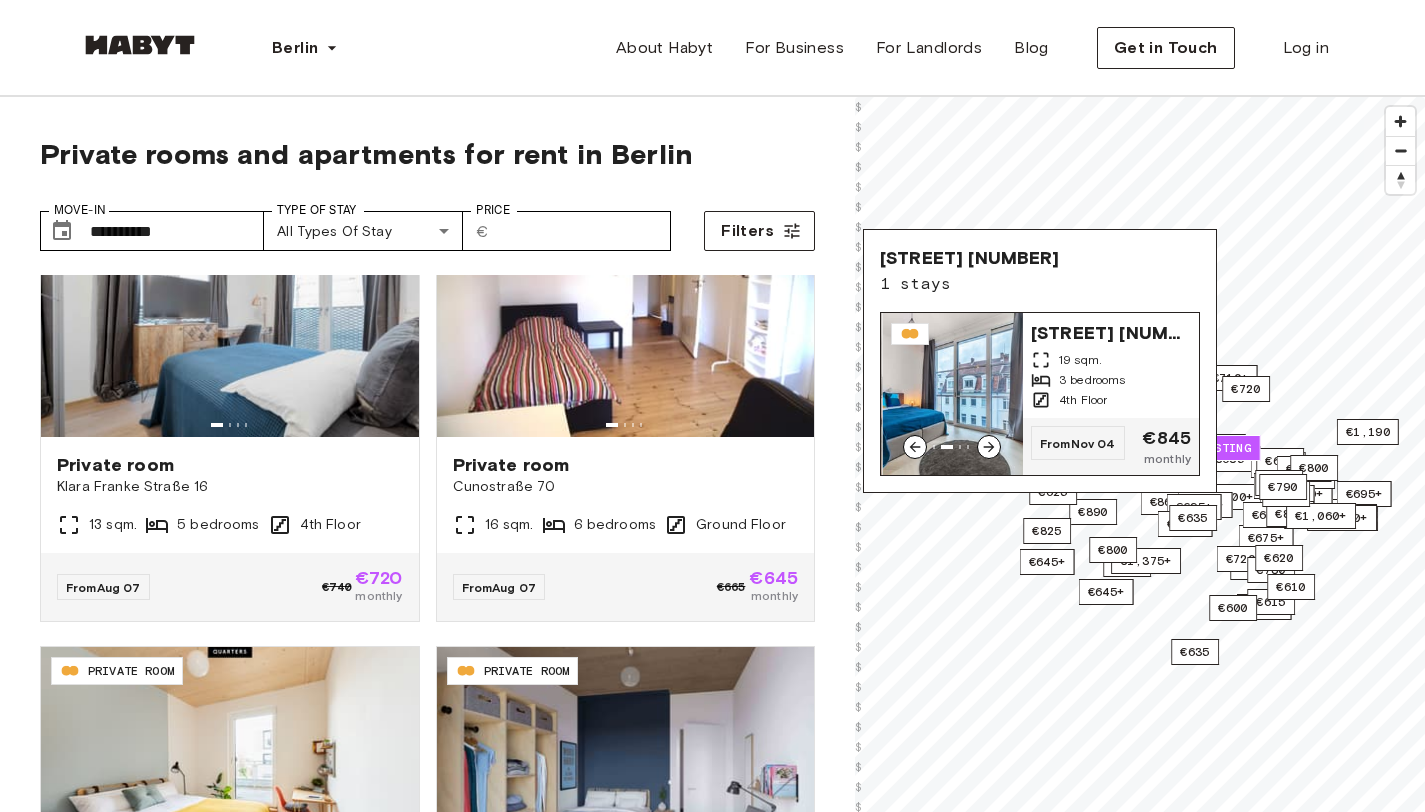 click 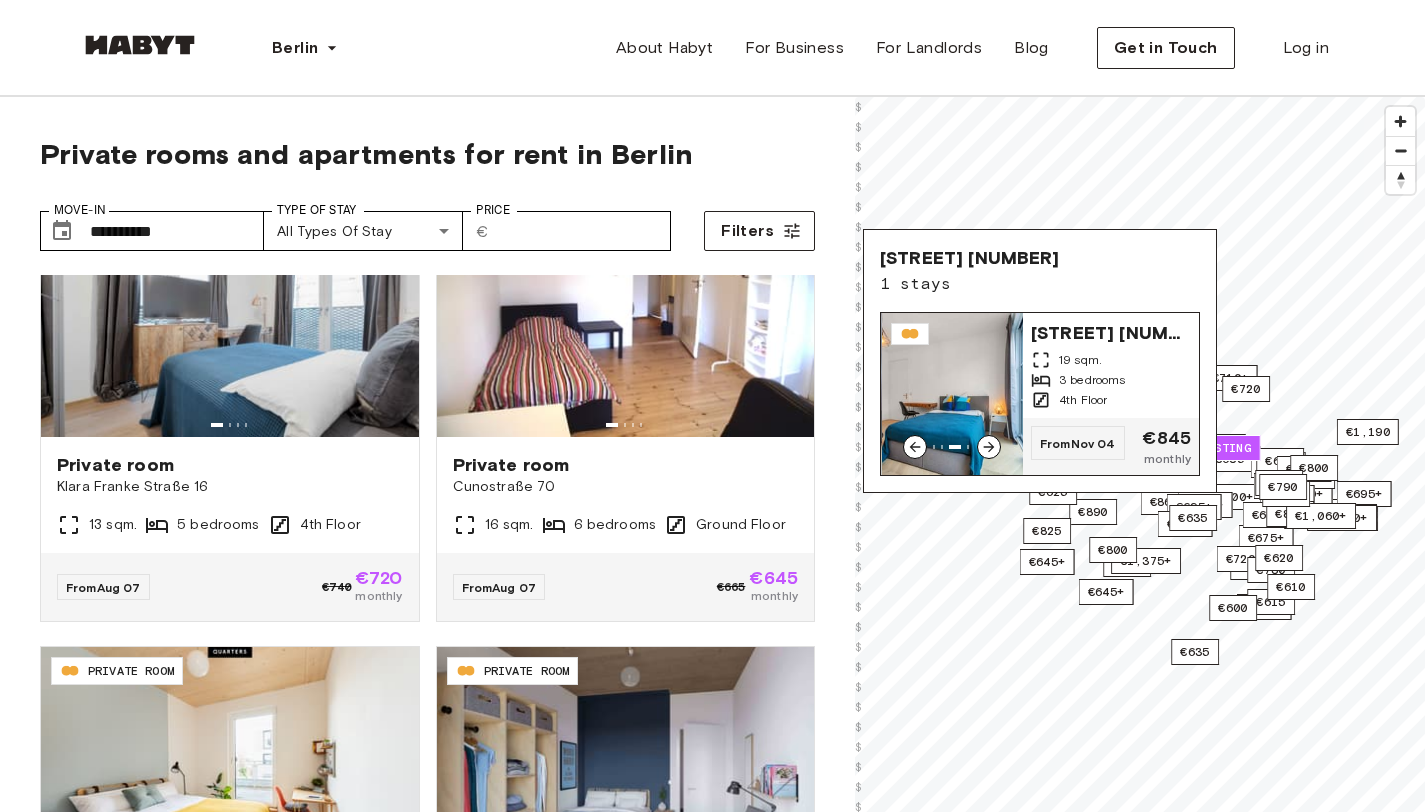 click 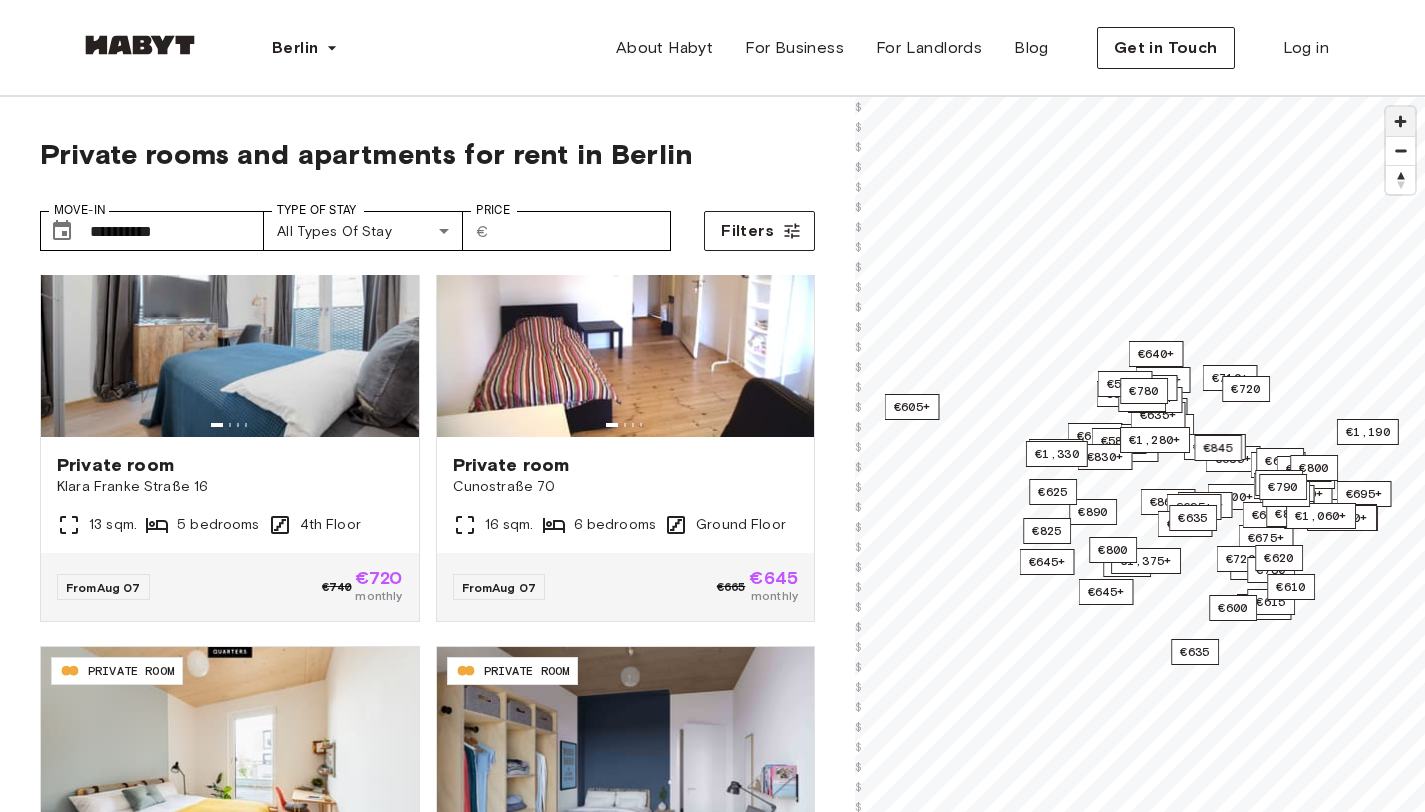click at bounding box center [1400, 121] 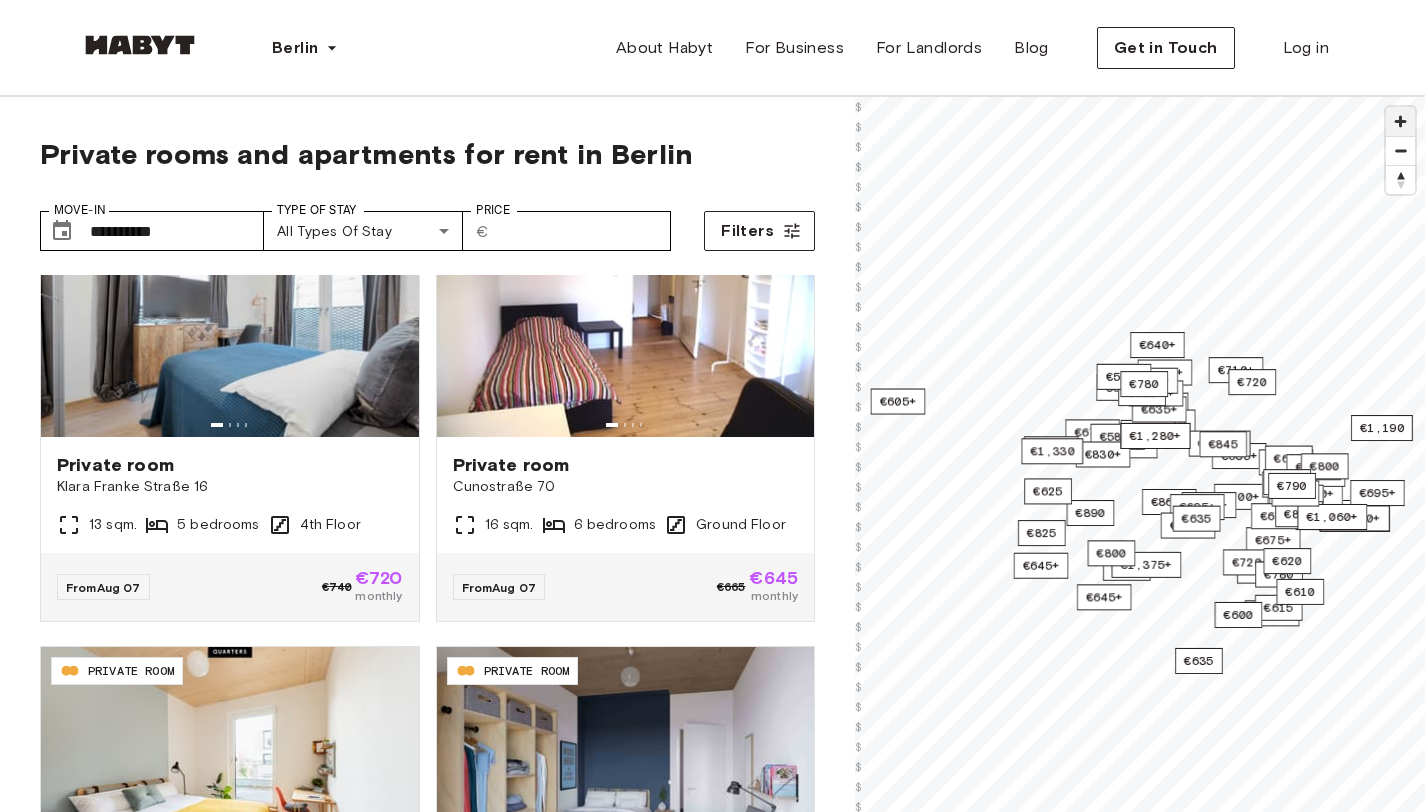 click at bounding box center [1400, 121] 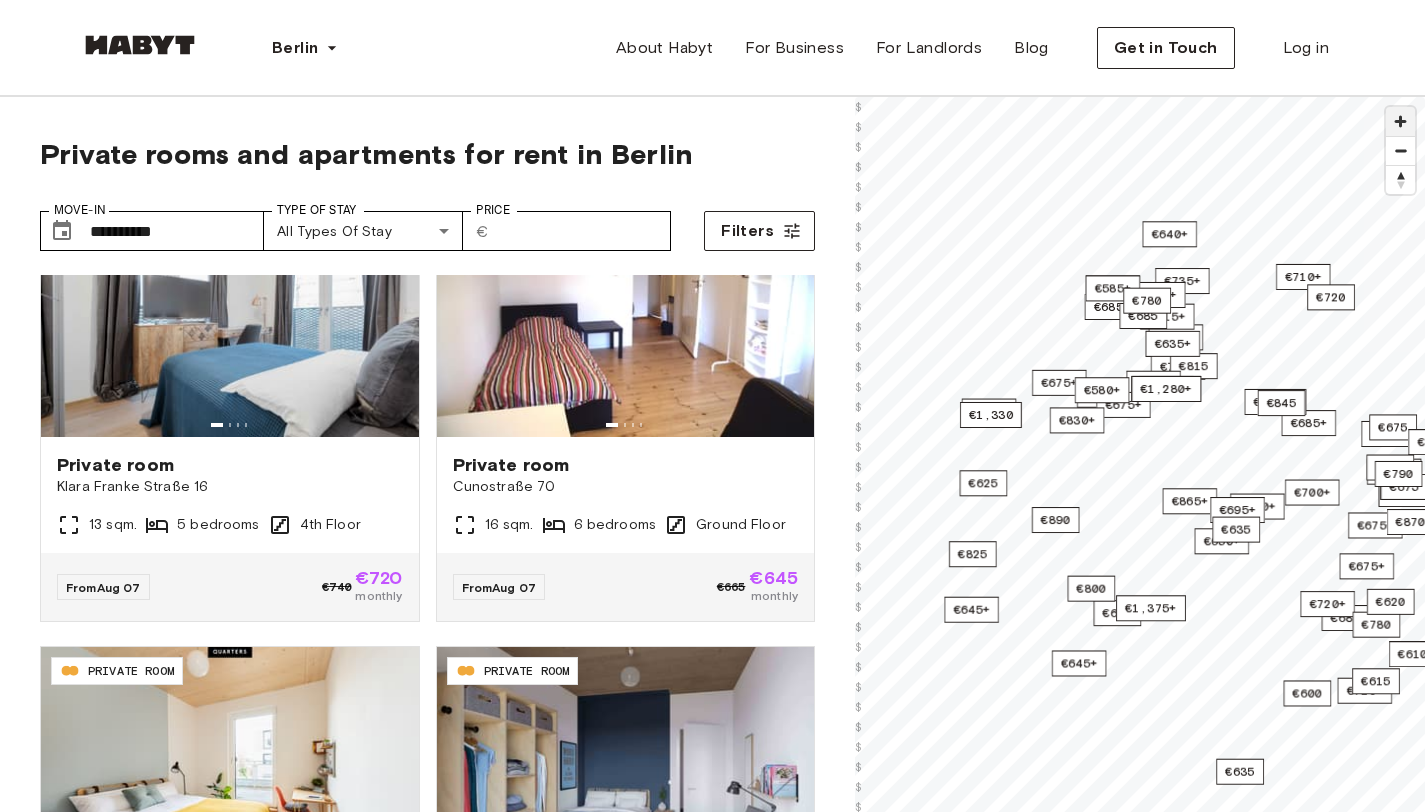 click at bounding box center (1400, 121) 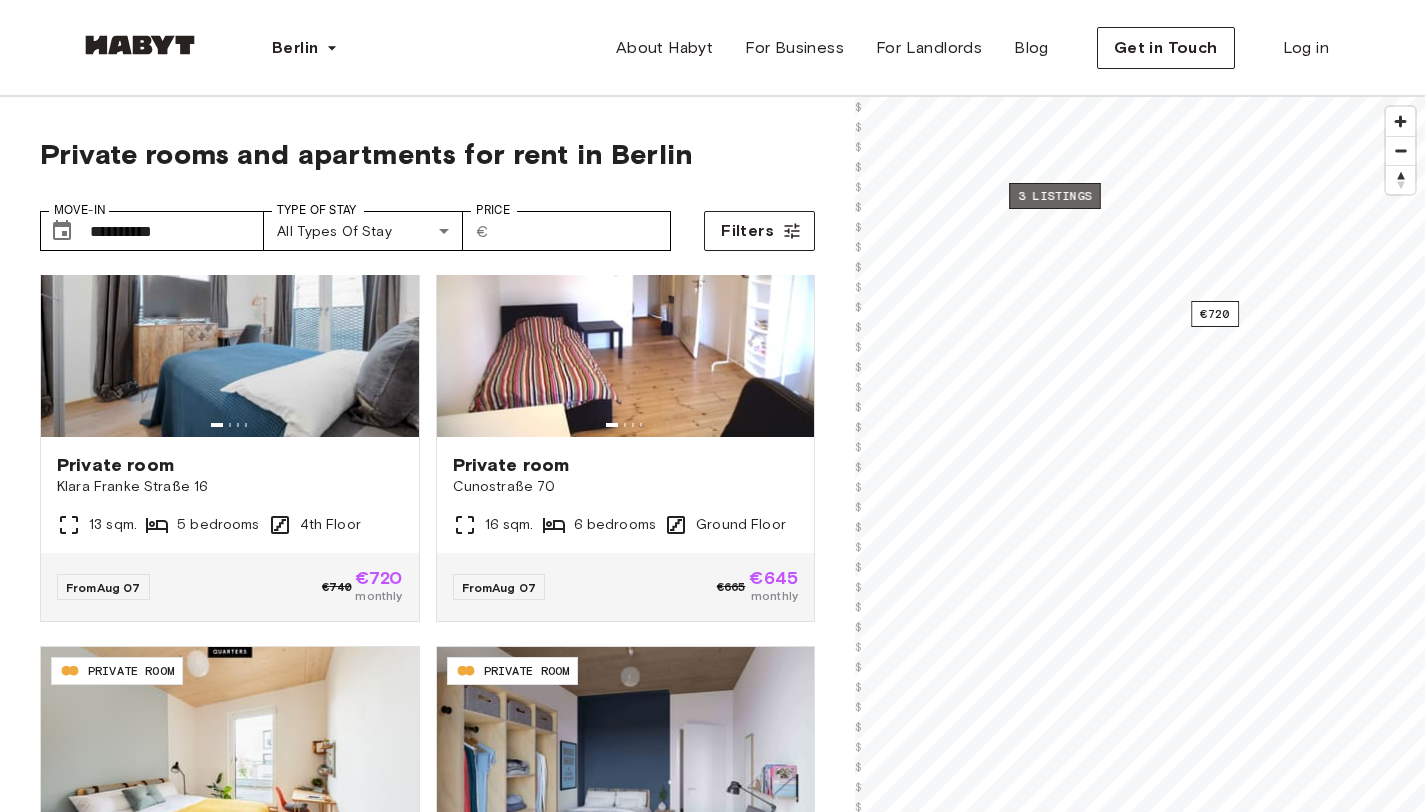 click on "3 listings" at bounding box center [1055, 196] 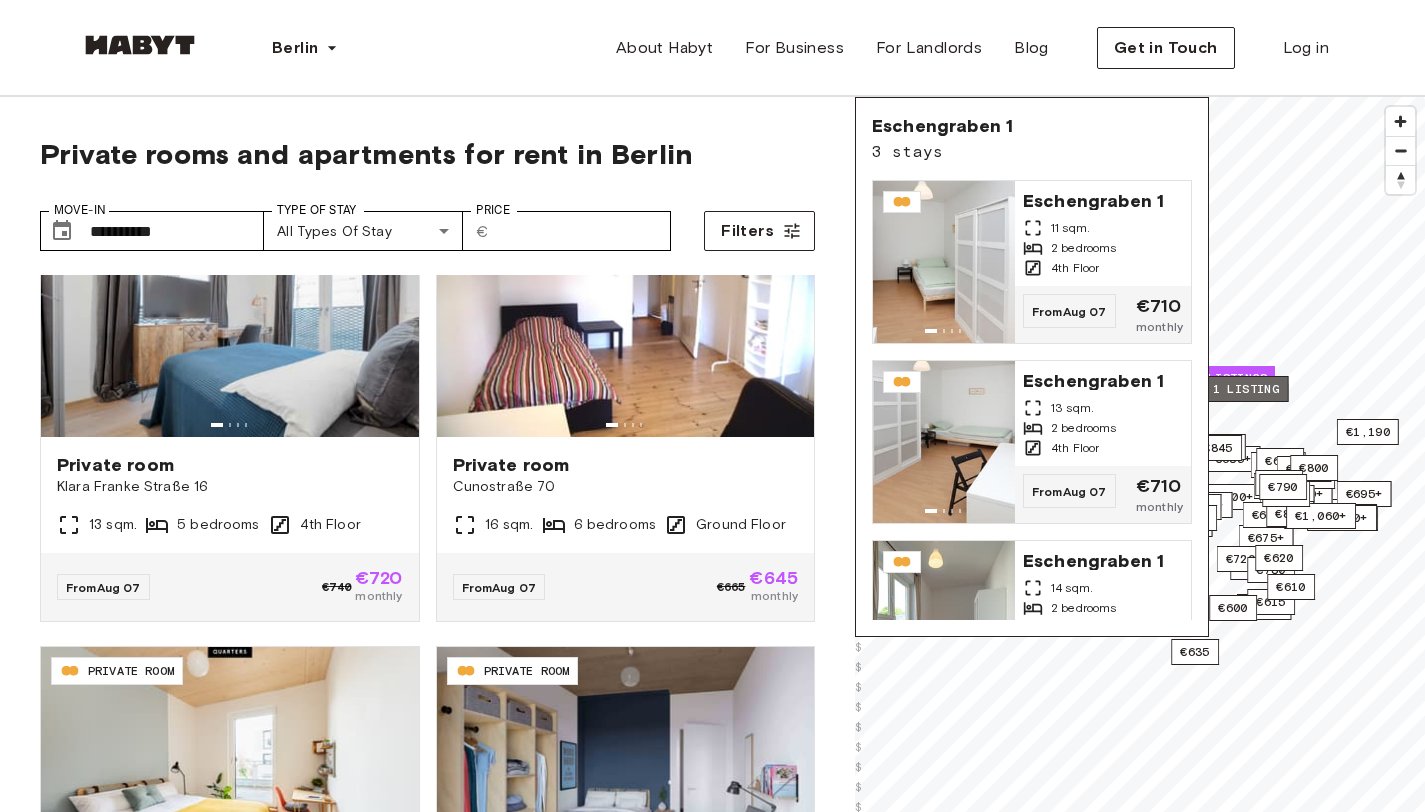 click on "1 listing" at bounding box center [1246, 389] 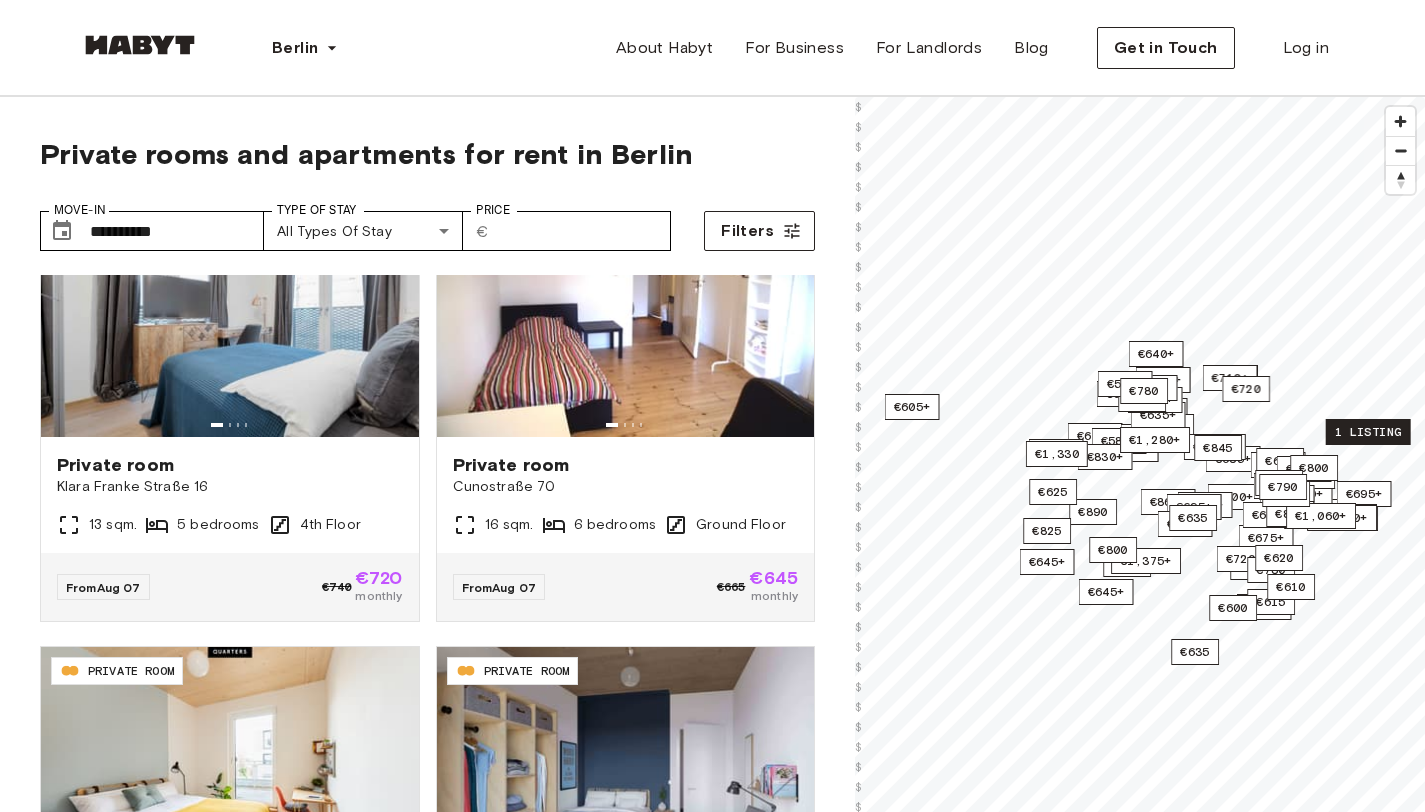 click on "1 listing" at bounding box center (1368, 432) 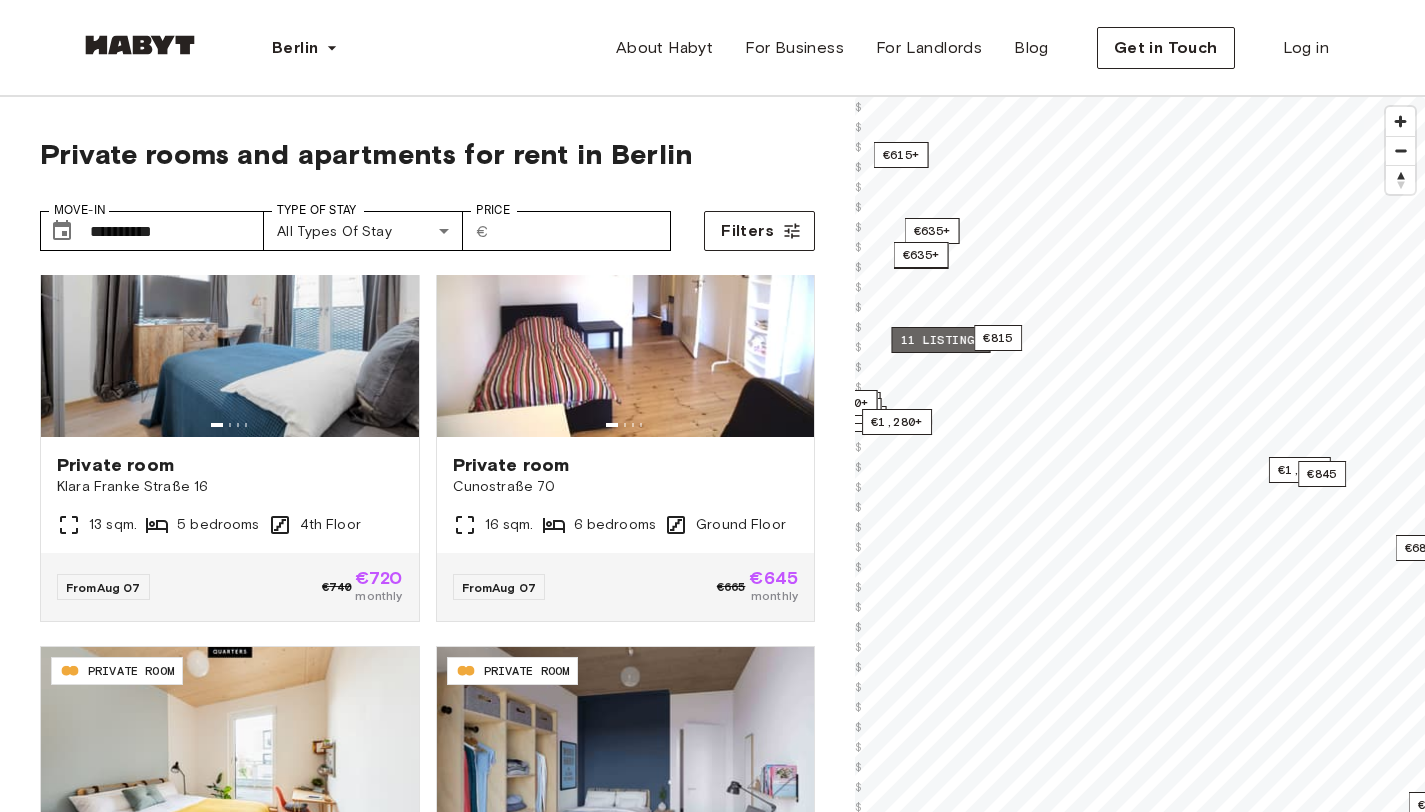 click on "11 listings" at bounding box center (940, 340) 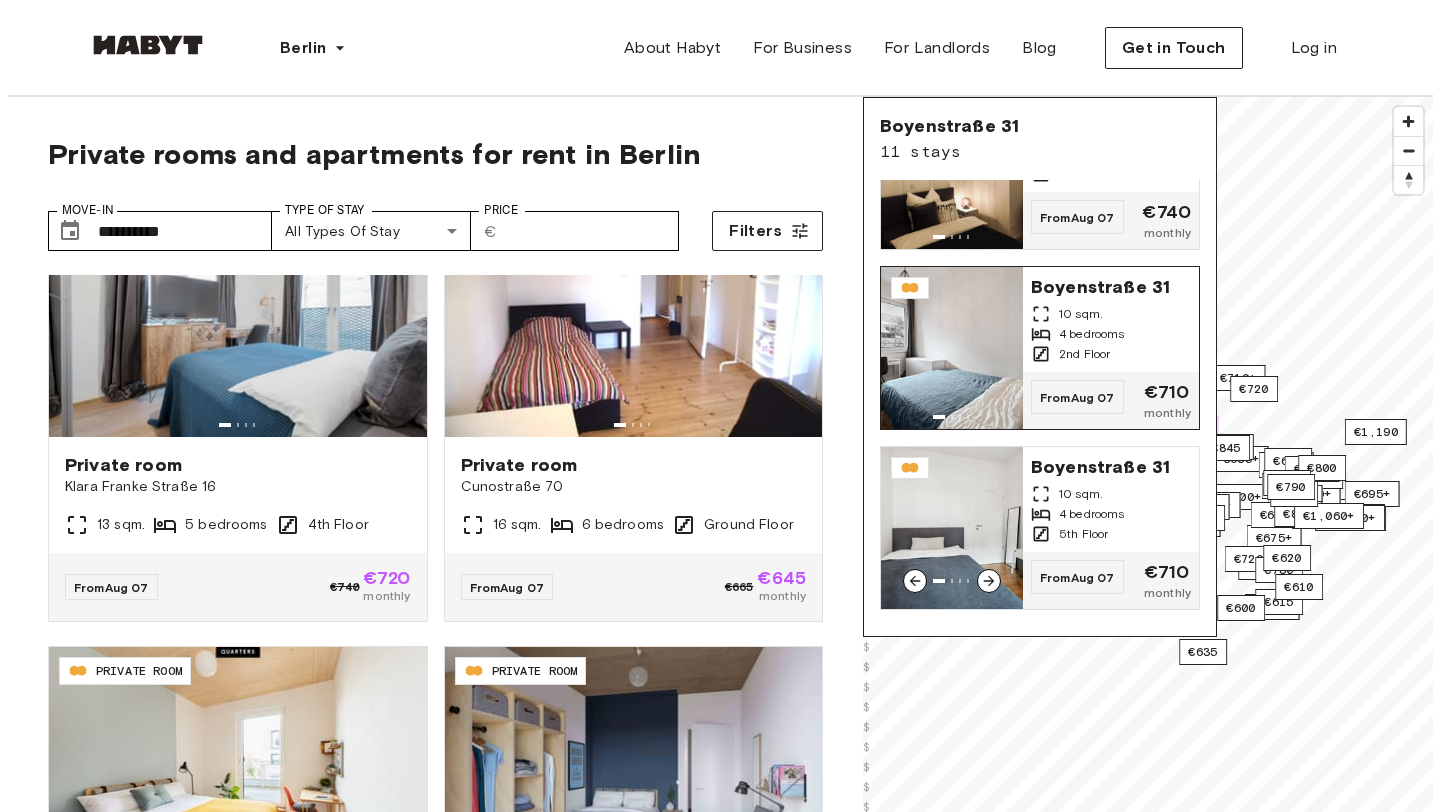 scroll, scrollTop: 342, scrollLeft: 0, axis: vertical 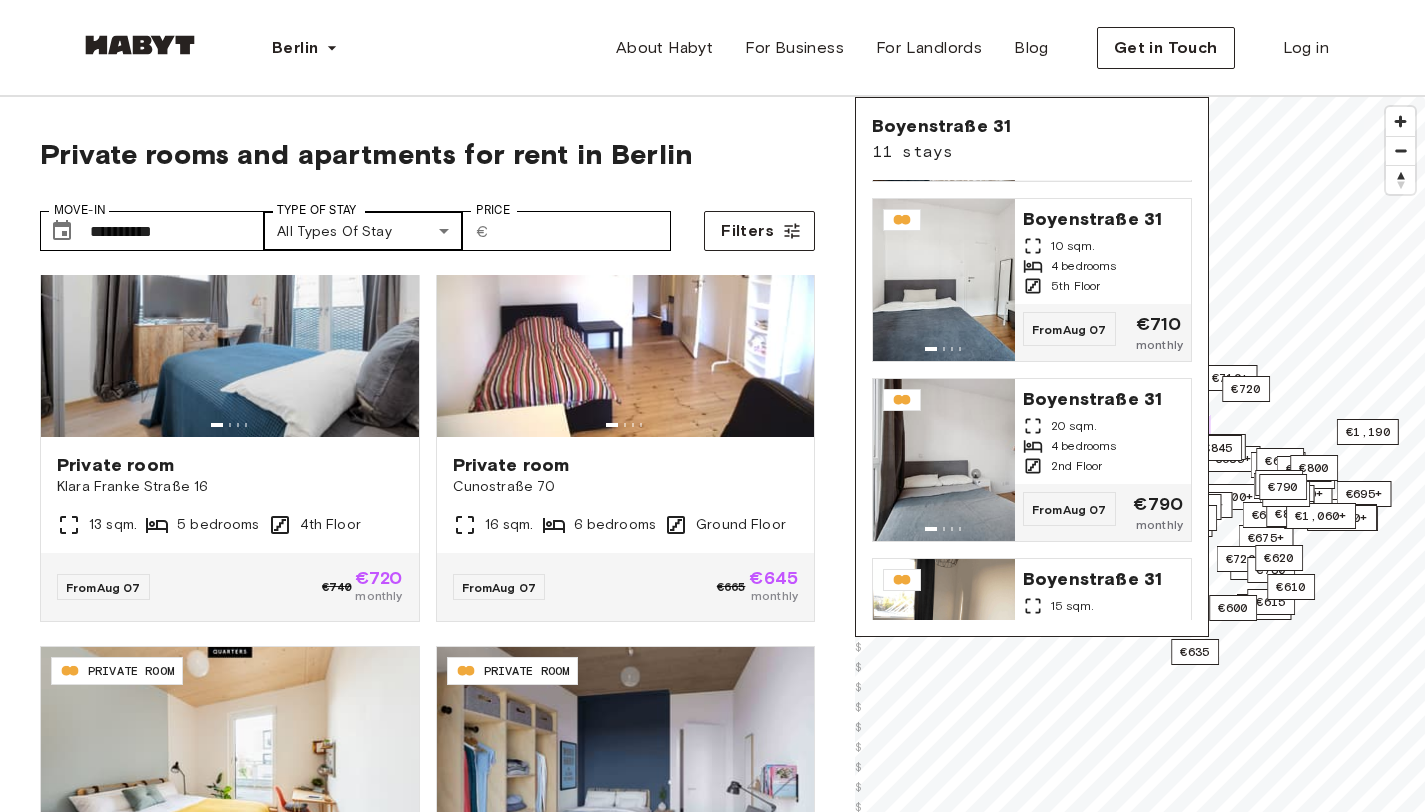 click on "**********" at bounding box center (712, 2437) 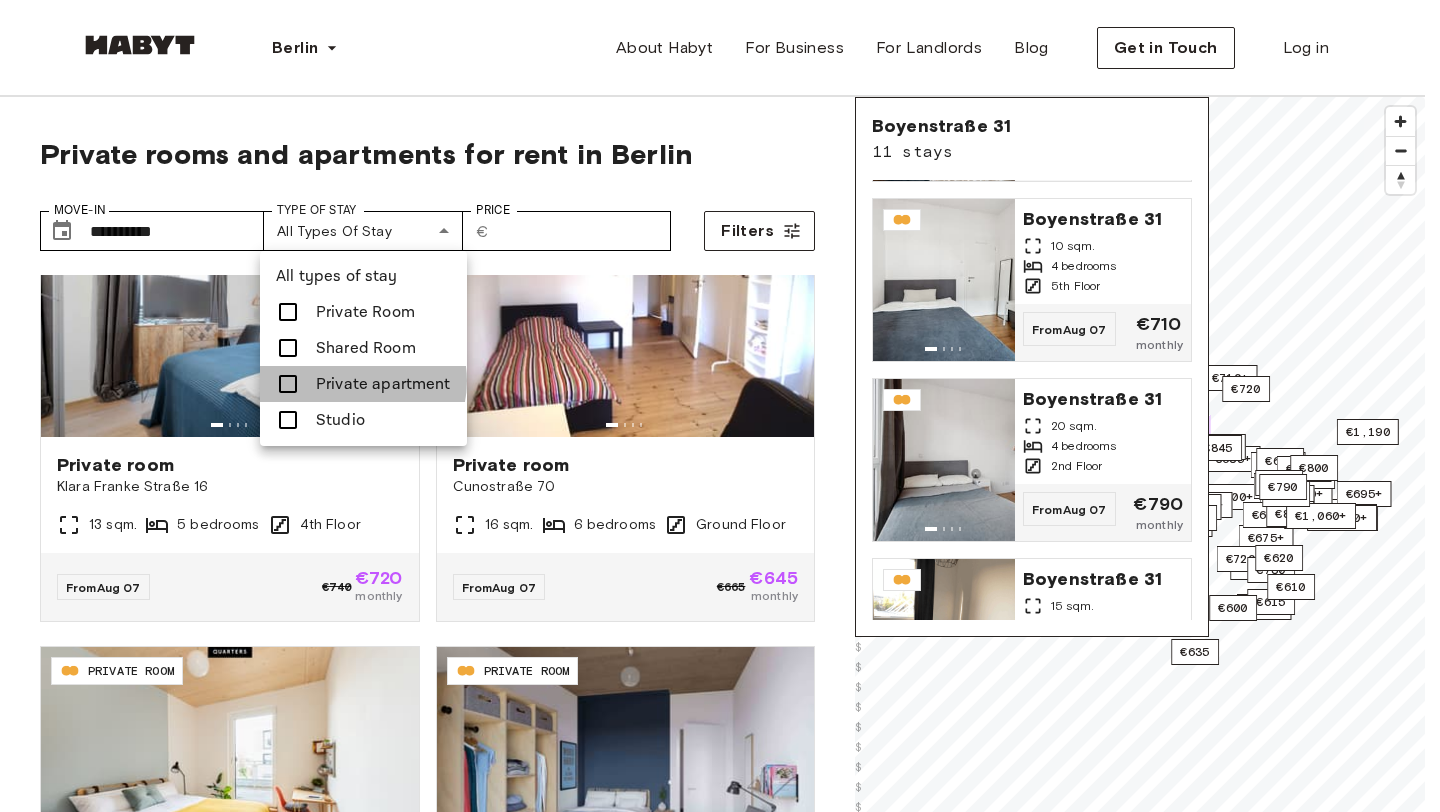 click on "Private apartment" at bounding box center (383, 384) 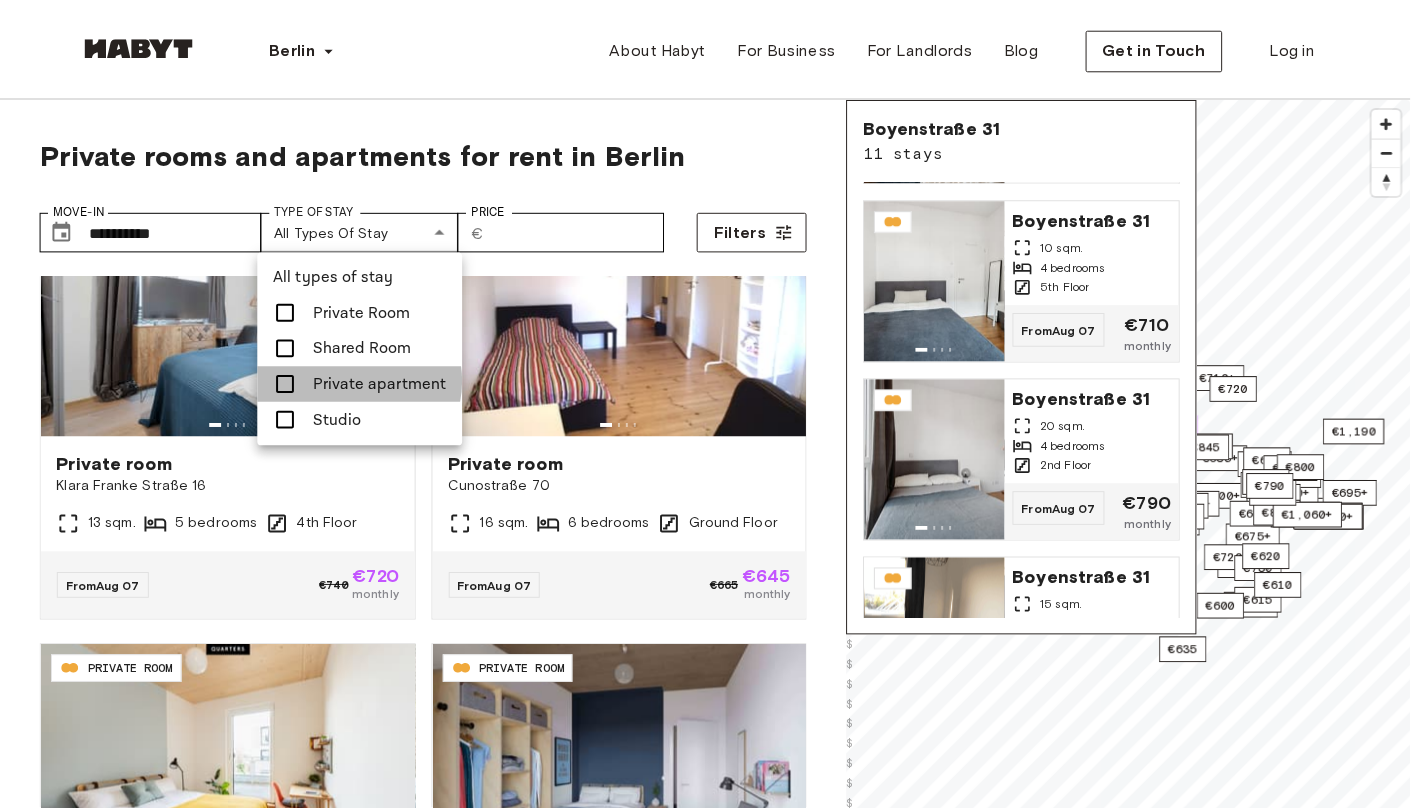 scroll, scrollTop: 0, scrollLeft: 0, axis: both 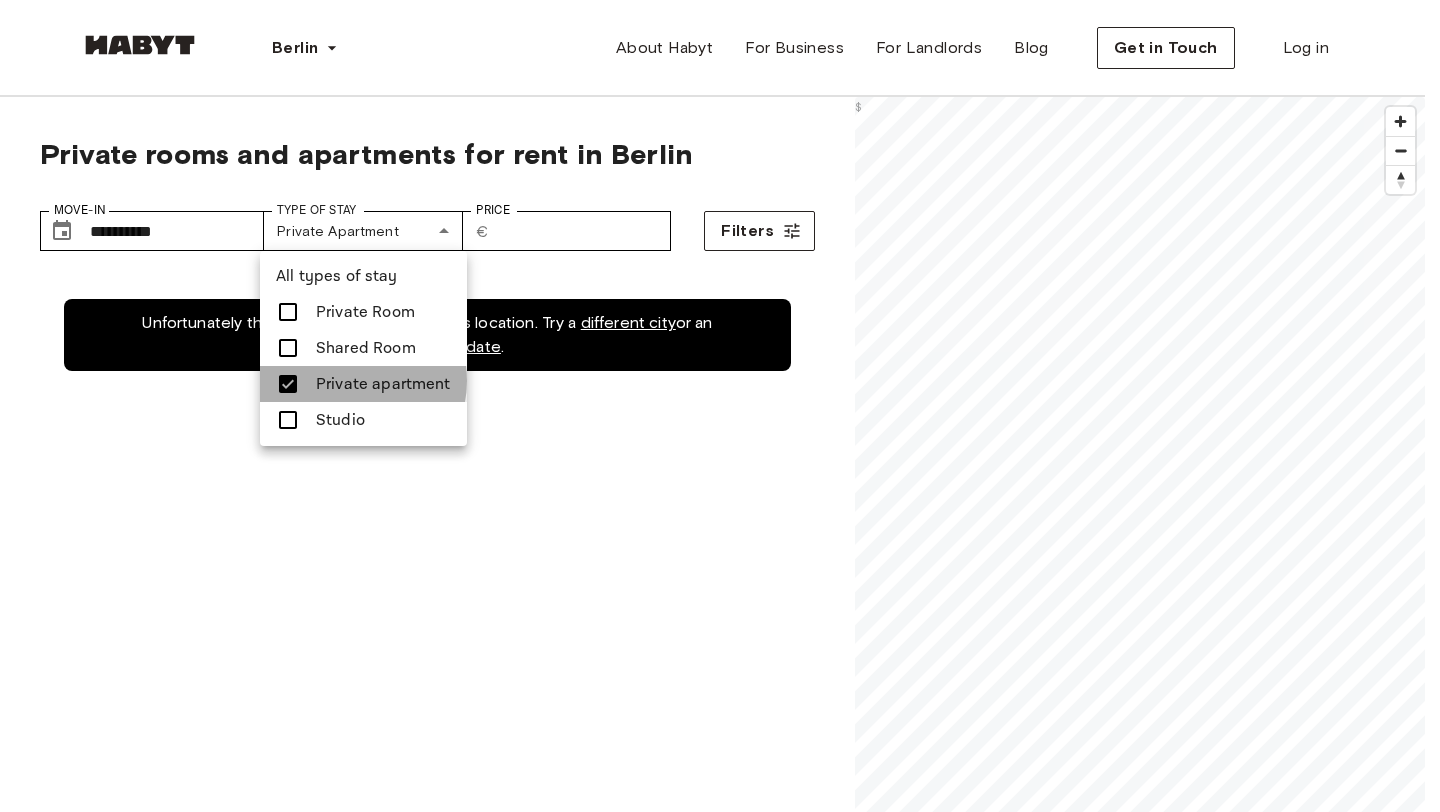 click on "Private apartment" at bounding box center (383, 384) 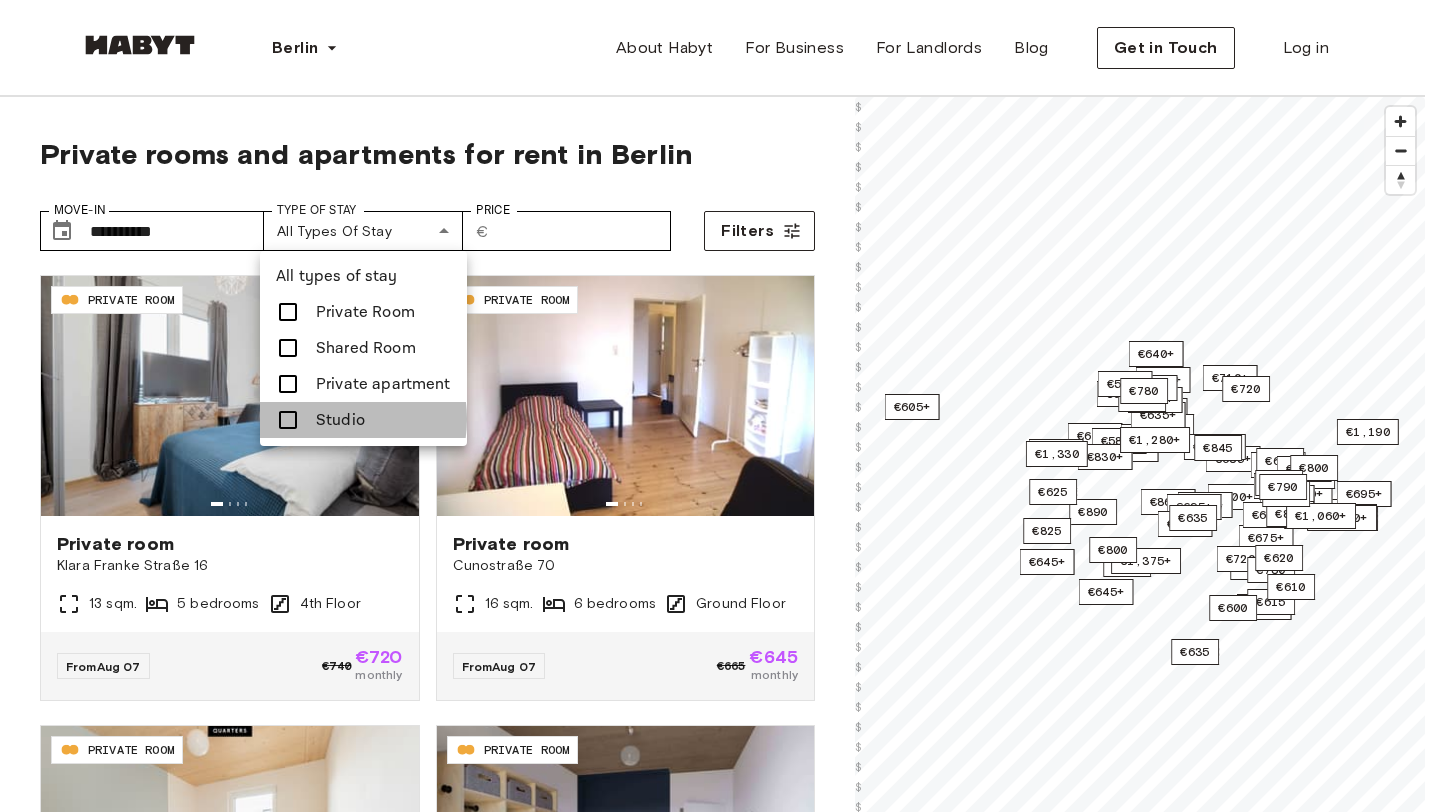 click on "Studio" at bounding box center [340, 420] 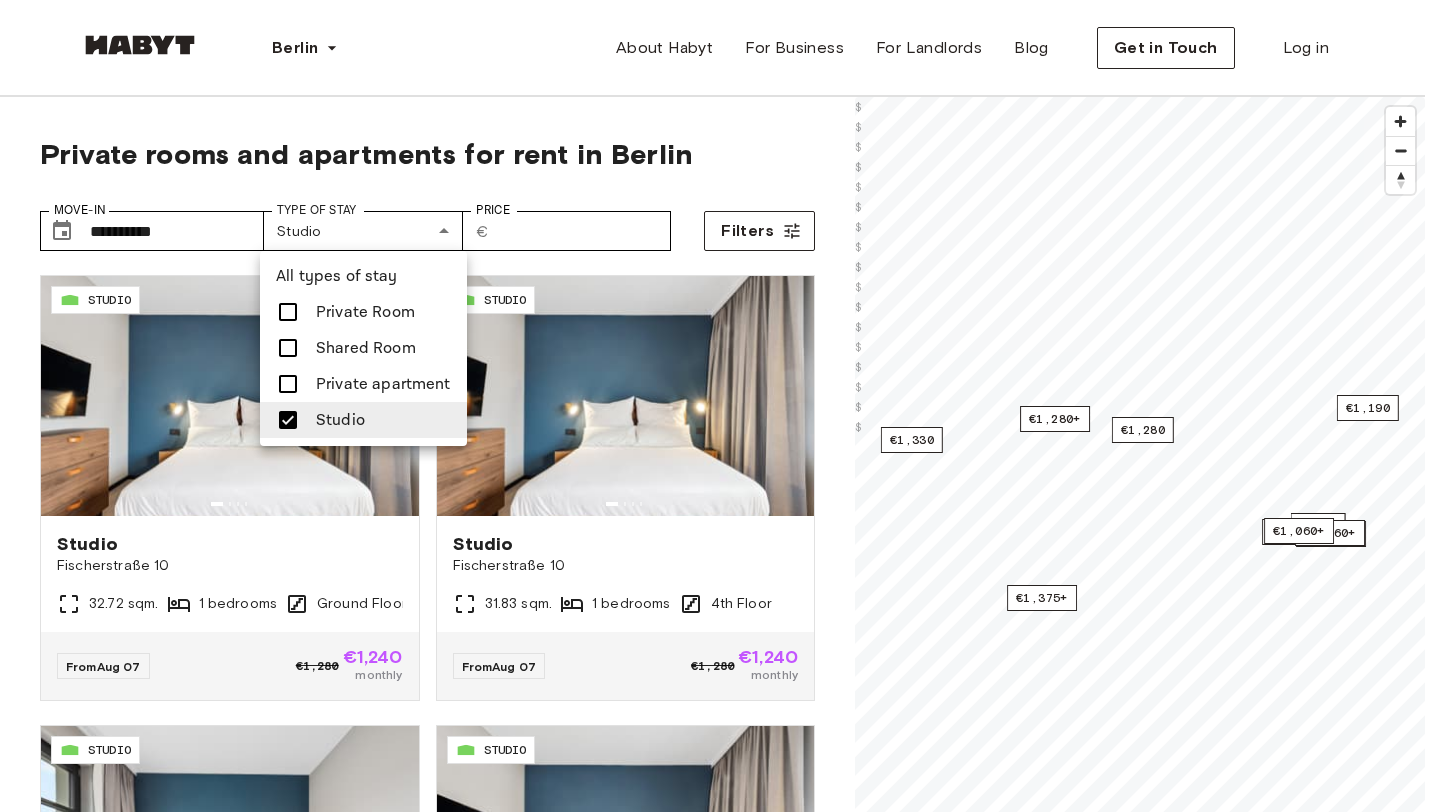 click at bounding box center [720, 406] 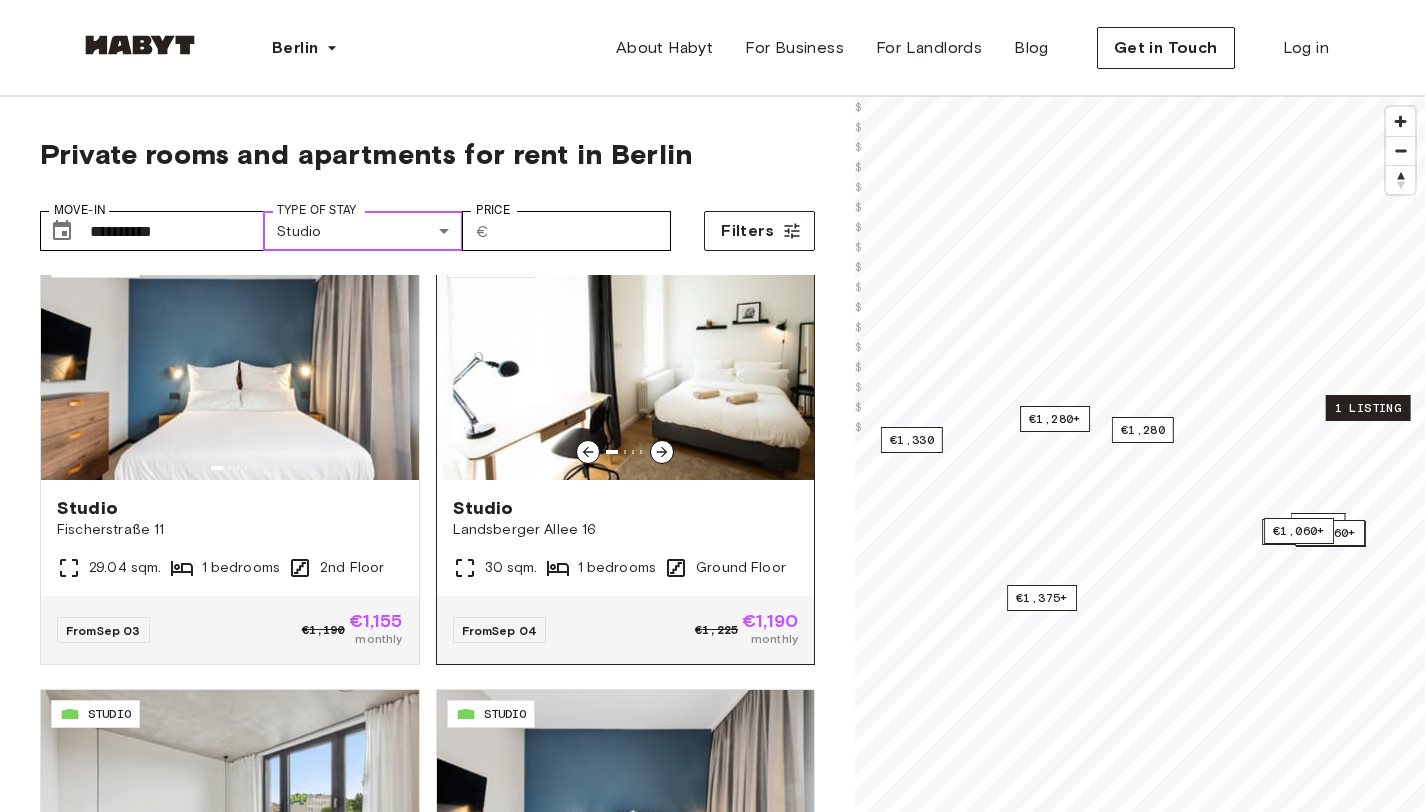 scroll, scrollTop: 1814, scrollLeft: 0, axis: vertical 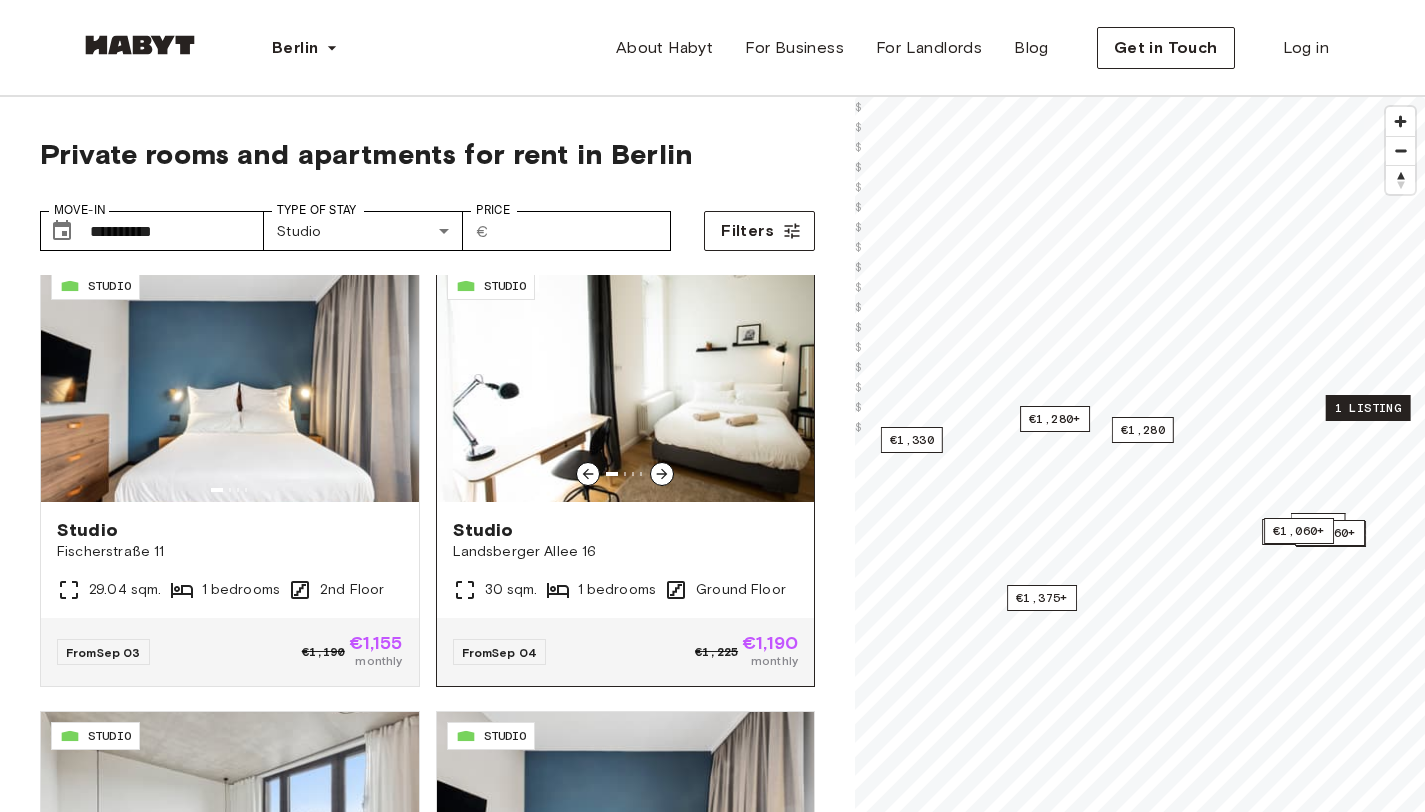 click 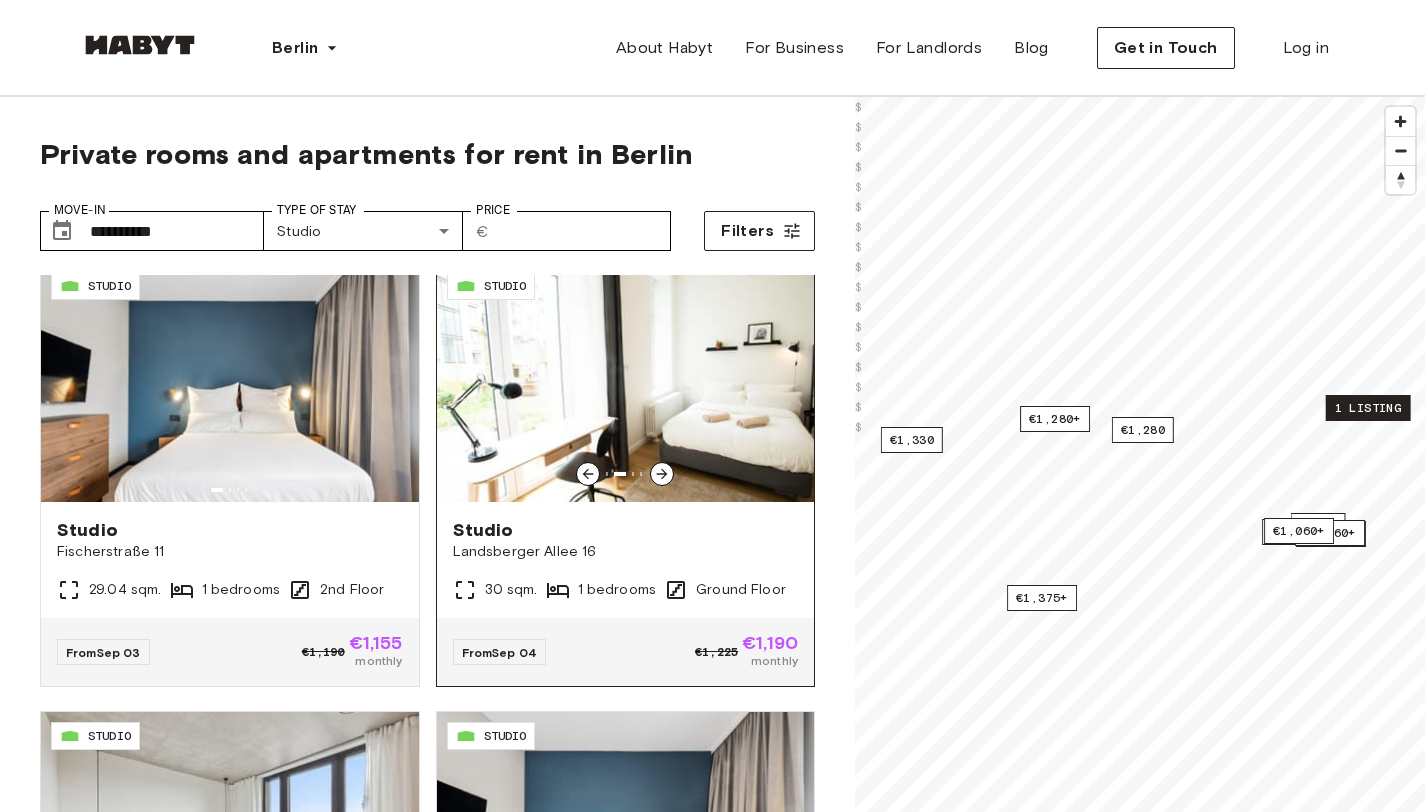 click 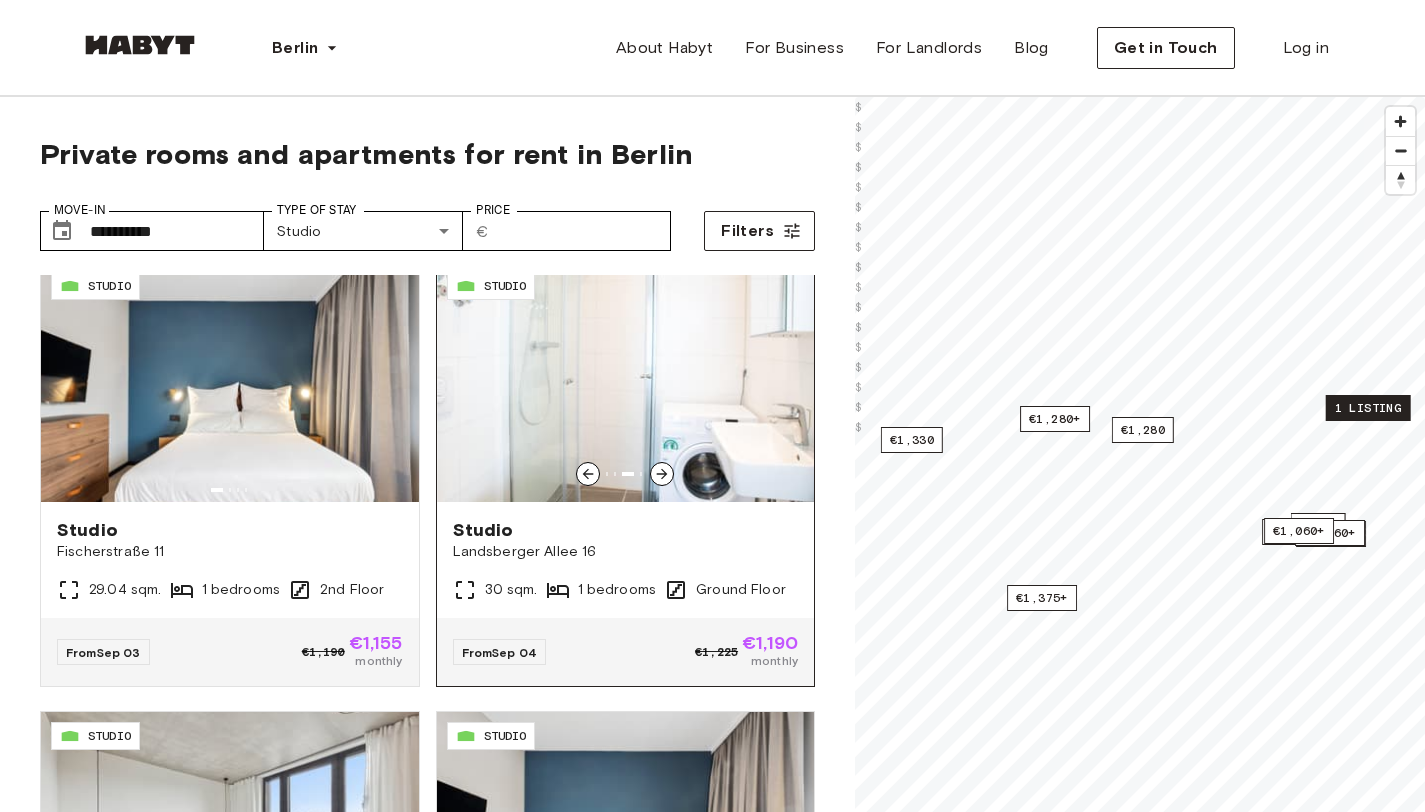 click 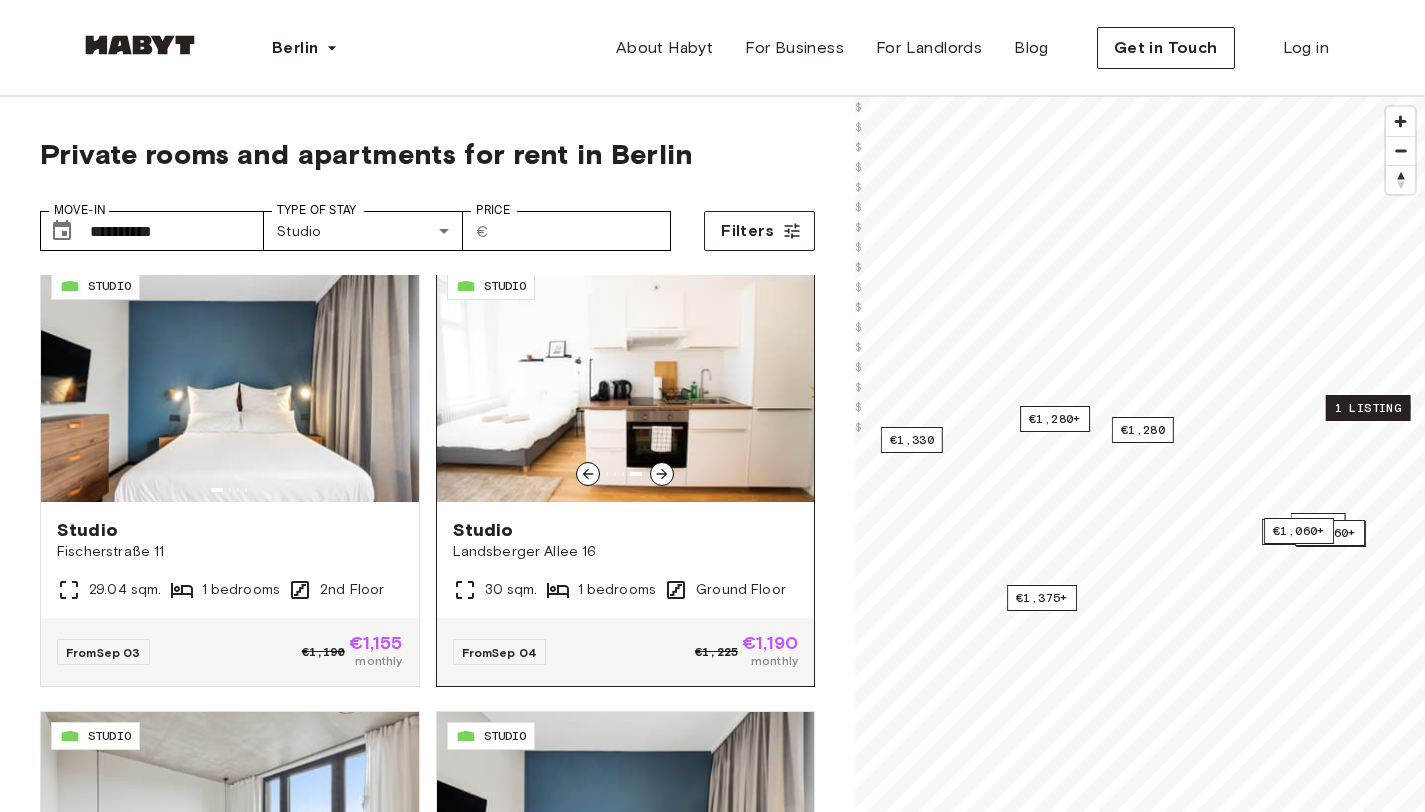 click 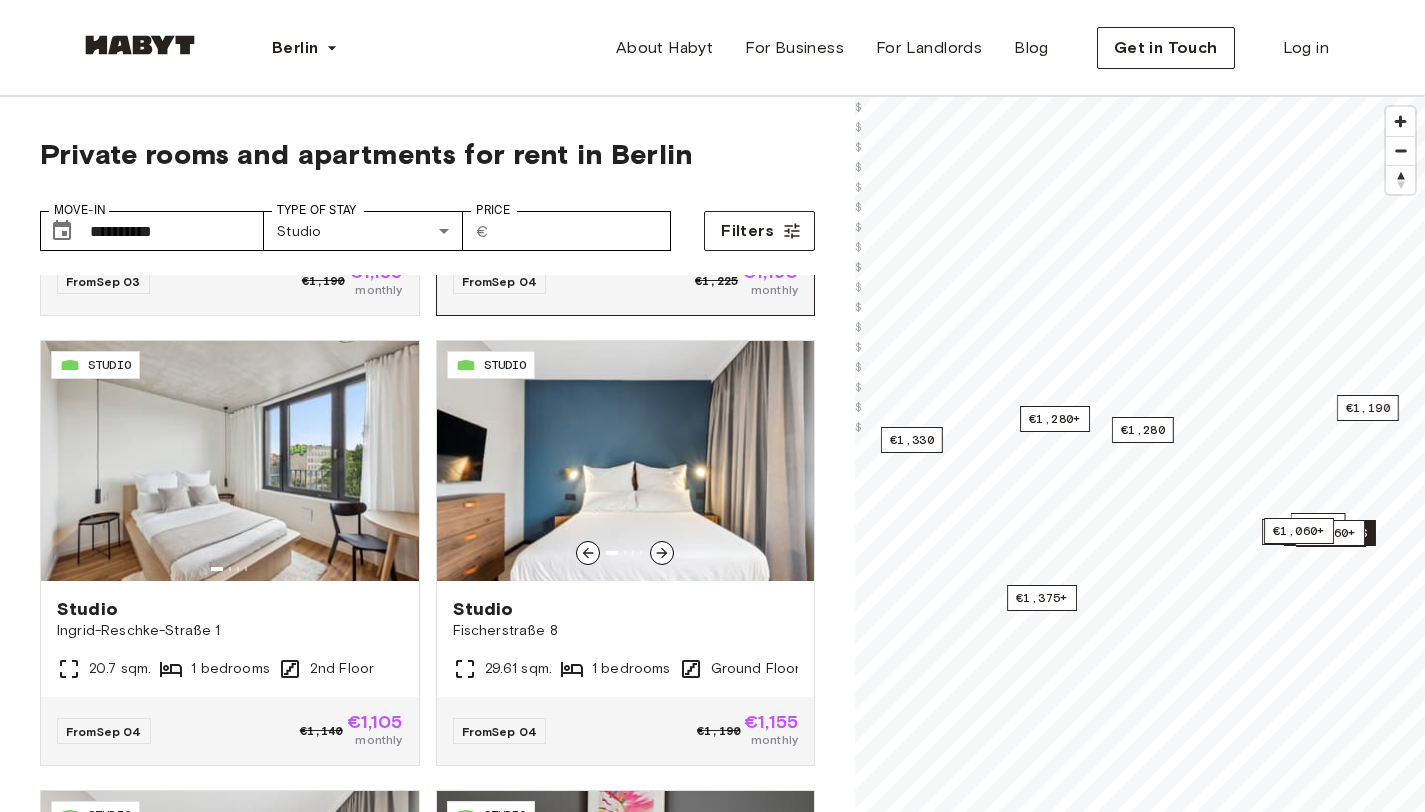 scroll, scrollTop: 2239, scrollLeft: 0, axis: vertical 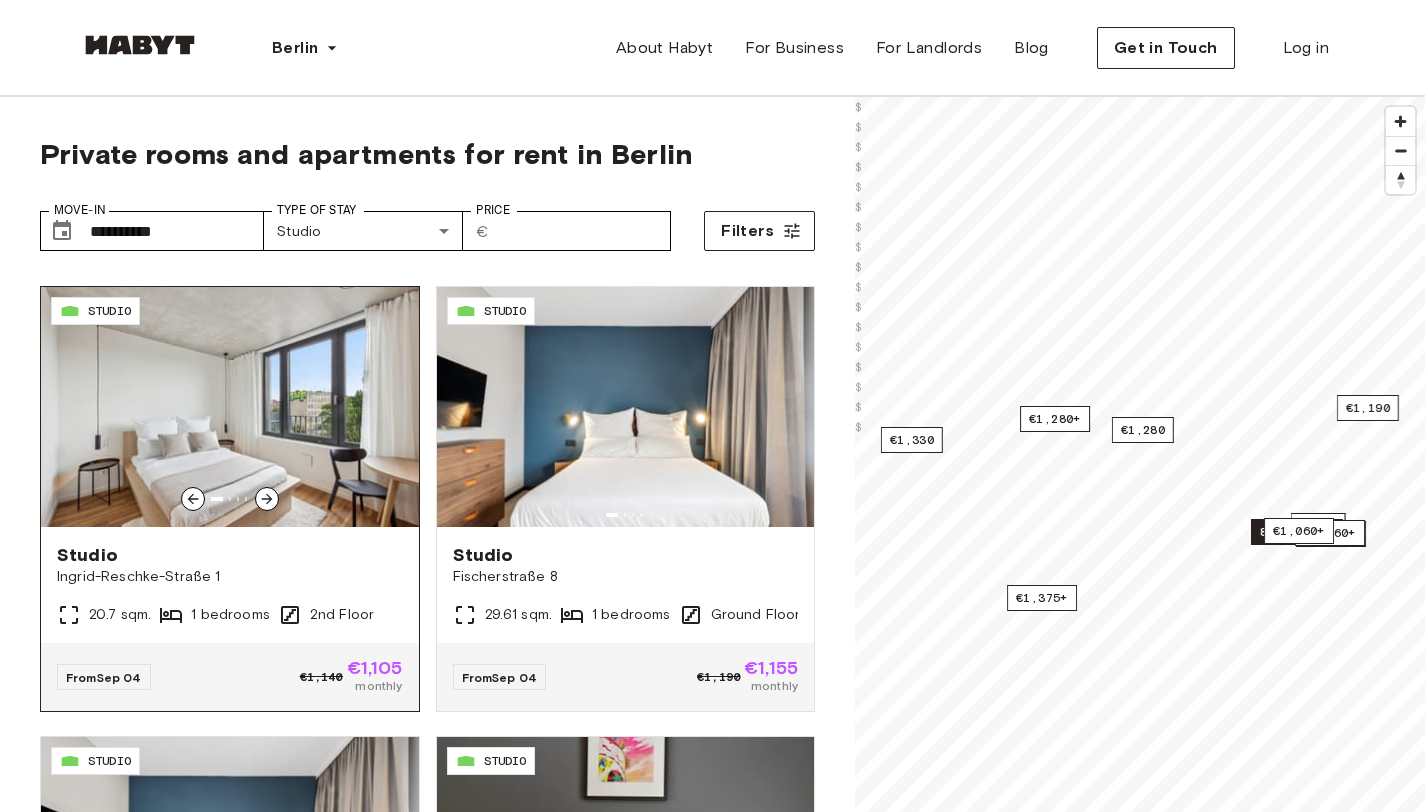 click 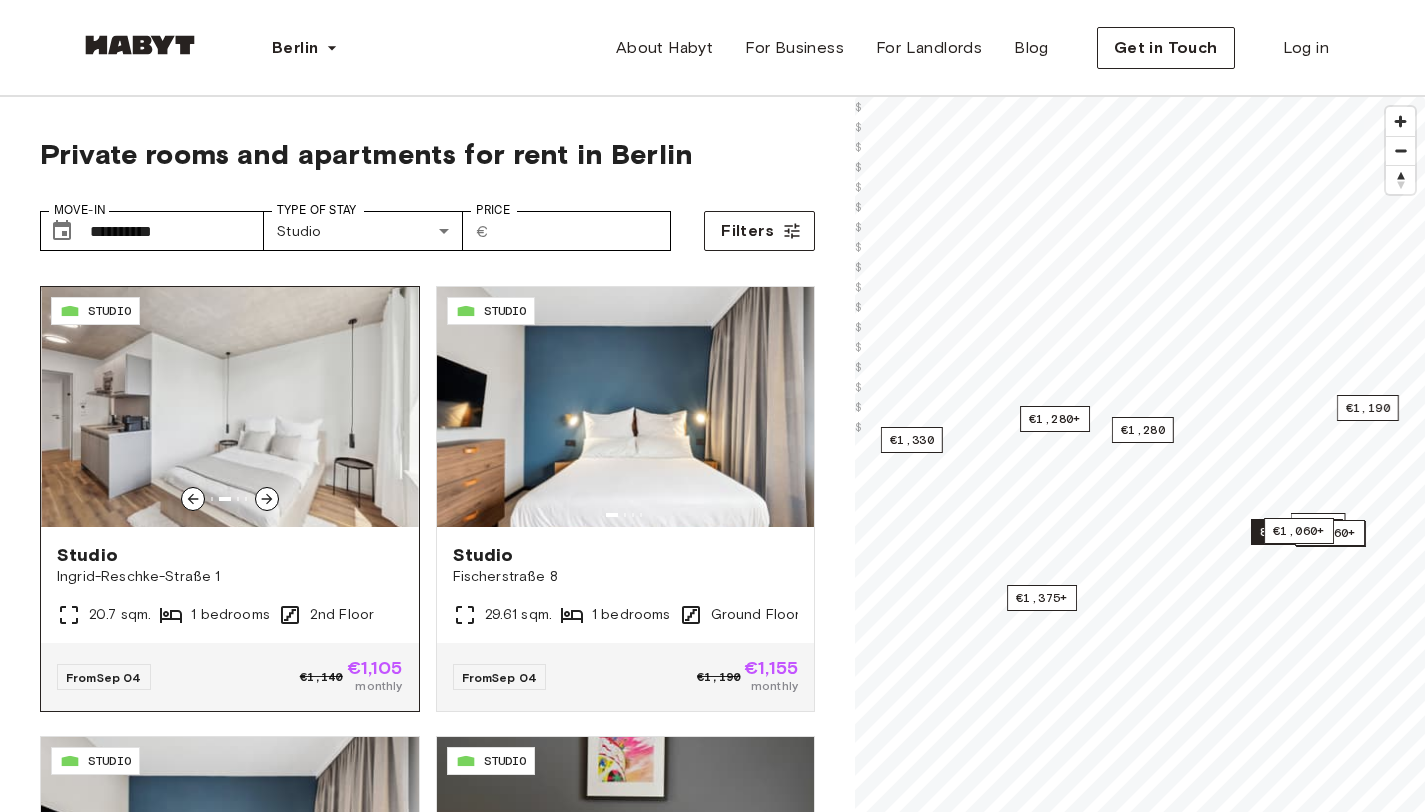 click 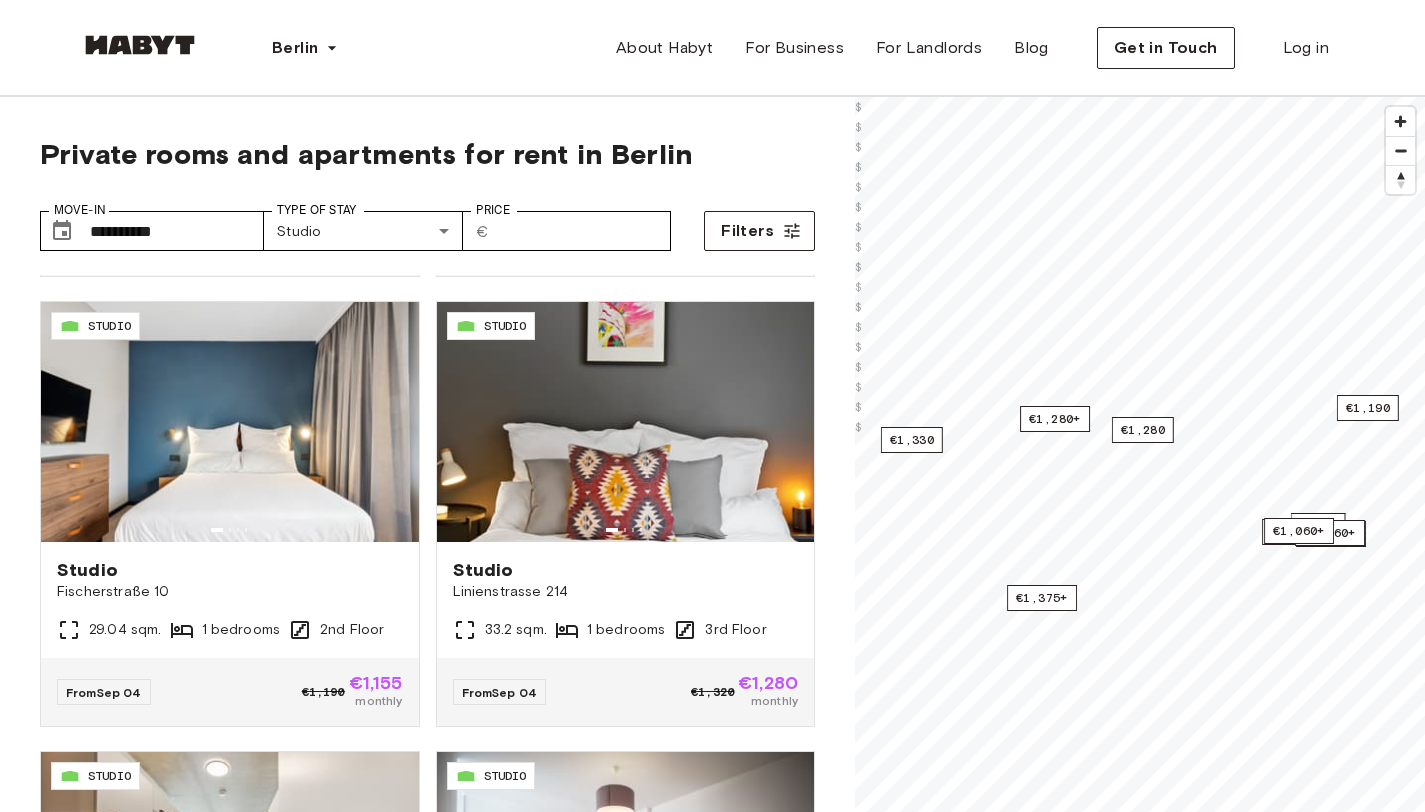 scroll, scrollTop: 2701, scrollLeft: 0, axis: vertical 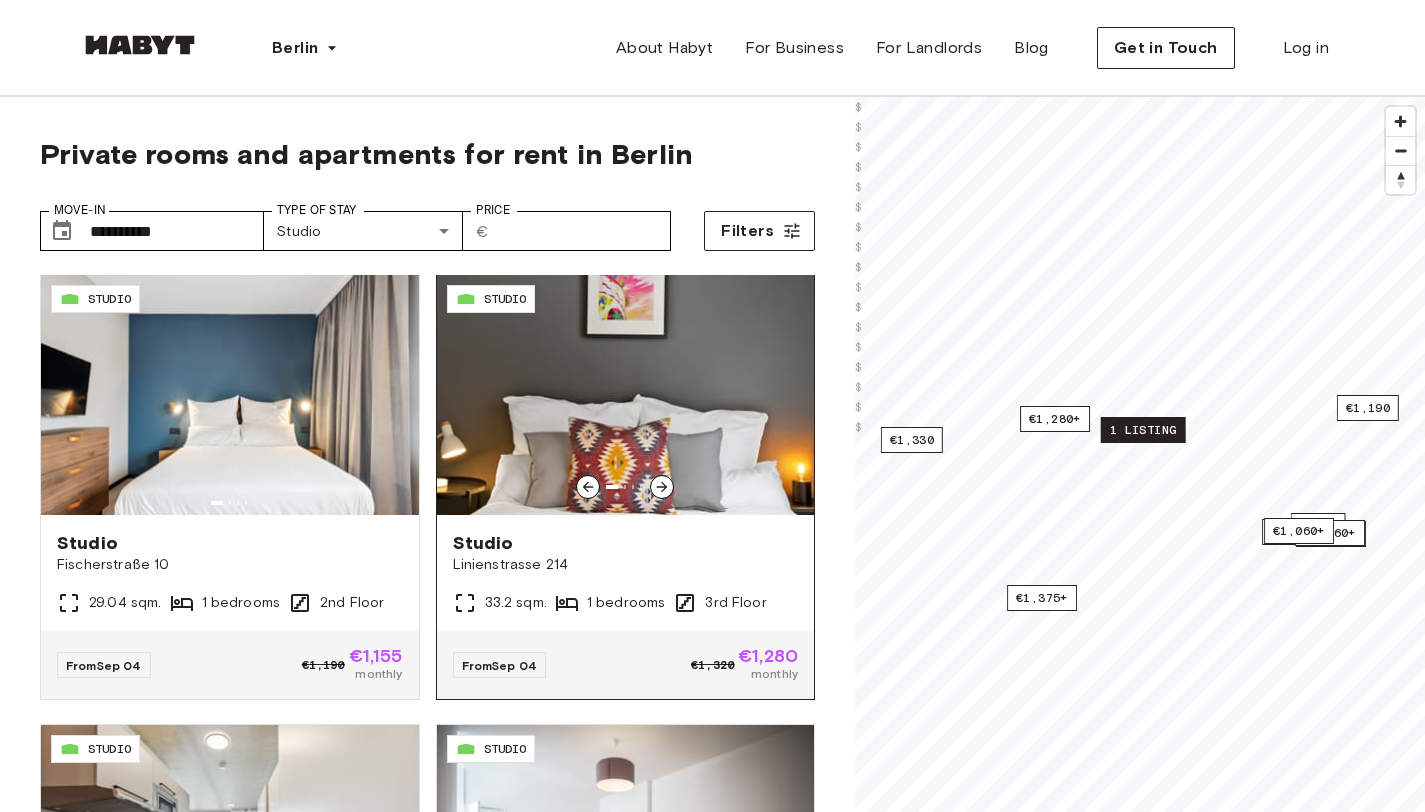 click 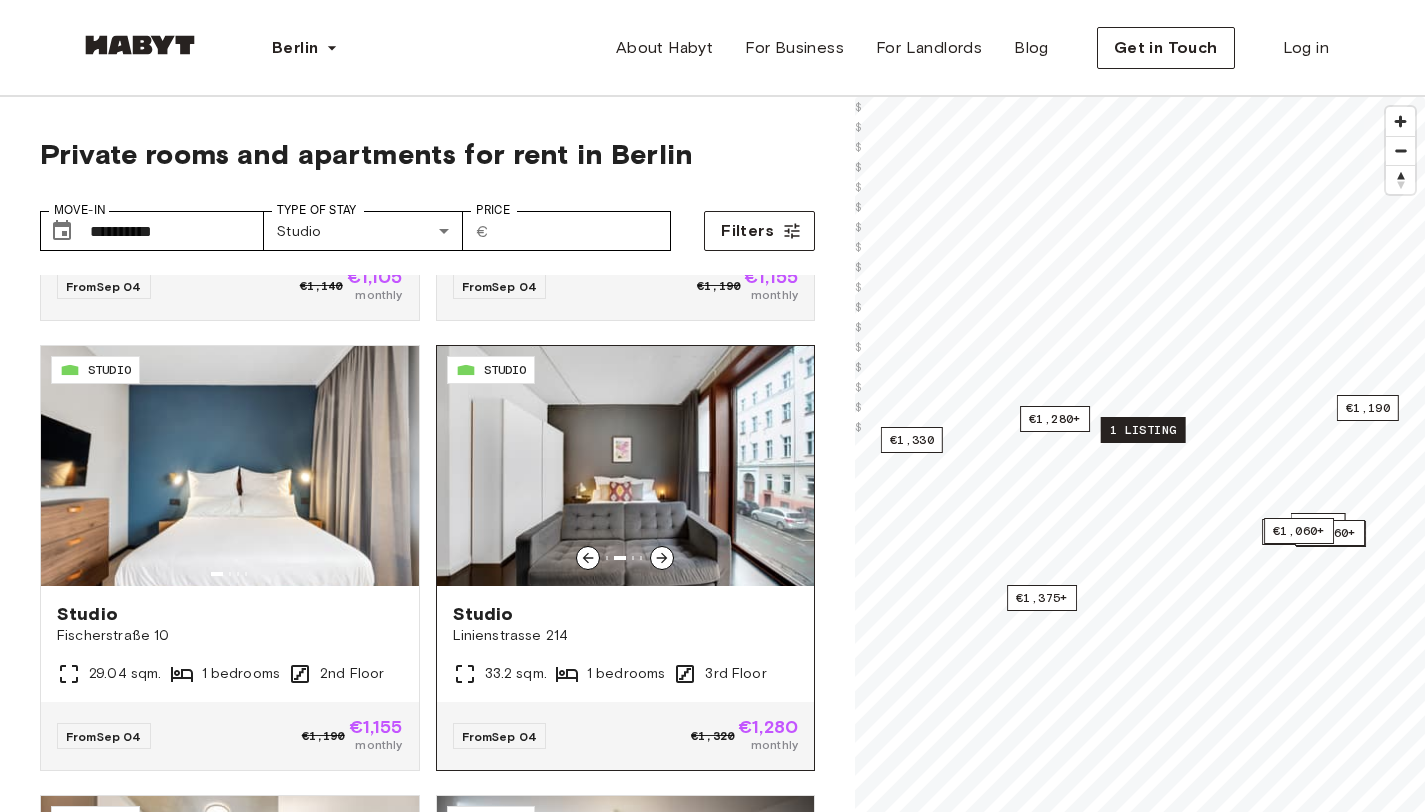 scroll, scrollTop: 2633, scrollLeft: 0, axis: vertical 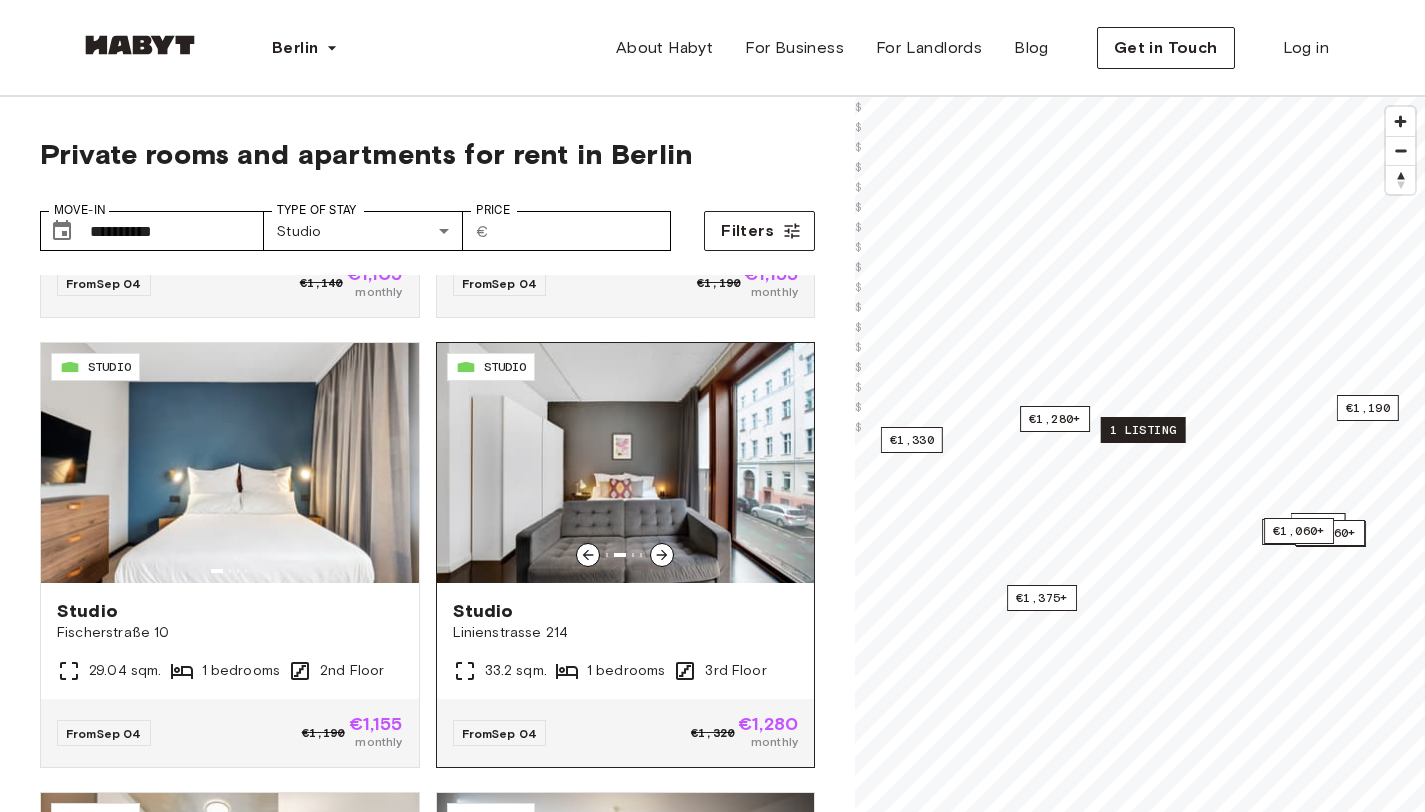 click 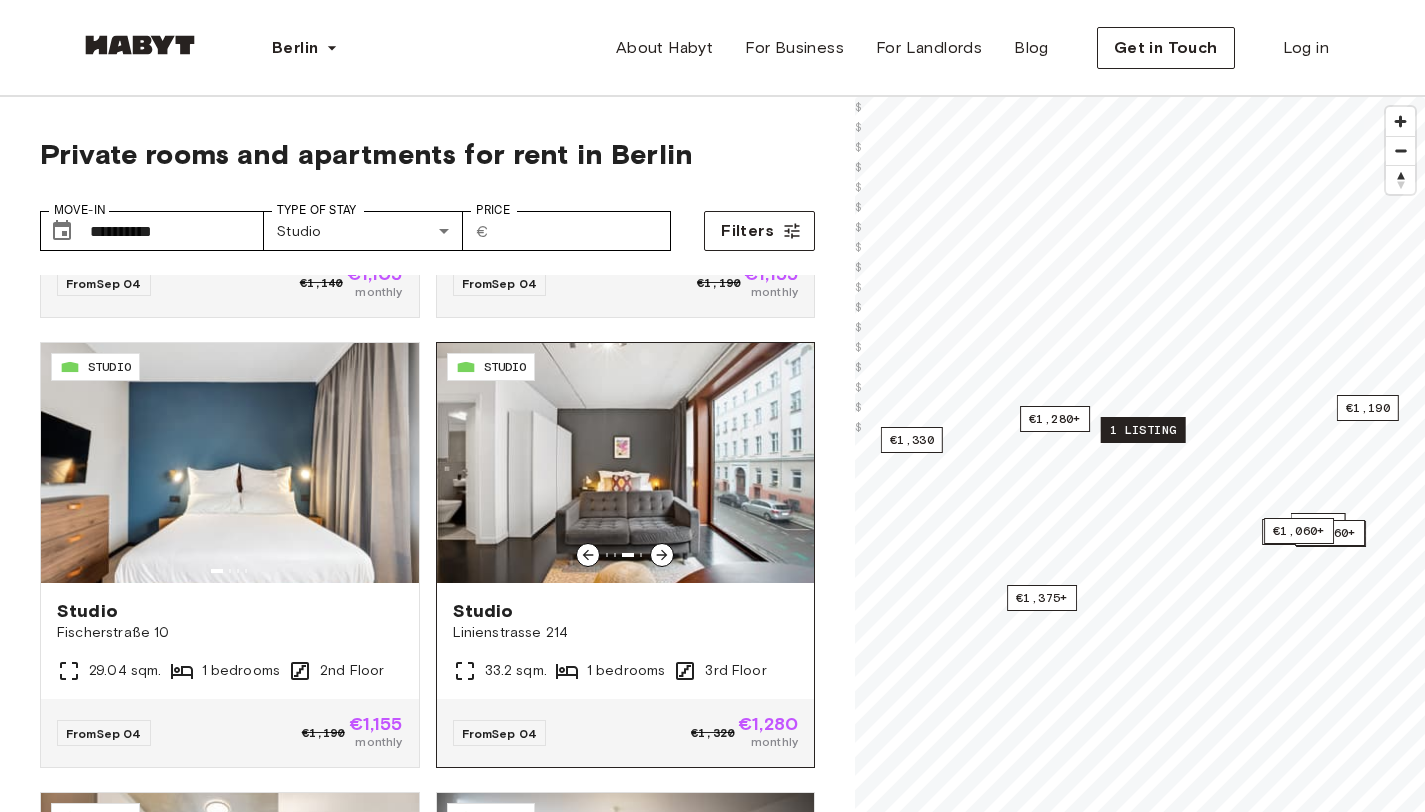 click 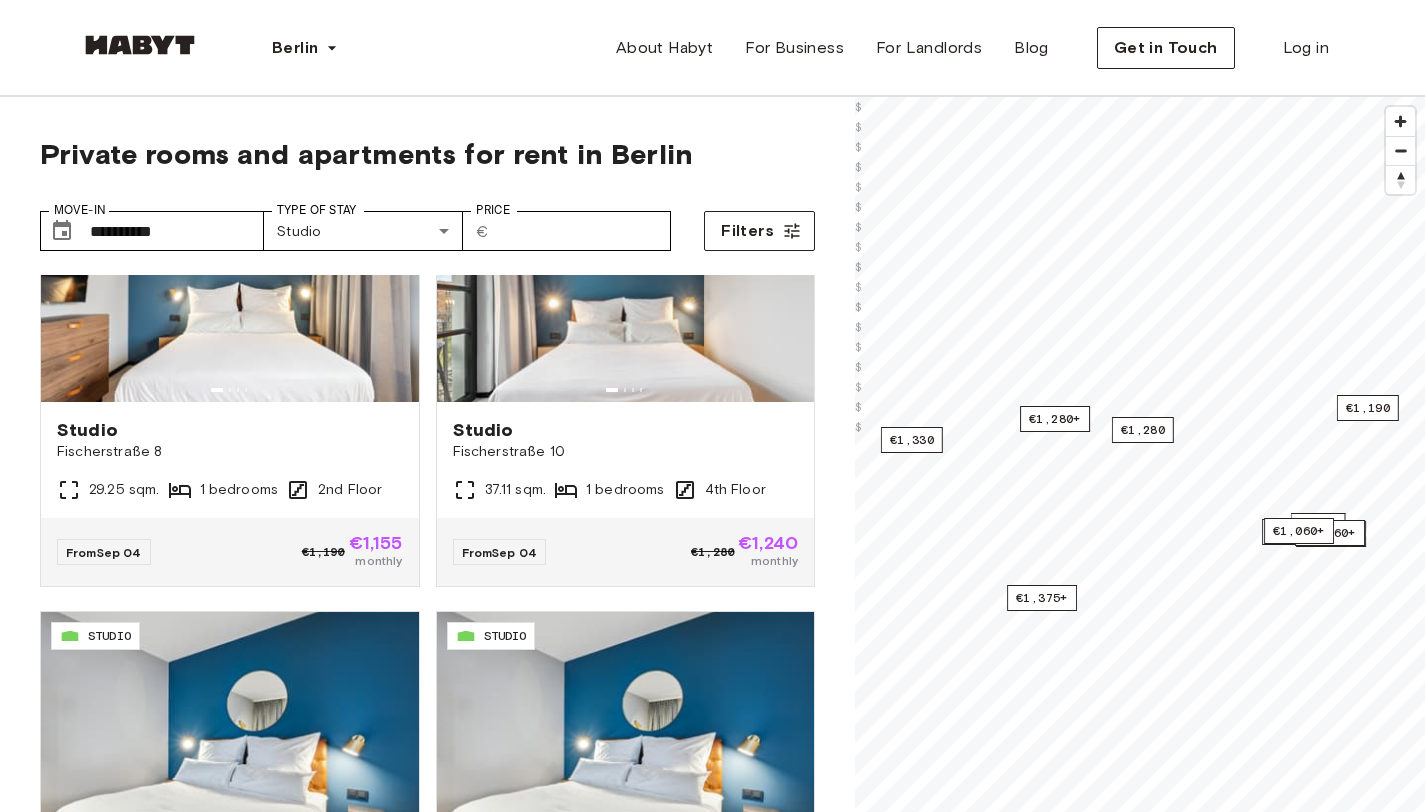 scroll, scrollTop: 3793, scrollLeft: 0, axis: vertical 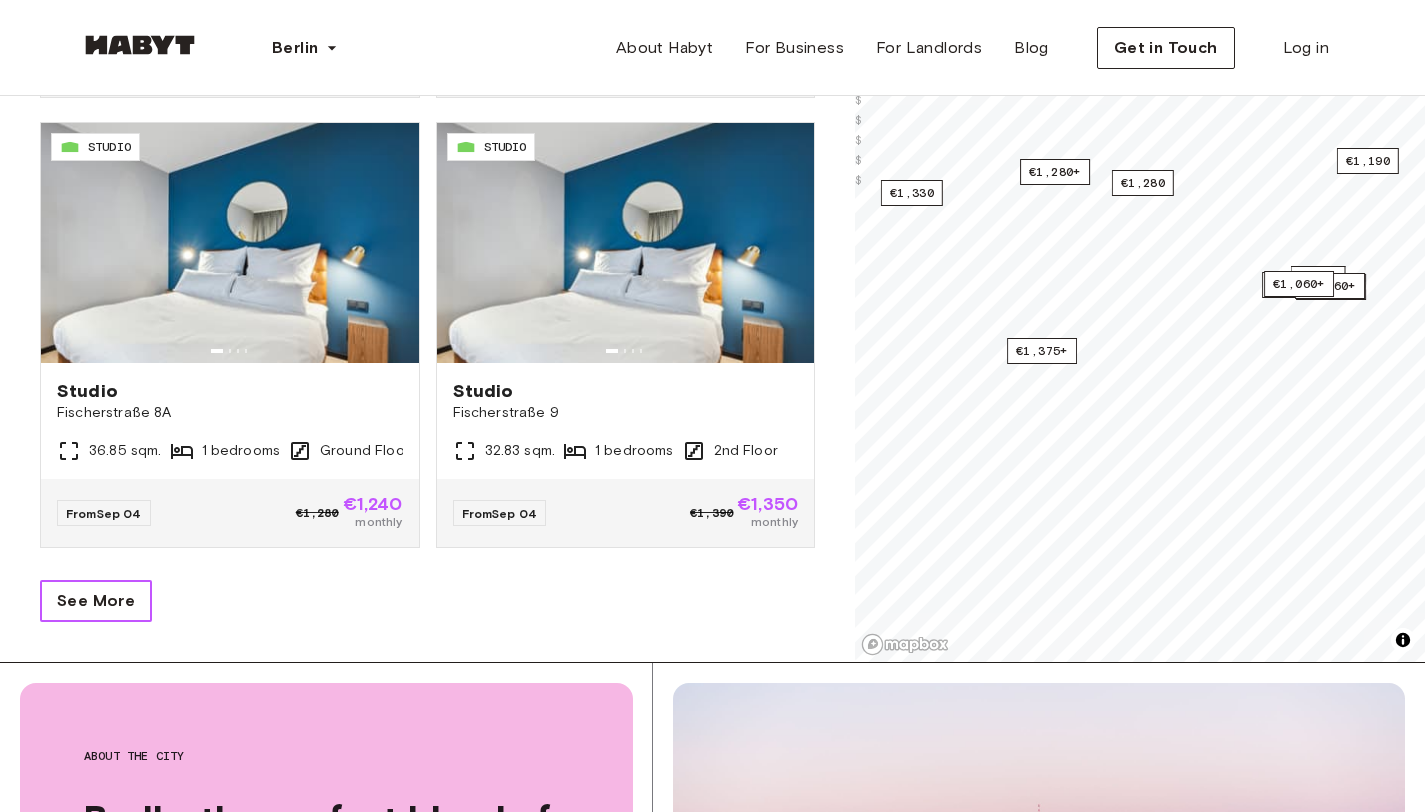 click on "See More" at bounding box center [96, 601] 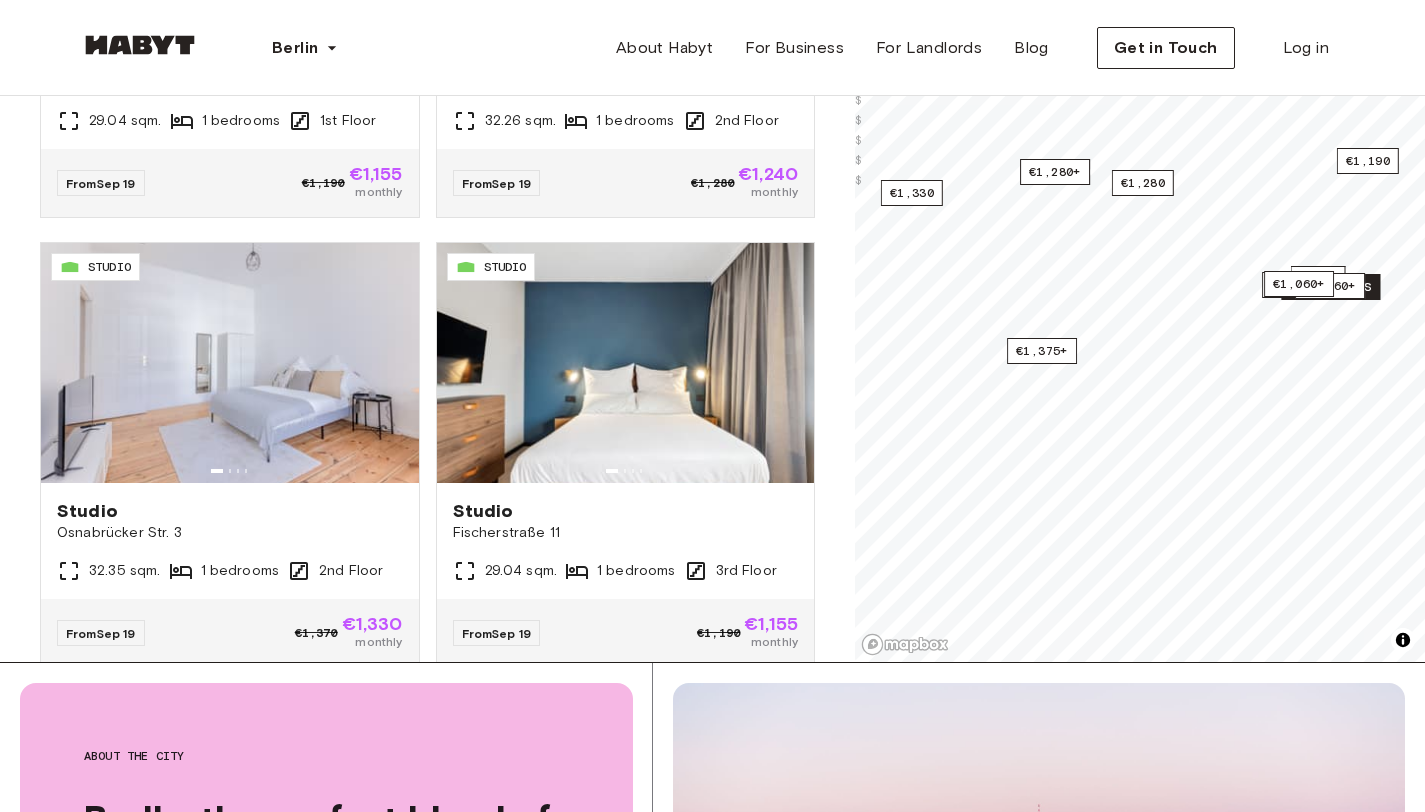 scroll, scrollTop: 5065, scrollLeft: 0, axis: vertical 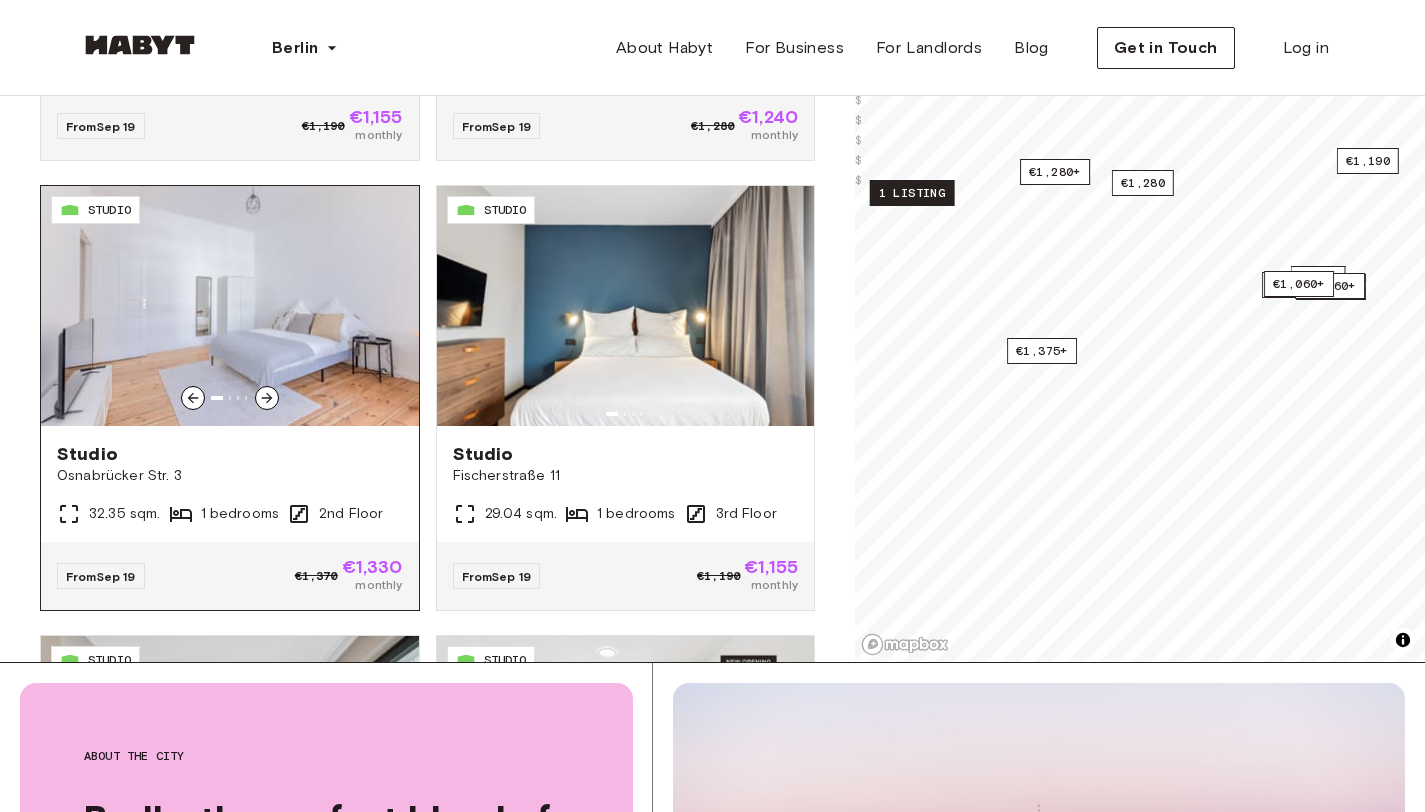 click 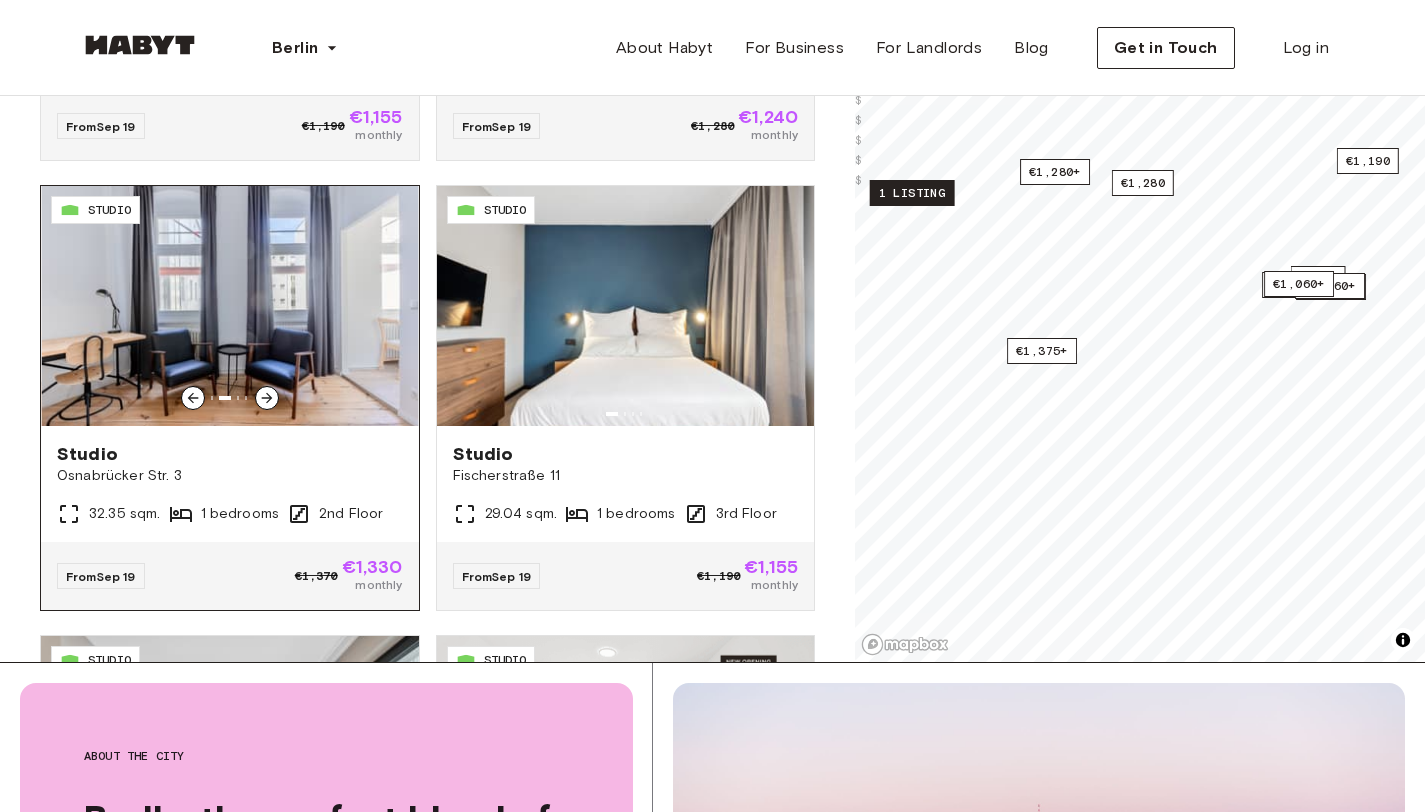 click 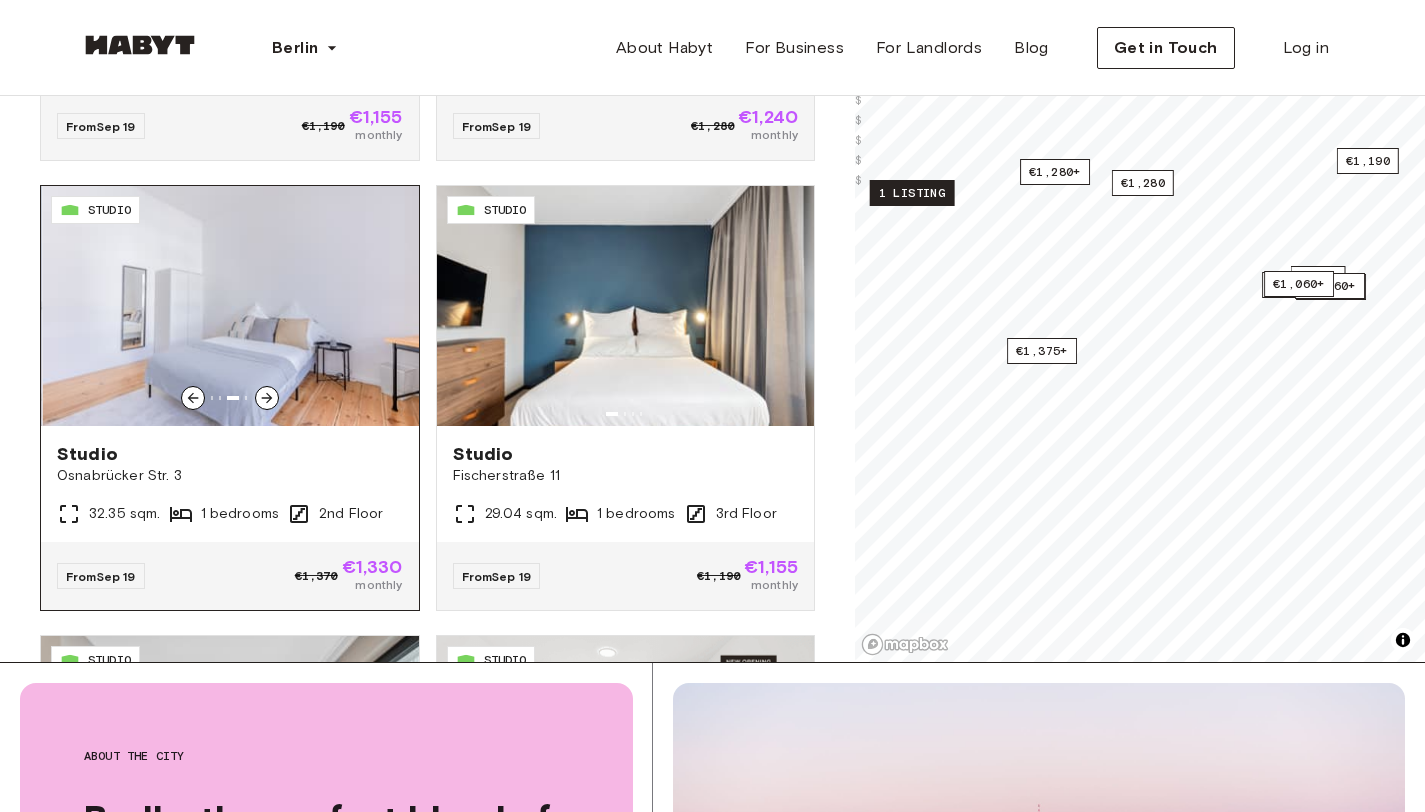 click 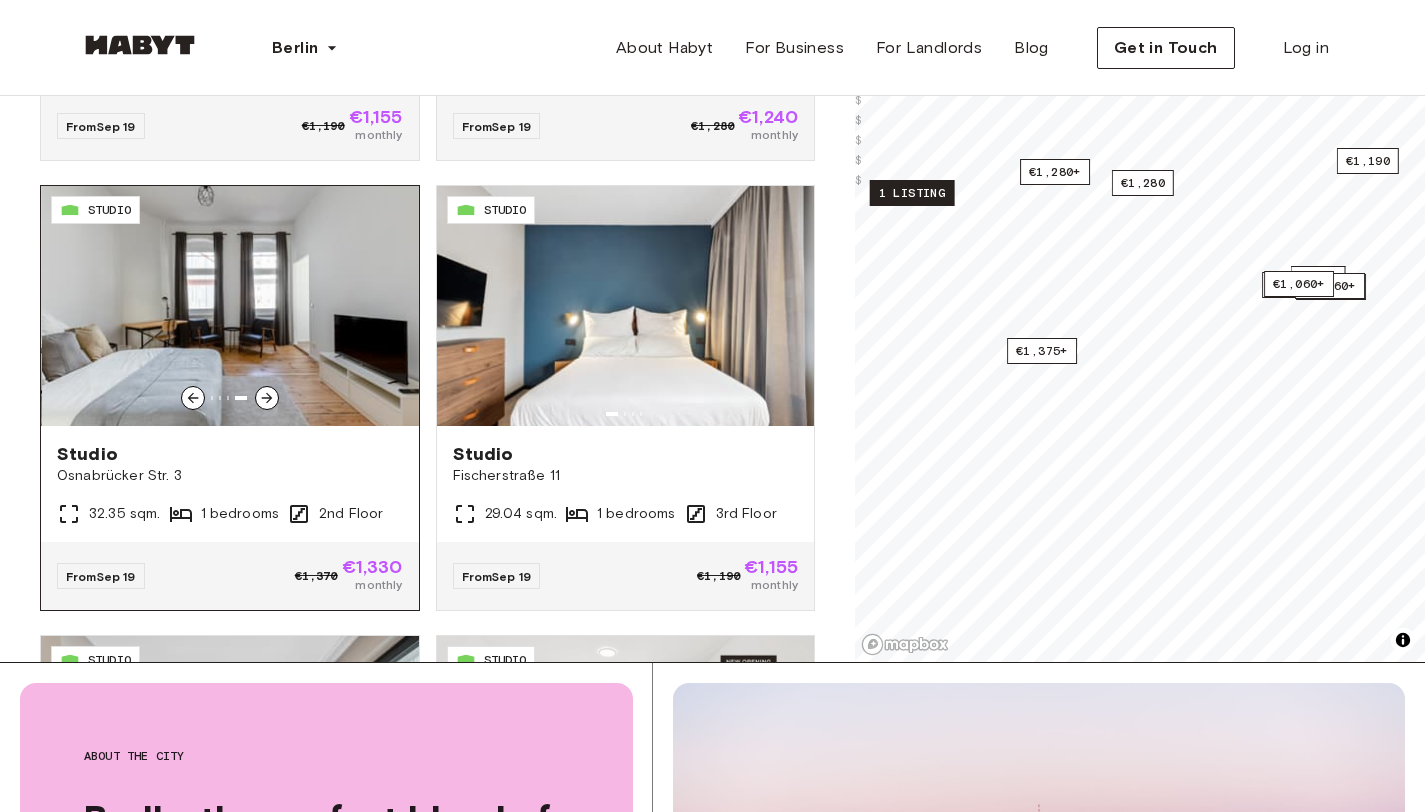 click 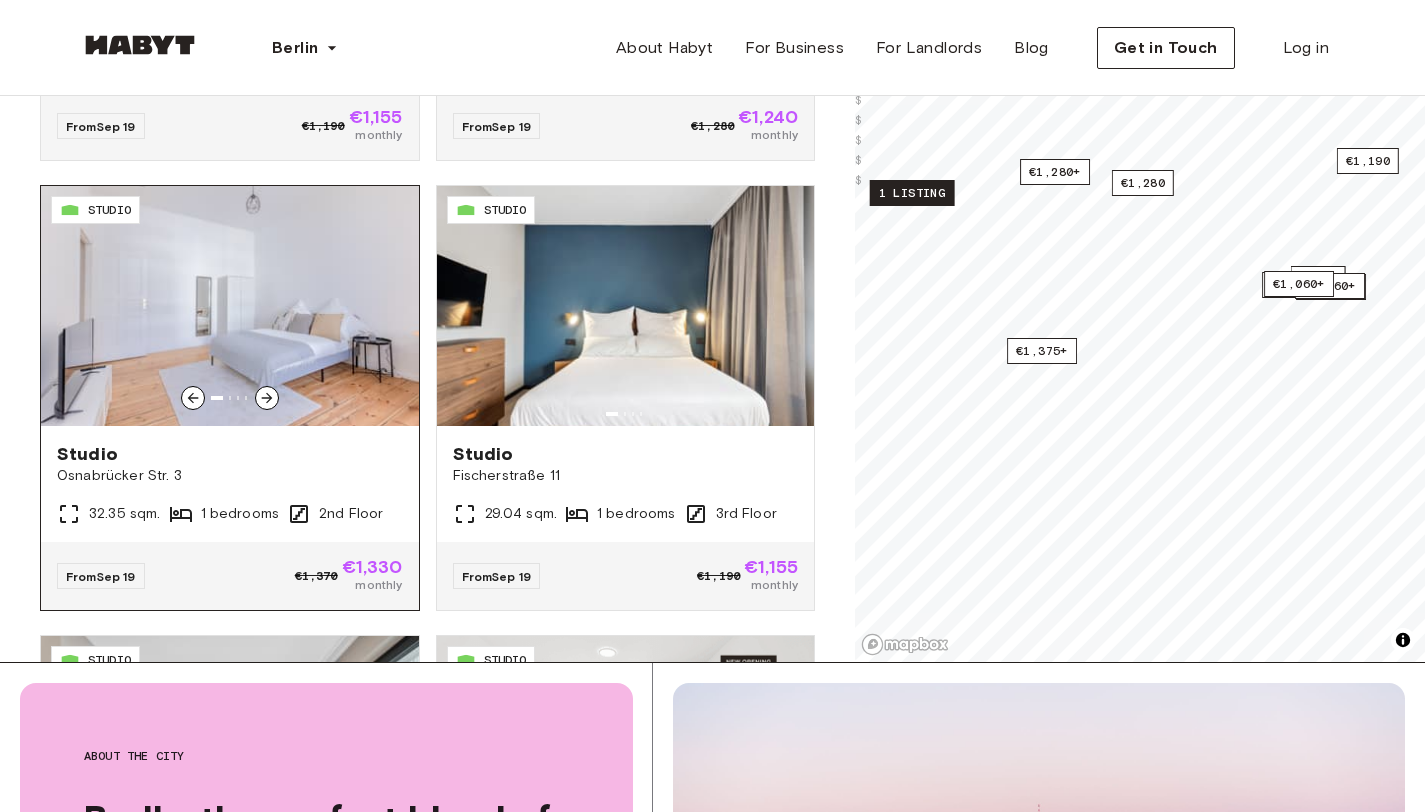 click 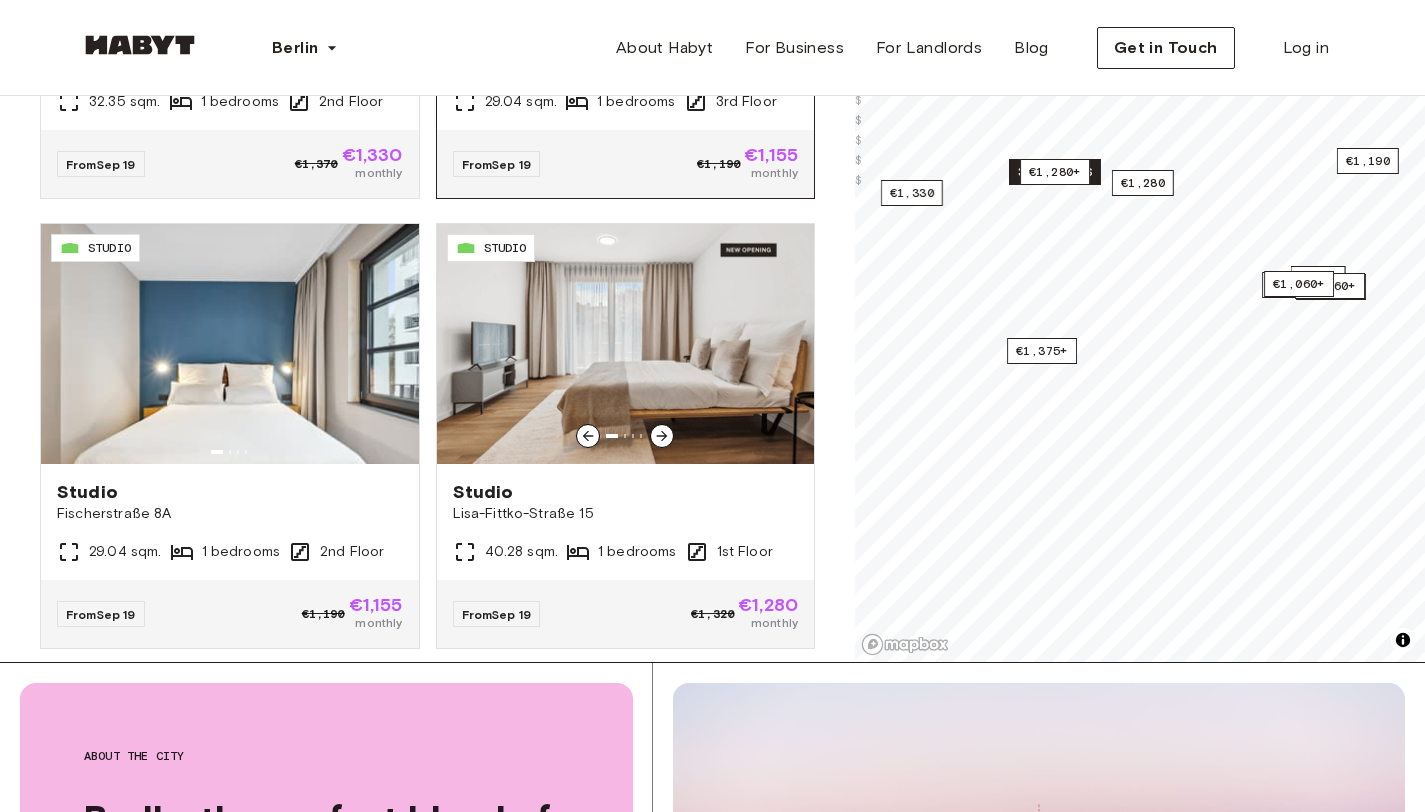 scroll, scrollTop: 5520, scrollLeft: 0, axis: vertical 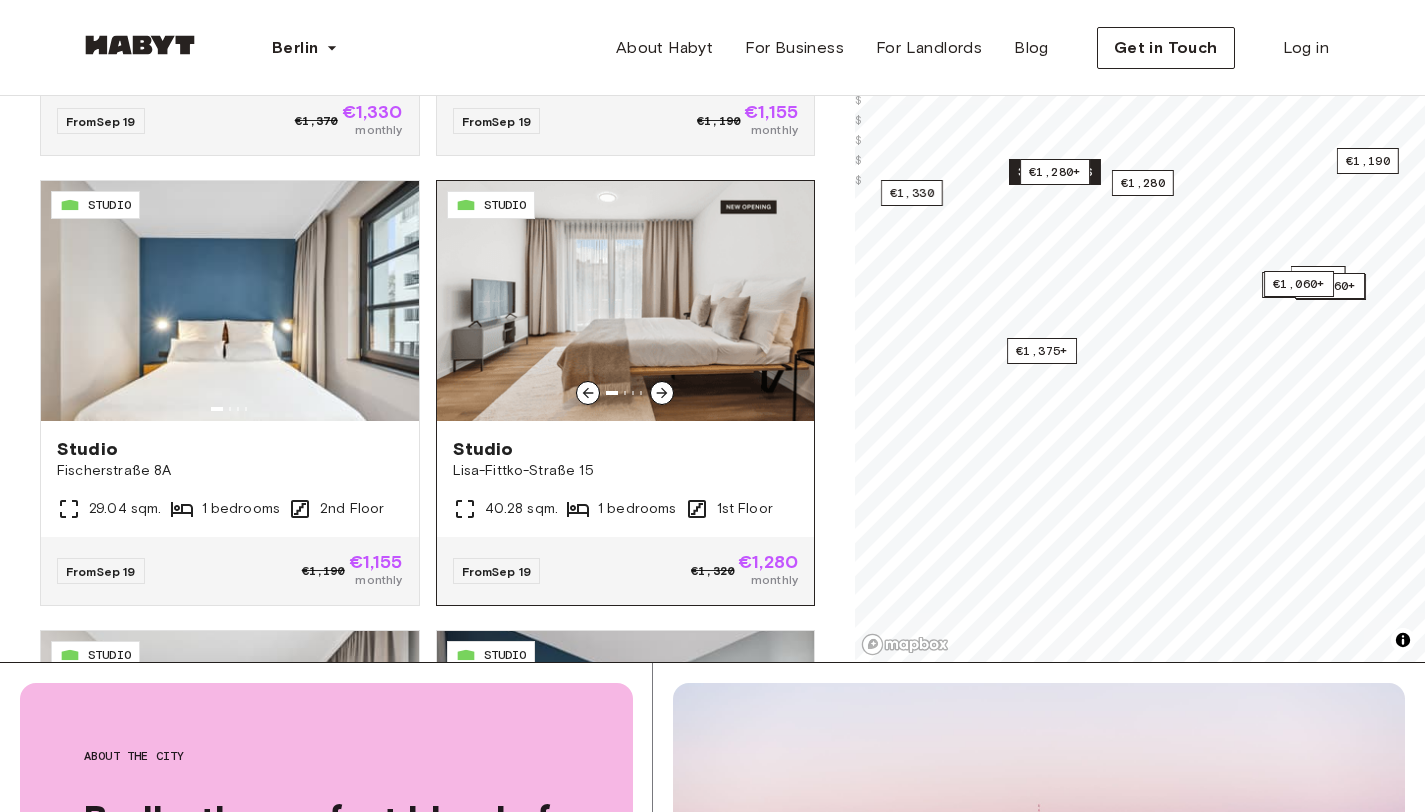 click at bounding box center [662, 393] 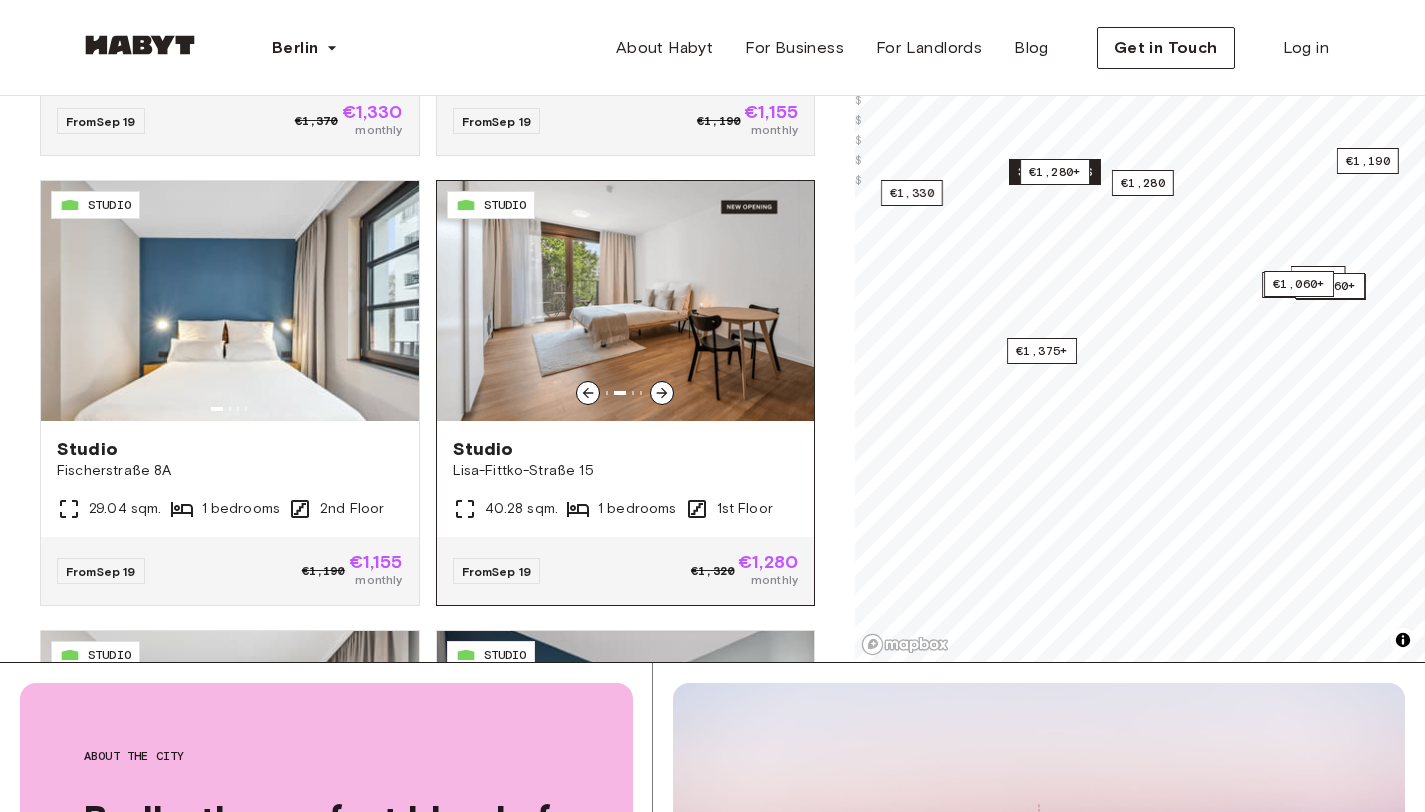 click at bounding box center (662, 393) 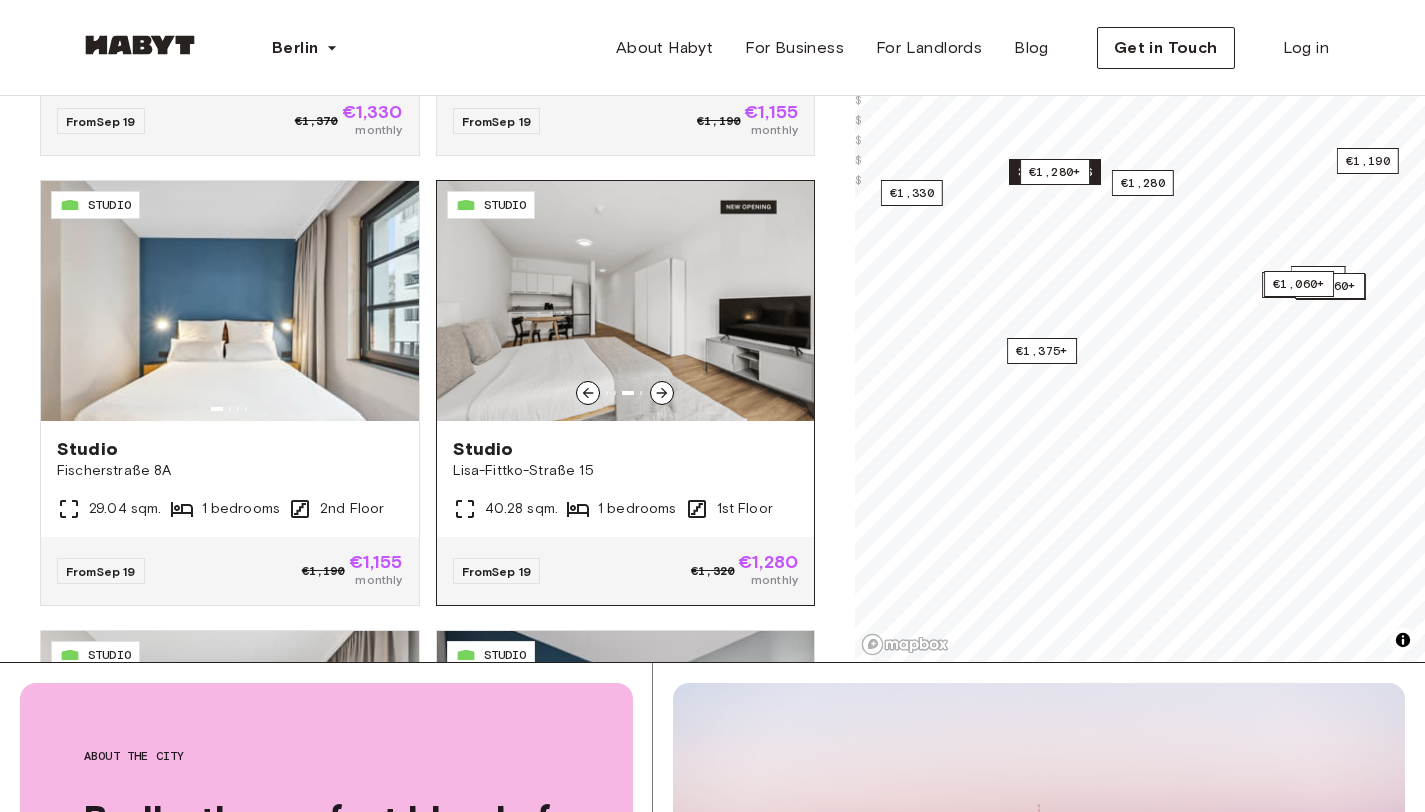 click at bounding box center (662, 393) 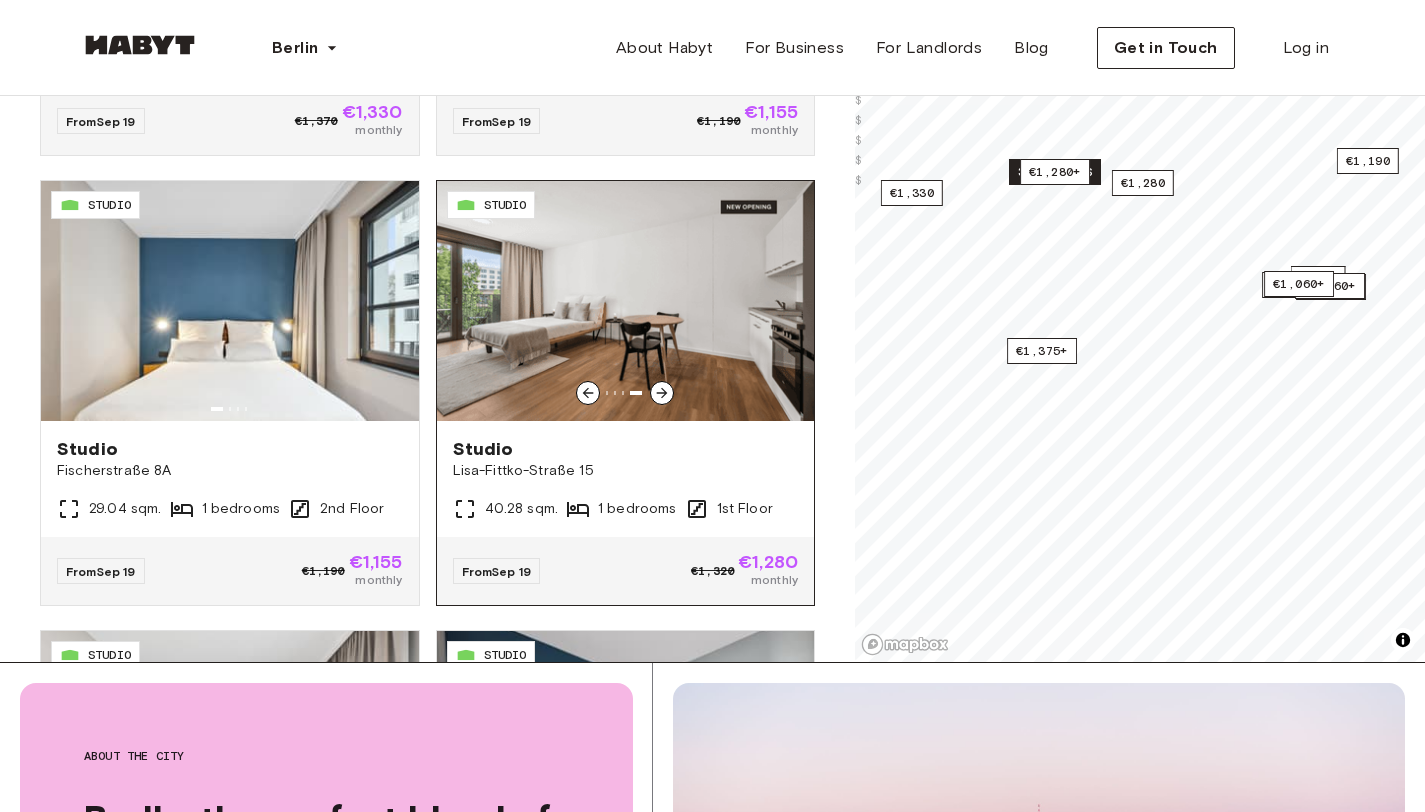 click at bounding box center [662, 393] 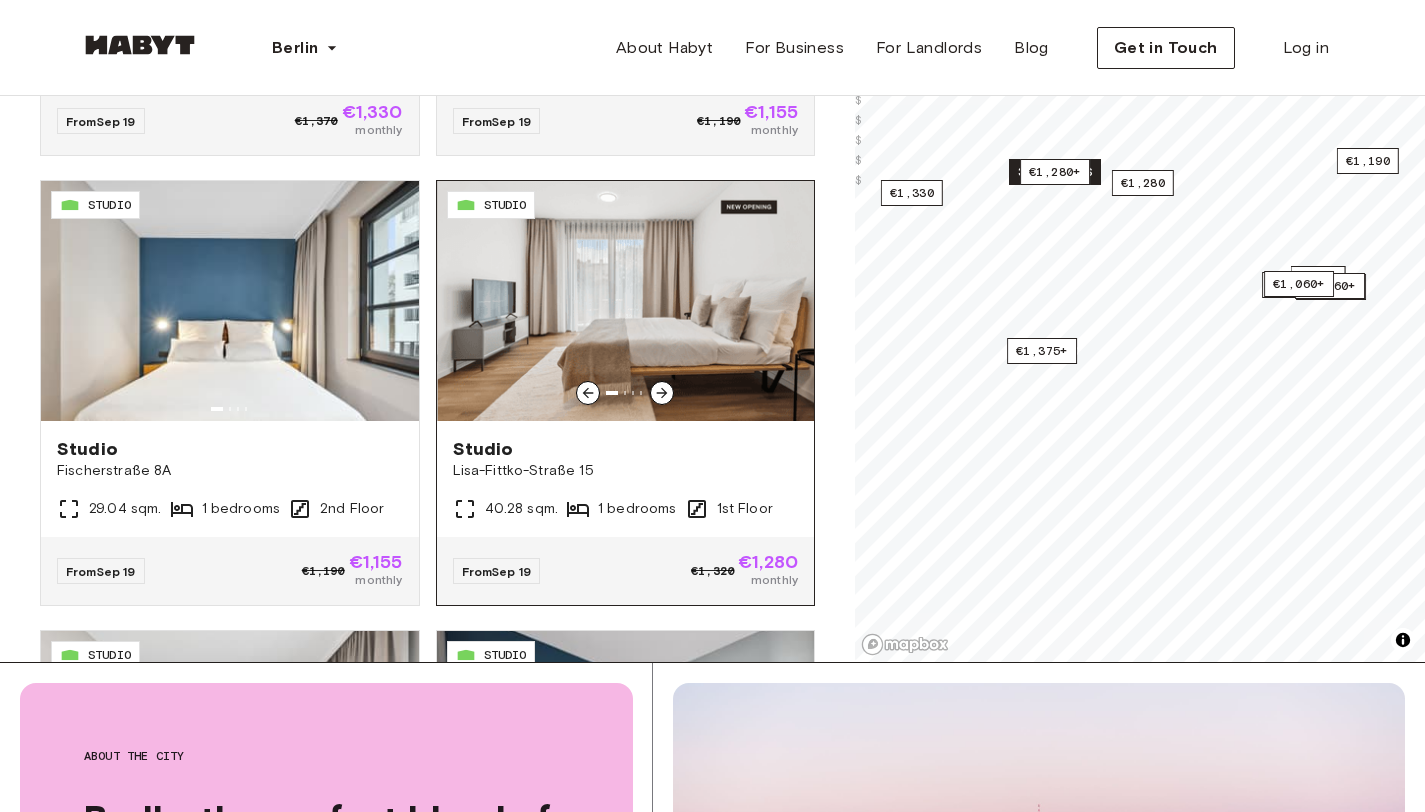 click at bounding box center [626, 301] 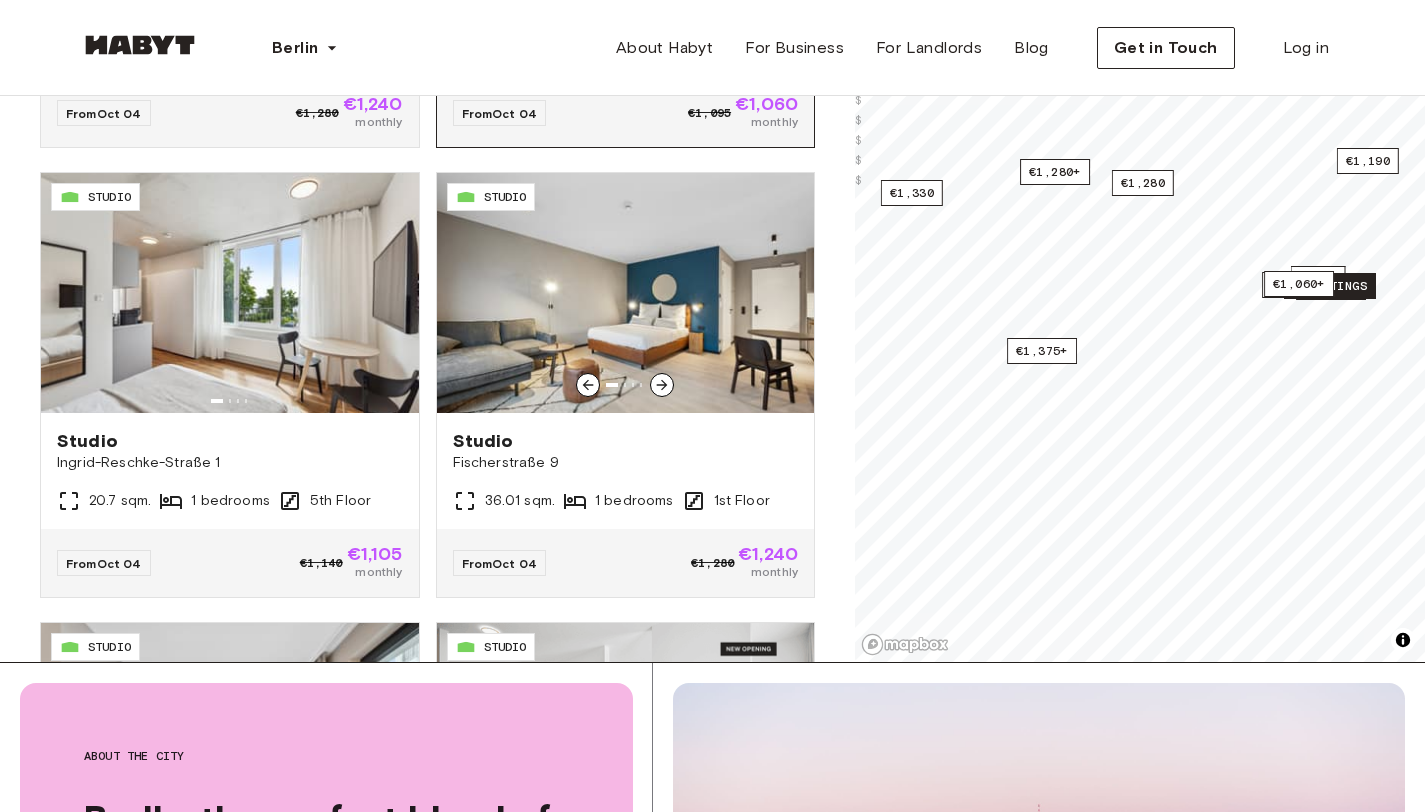 scroll, scrollTop: 6459, scrollLeft: 0, axis: vertical 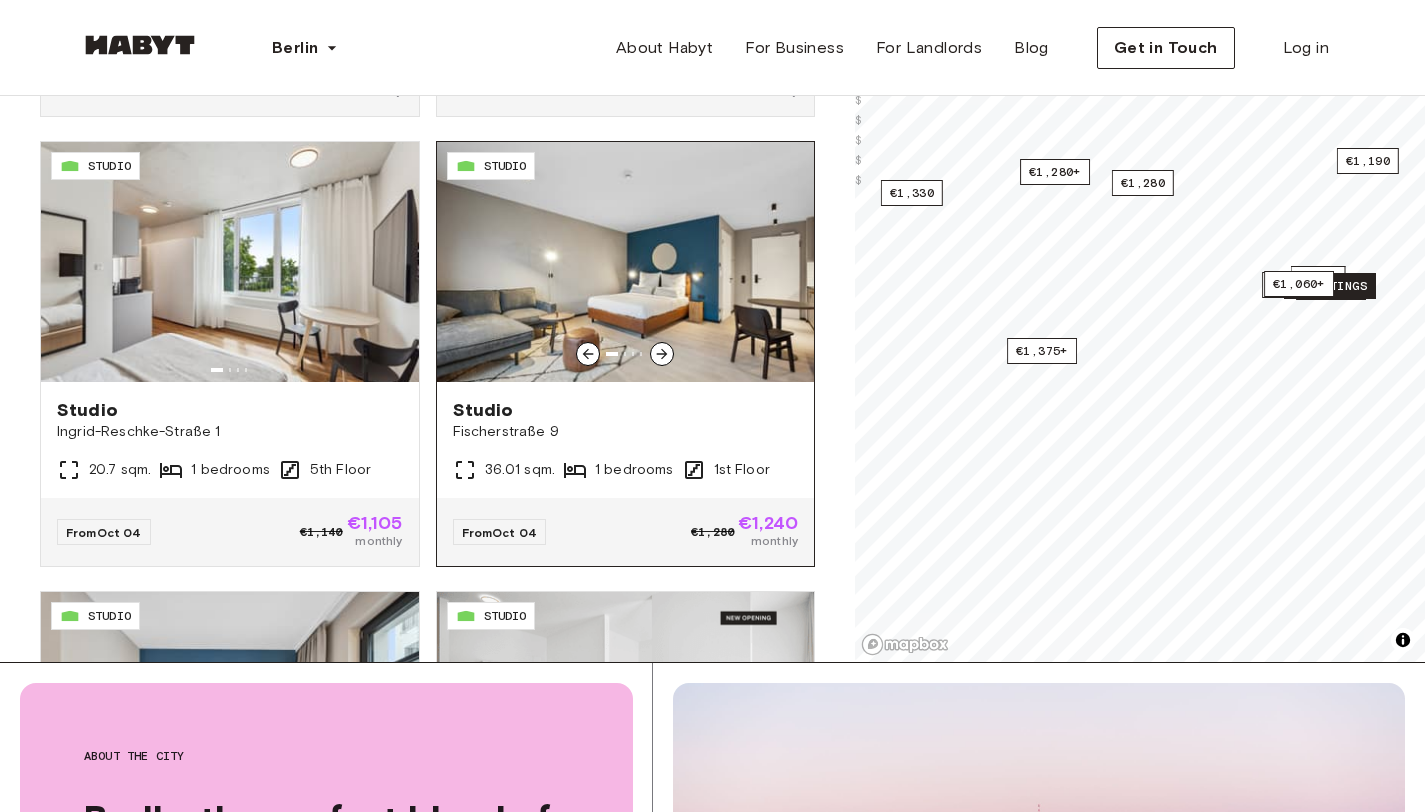 click 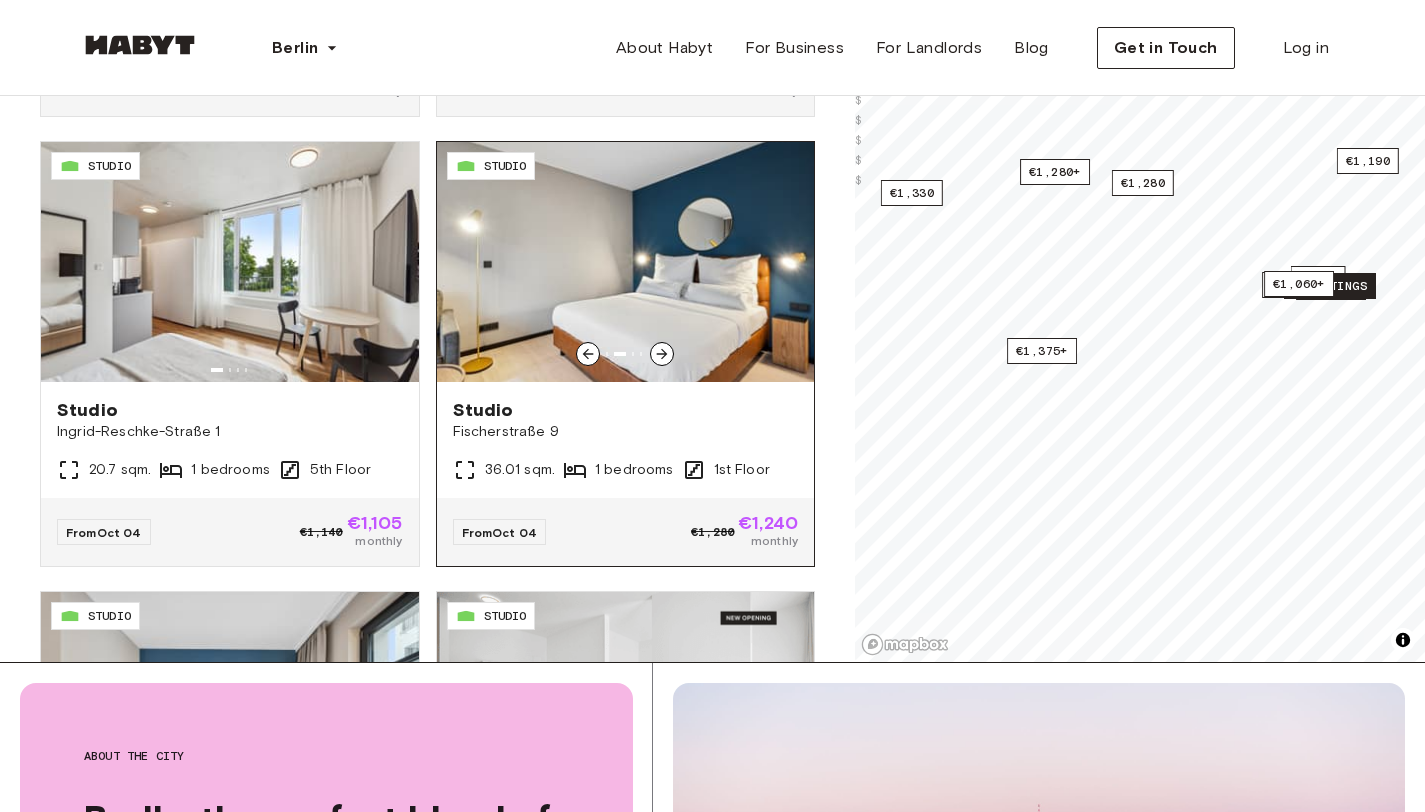 click 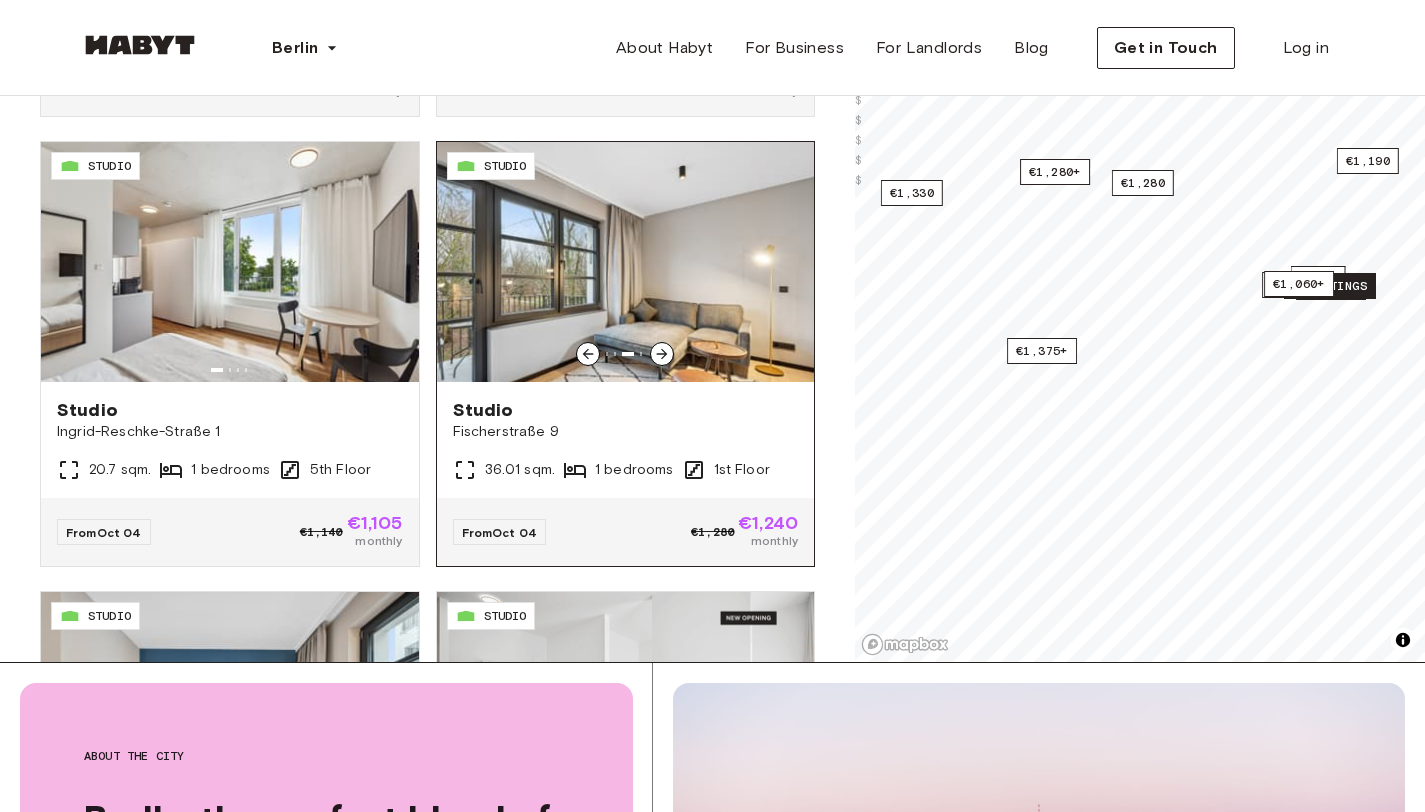 click 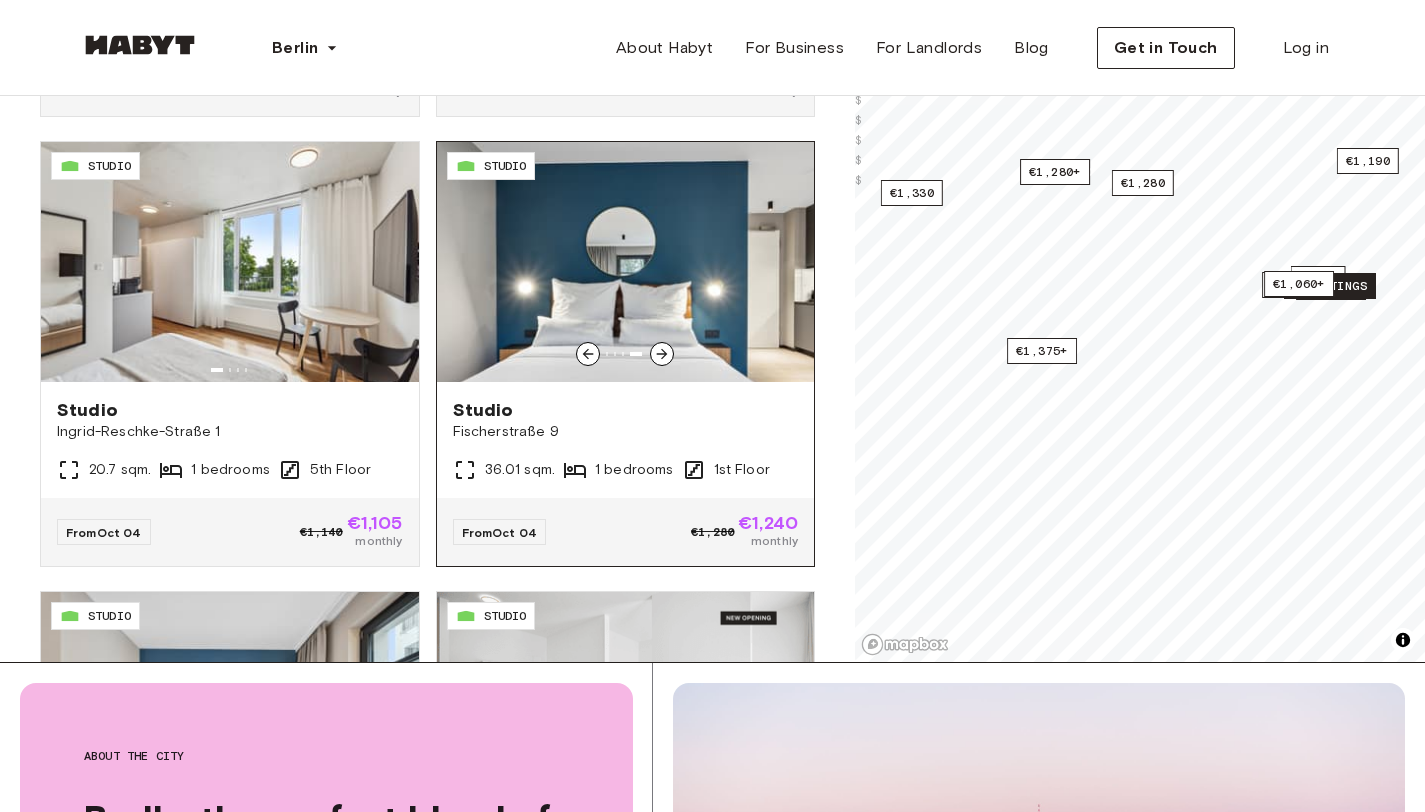 click 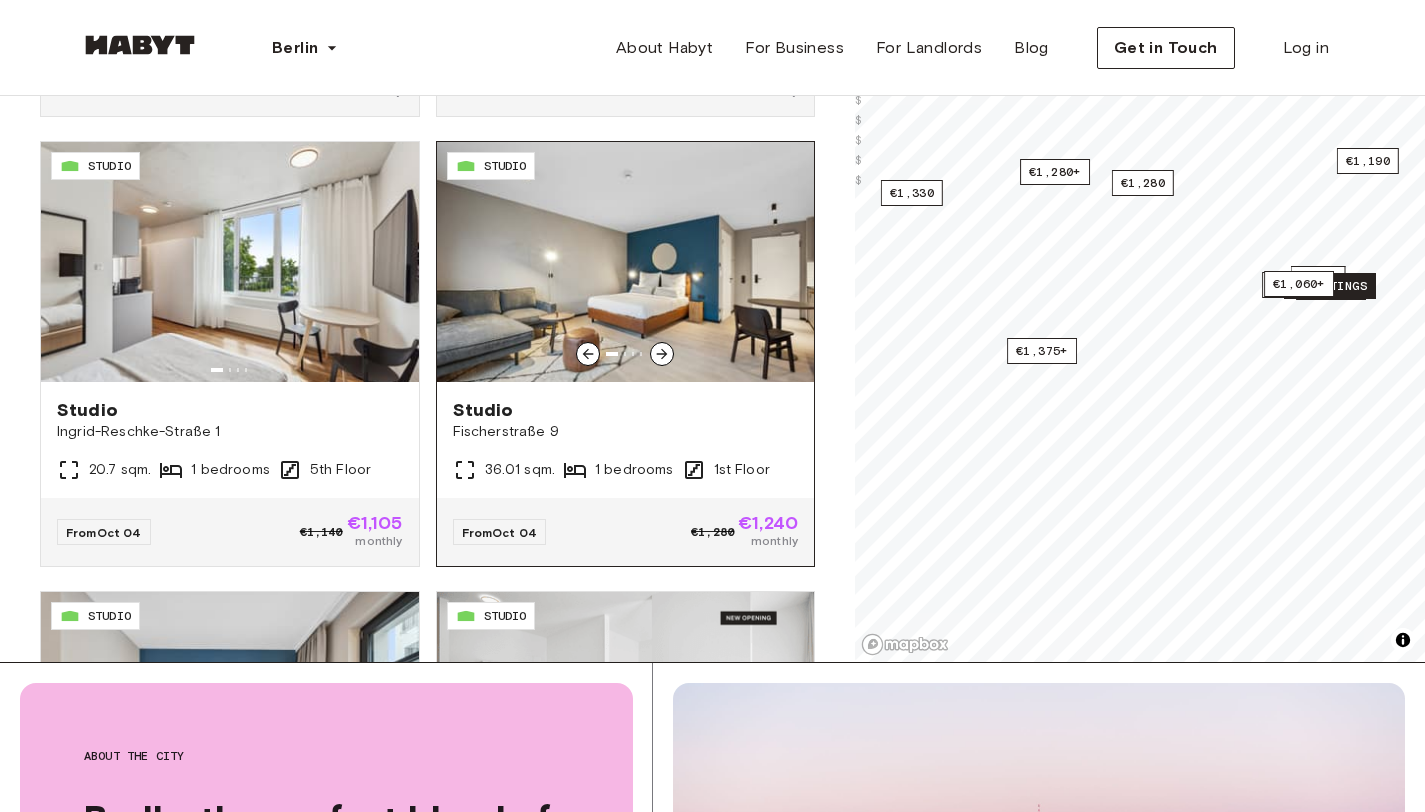 click 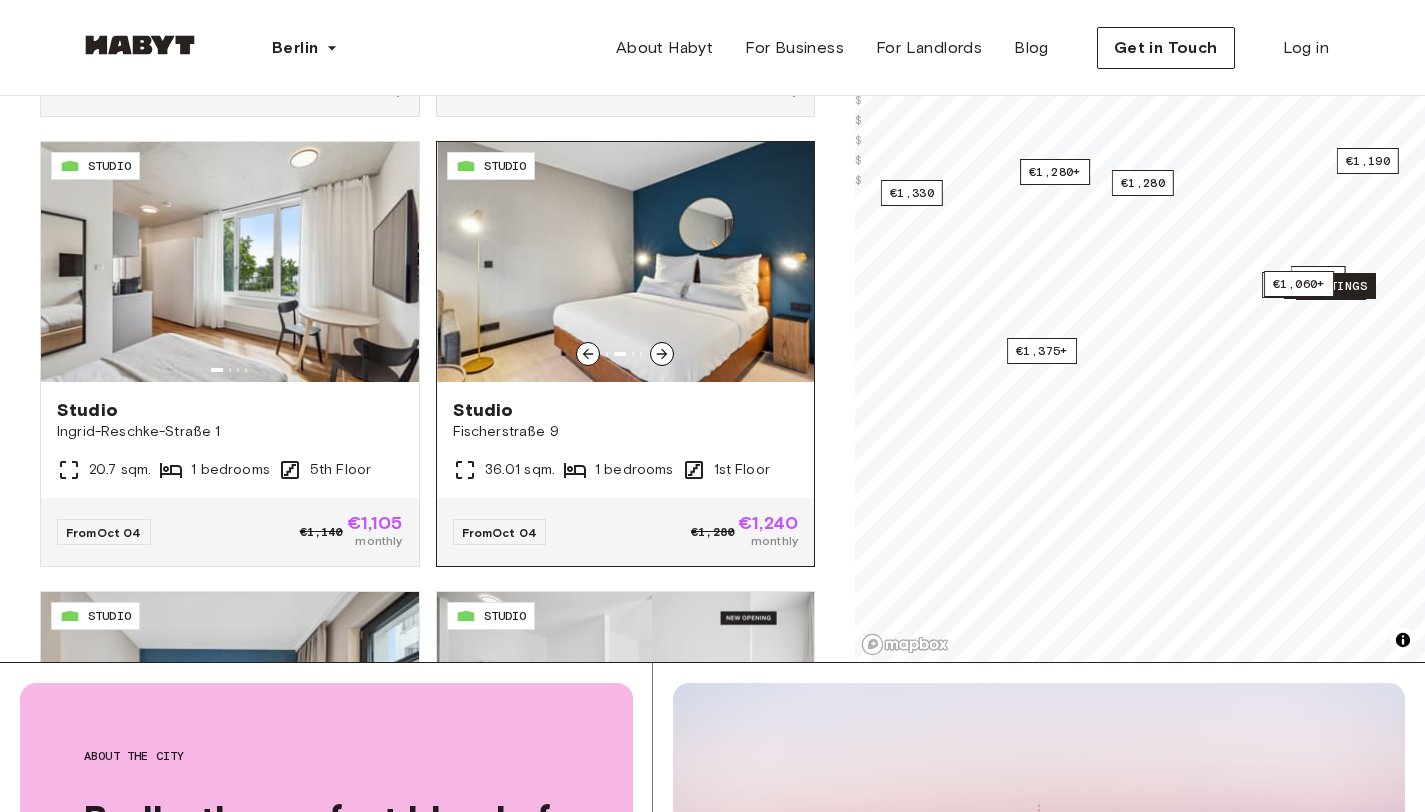 click 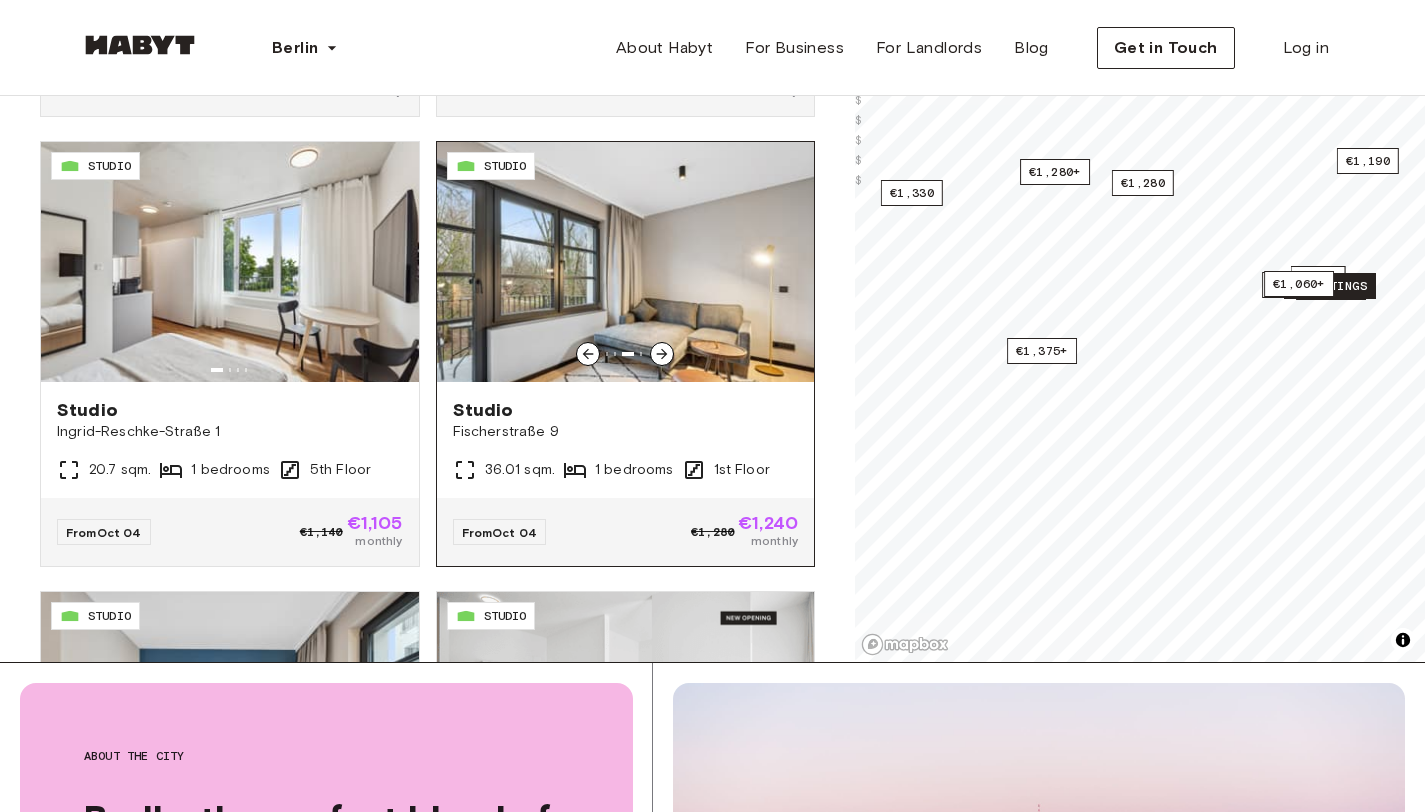 click 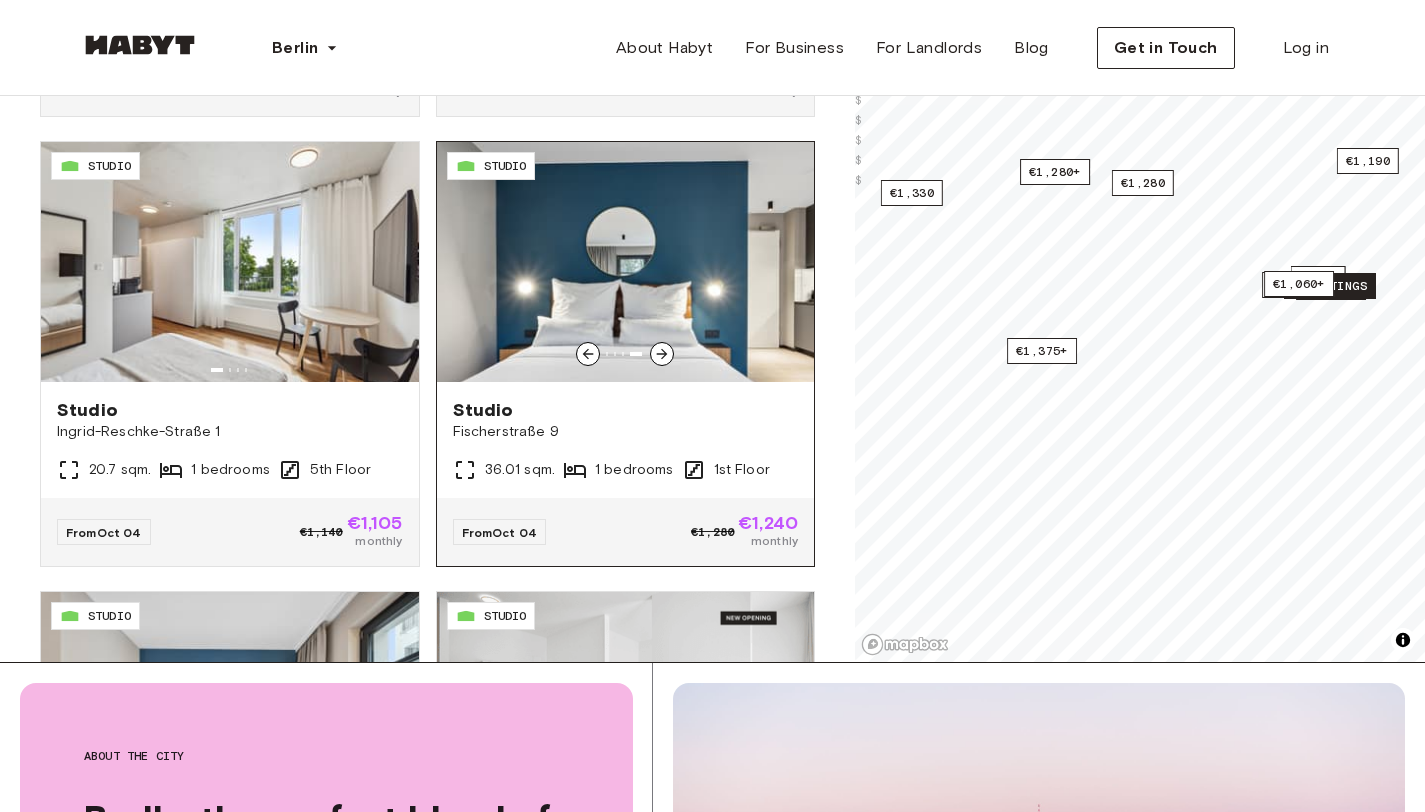 click 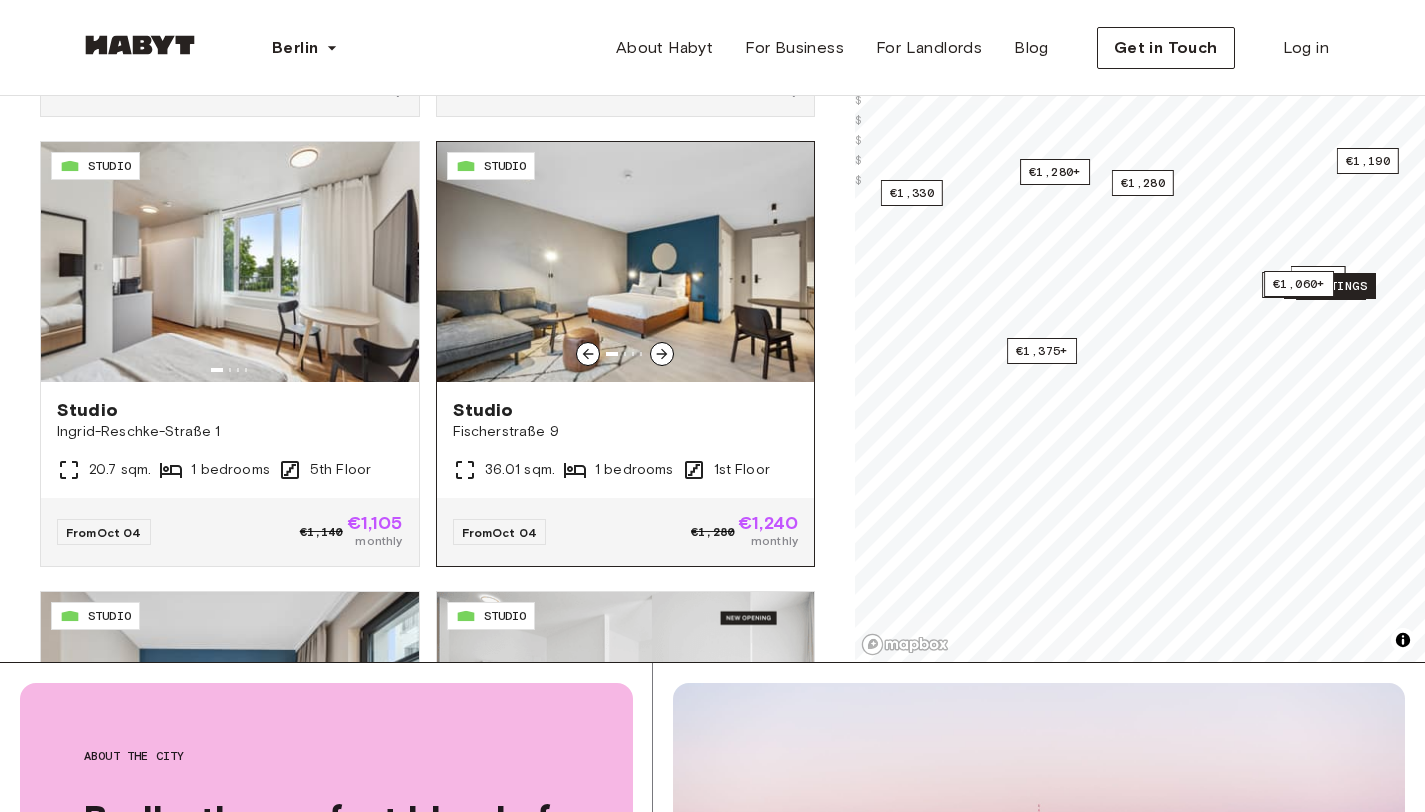 click 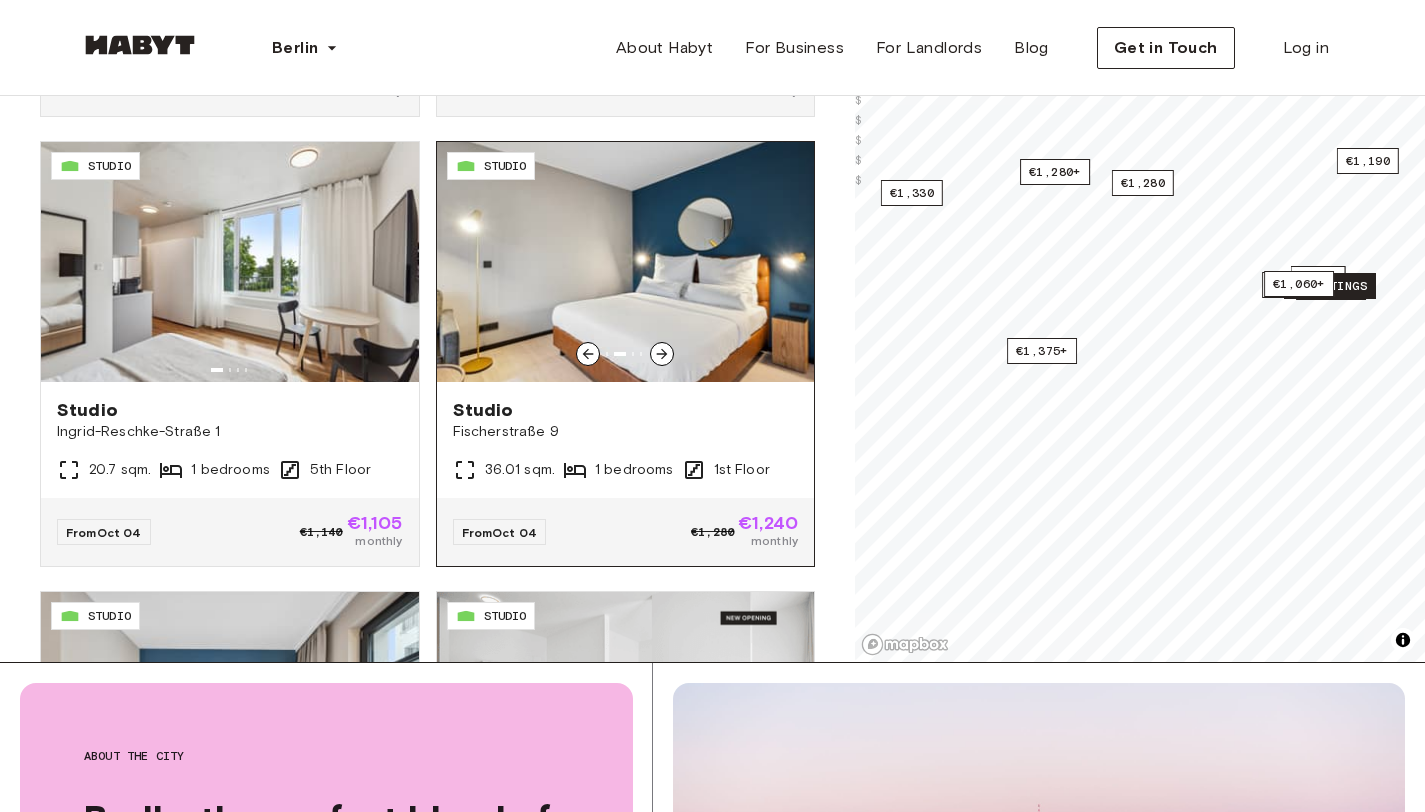 click 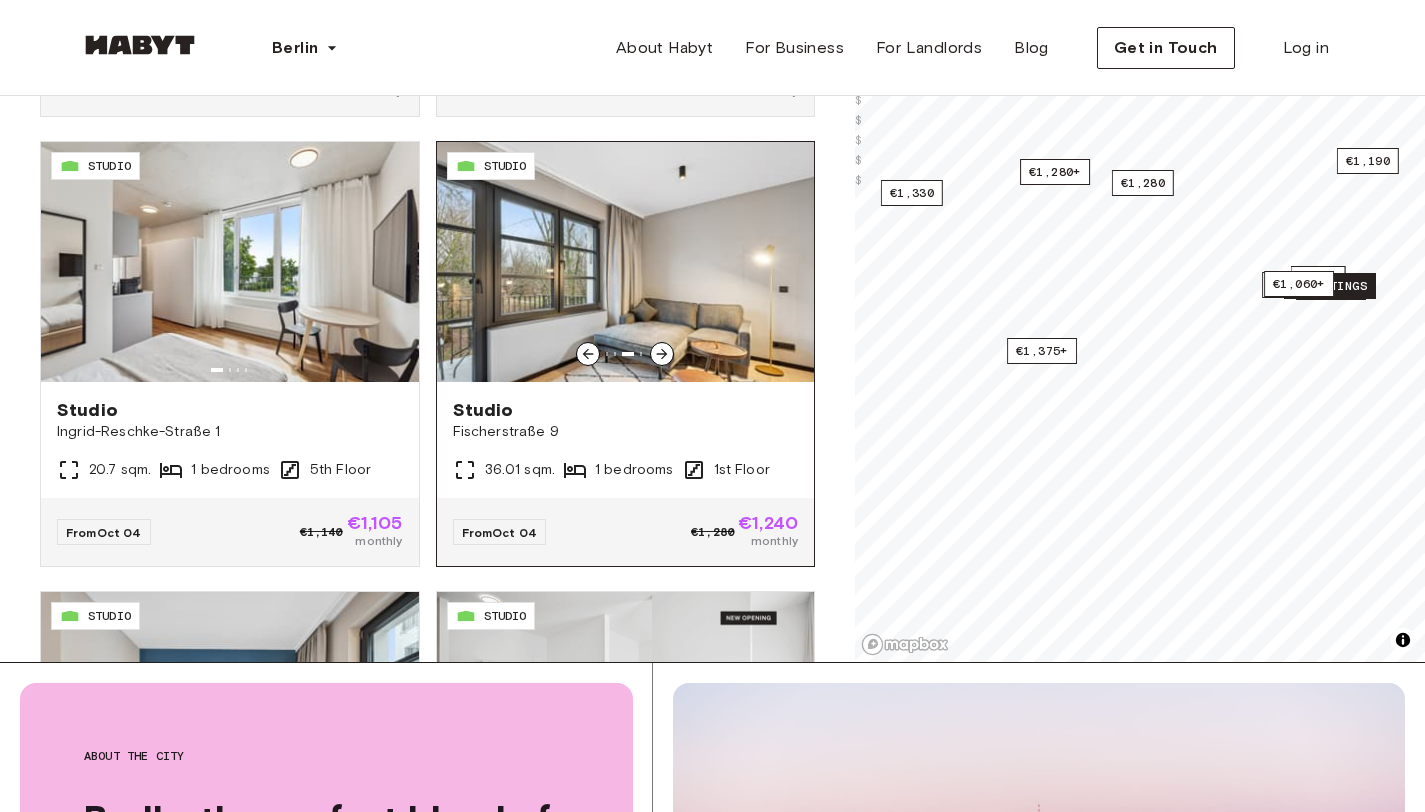 click 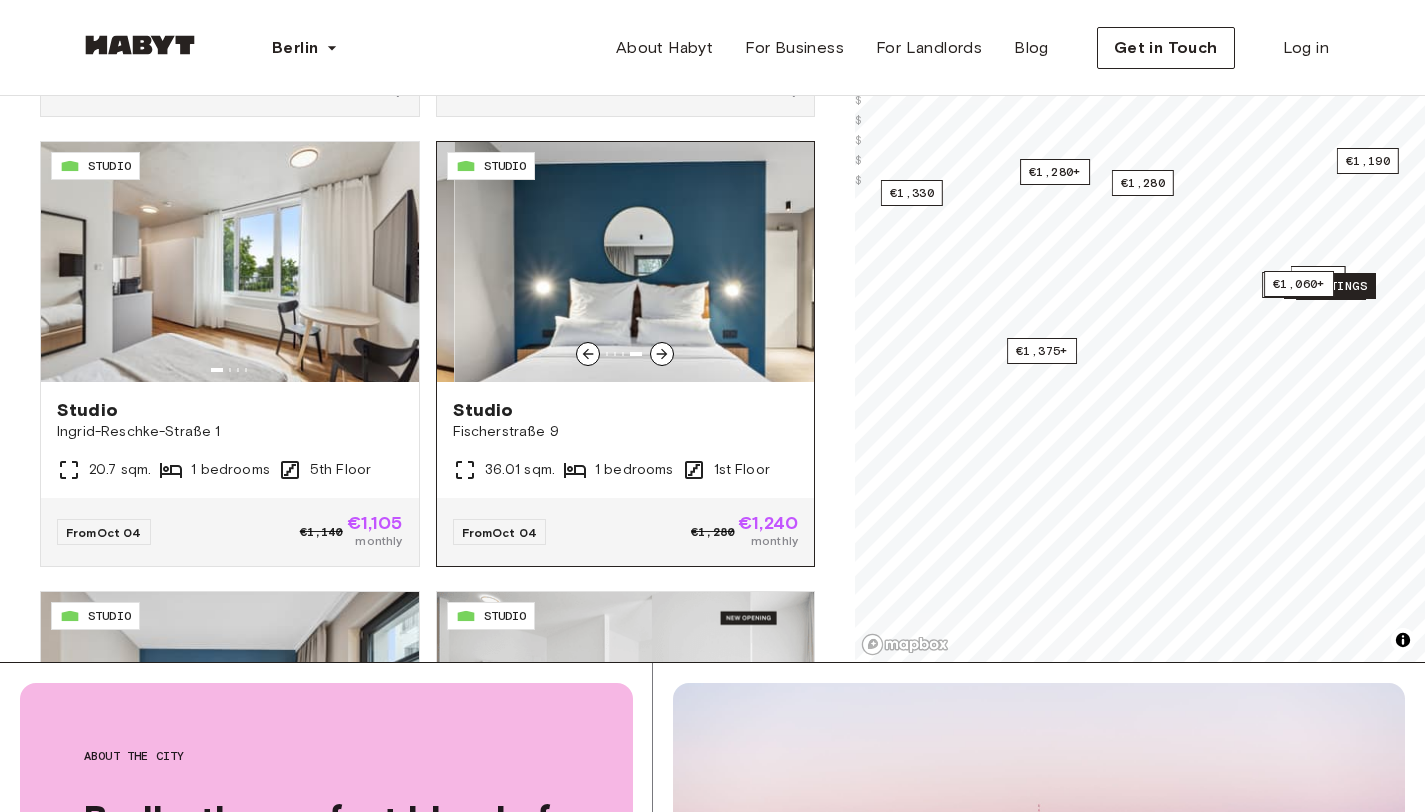 click 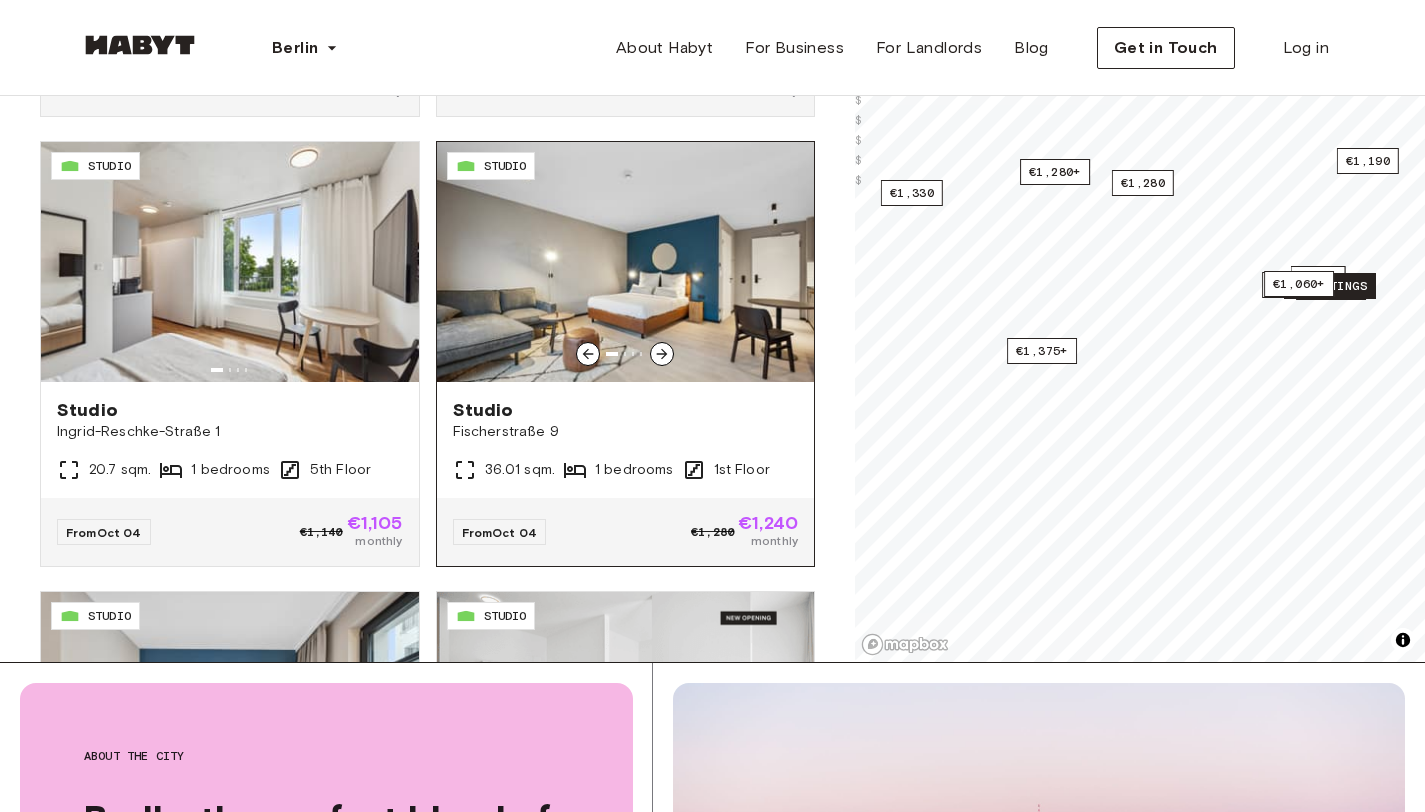 click 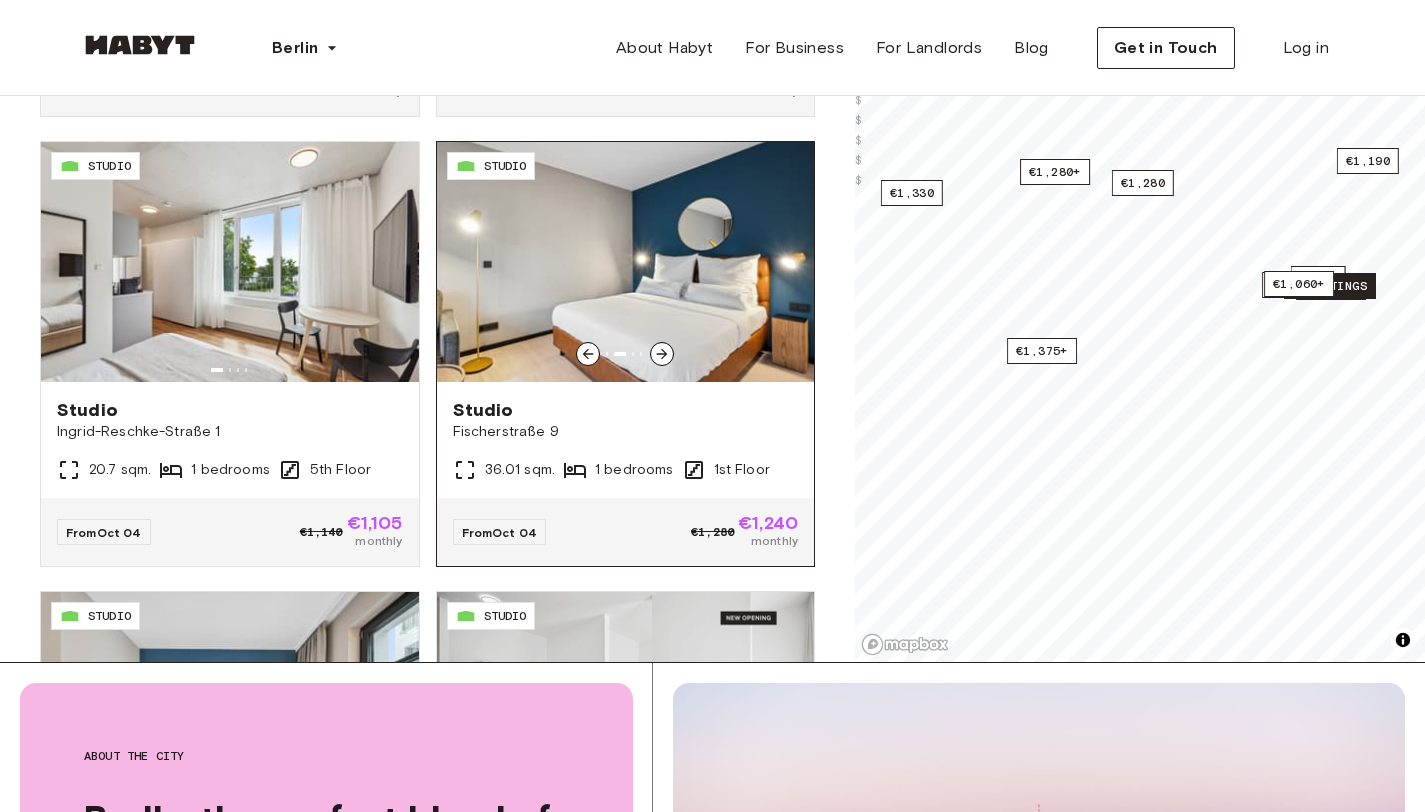 click 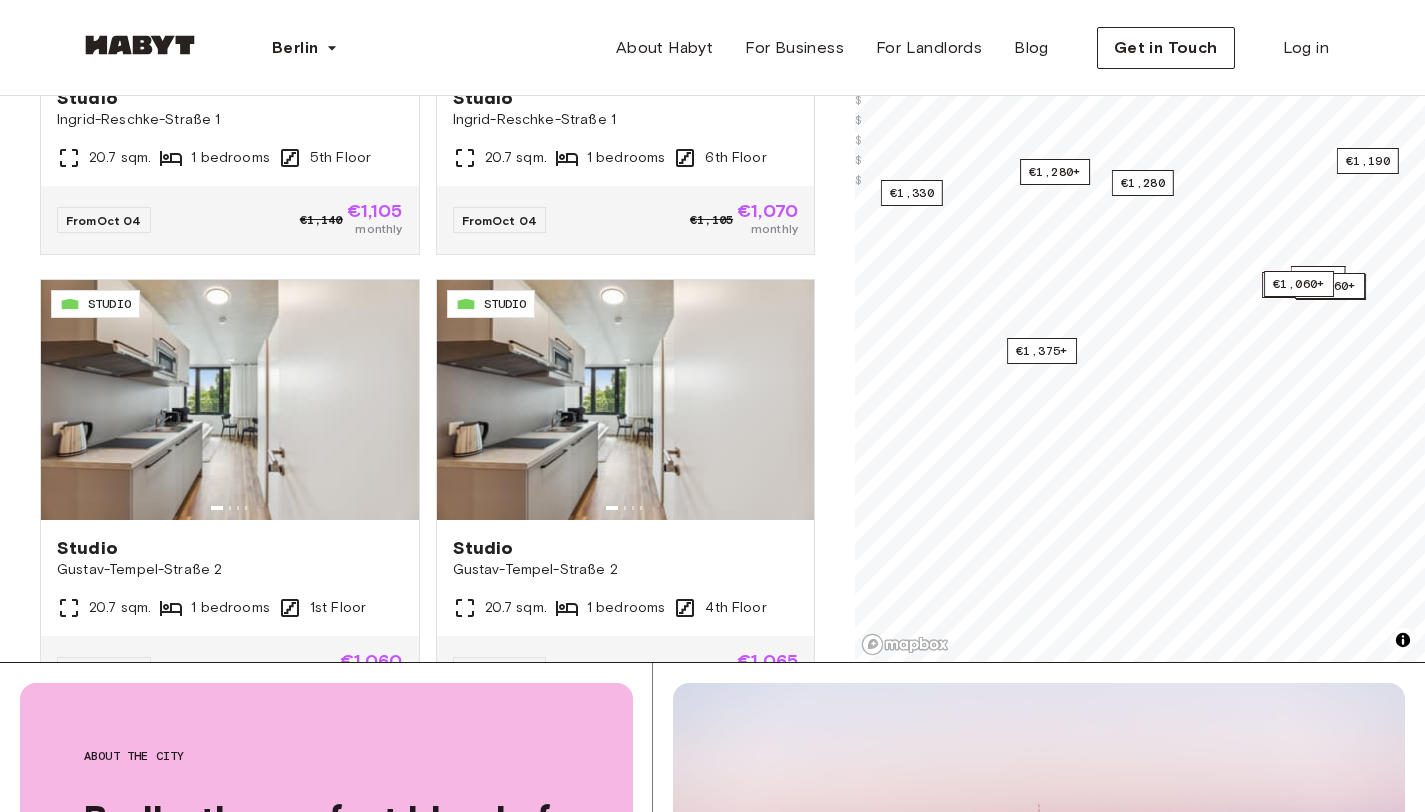 scroll, scrollTop: 8293, scrollLeft: 0, axis: vertical 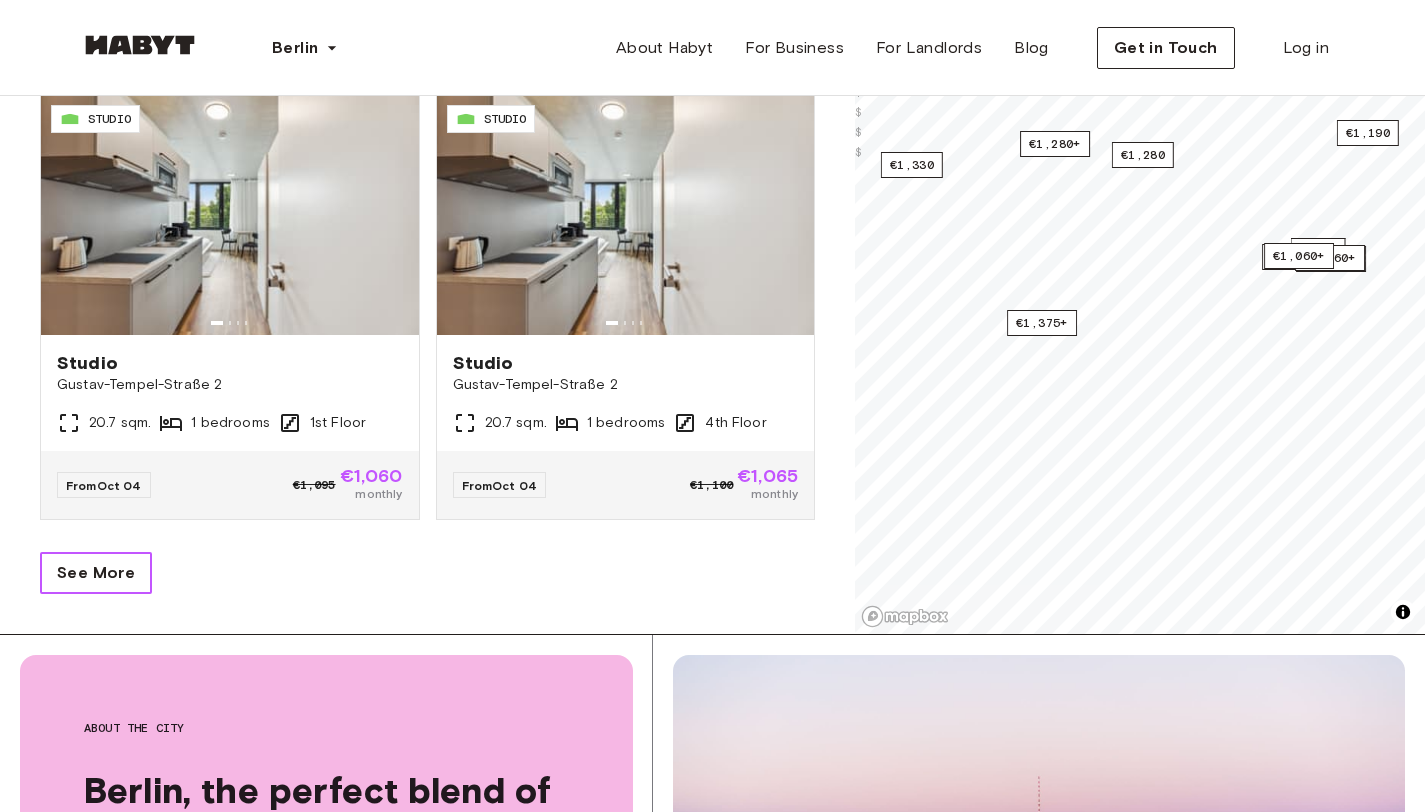 click on "See More" at bounding box center [96, 573] 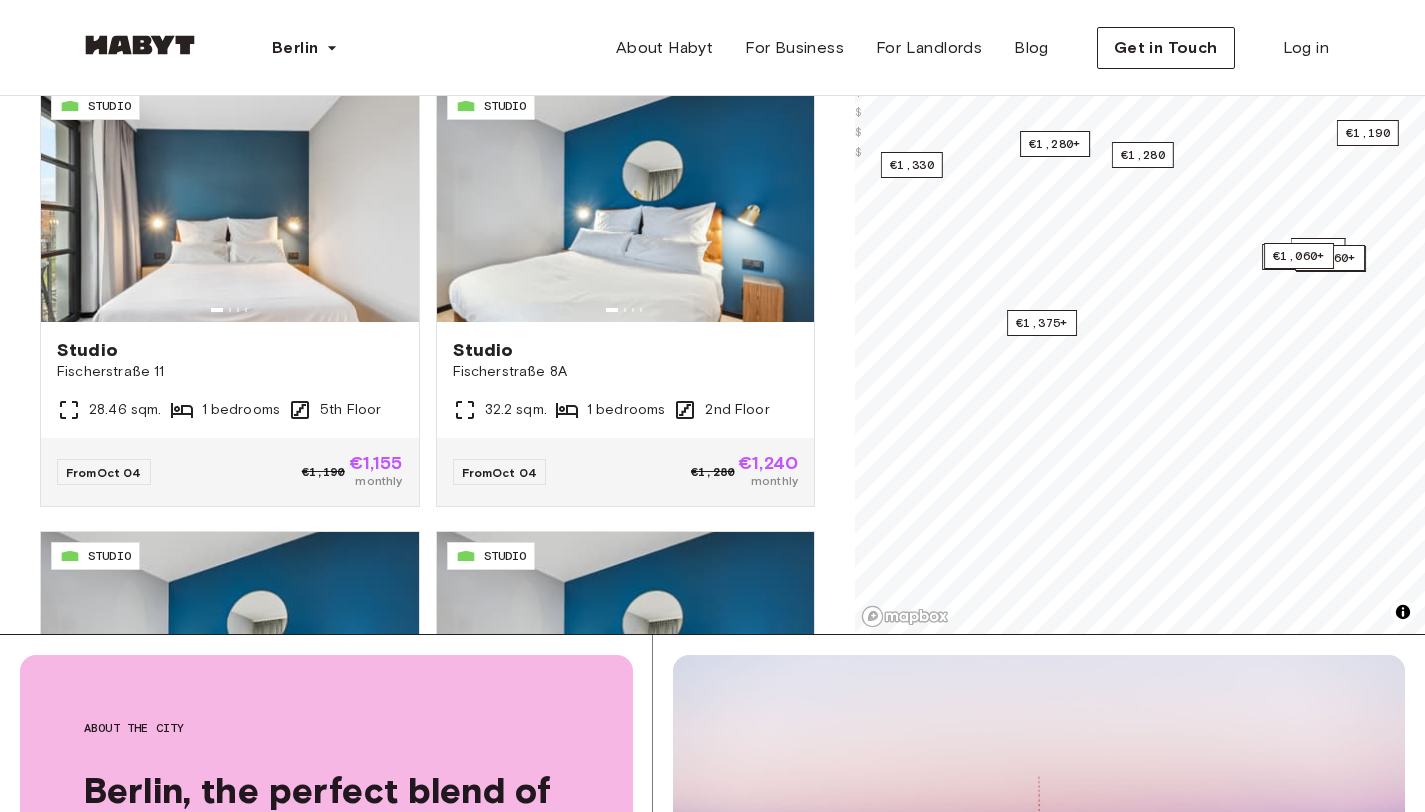 scroll, scrollTop: 10065, scrollLeft: 0, axis: vertical 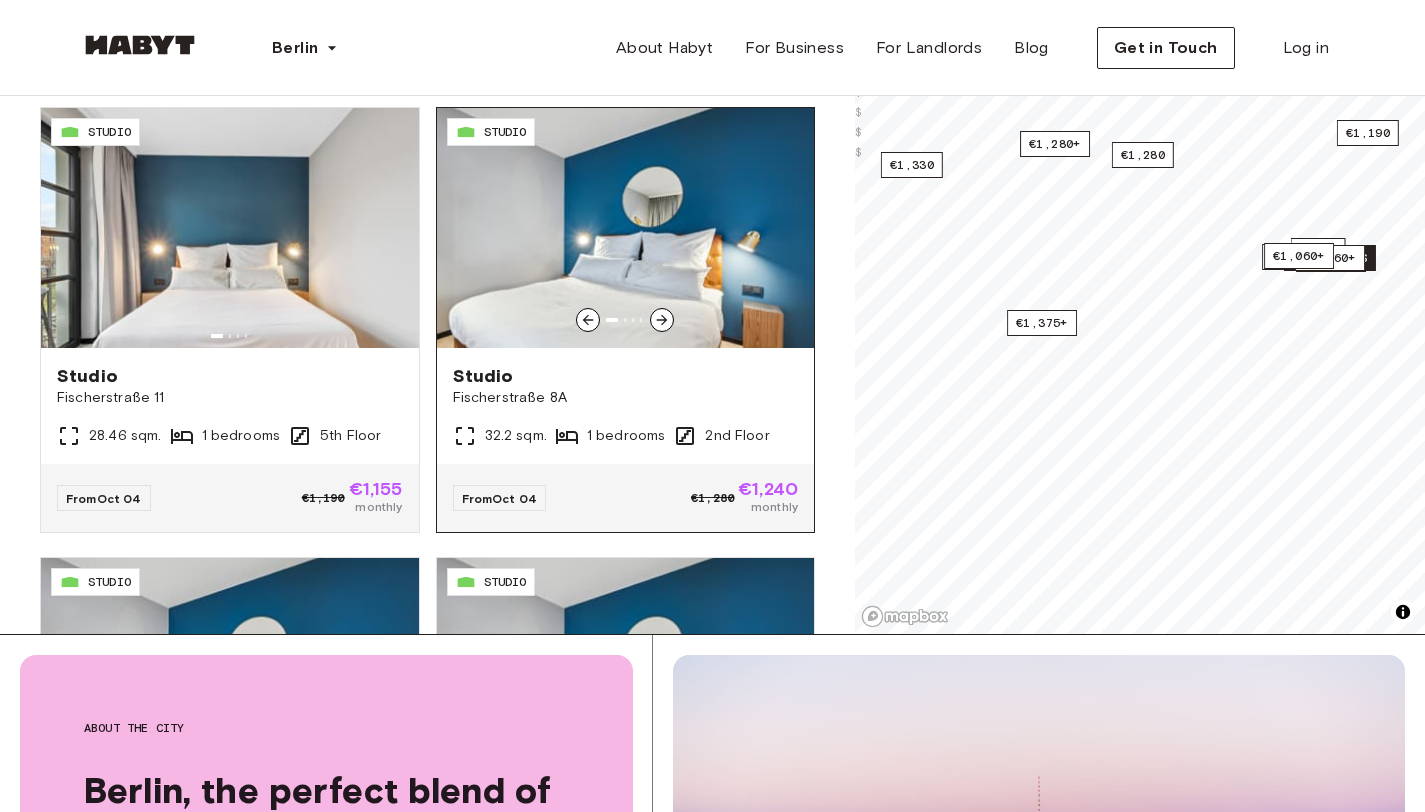 click 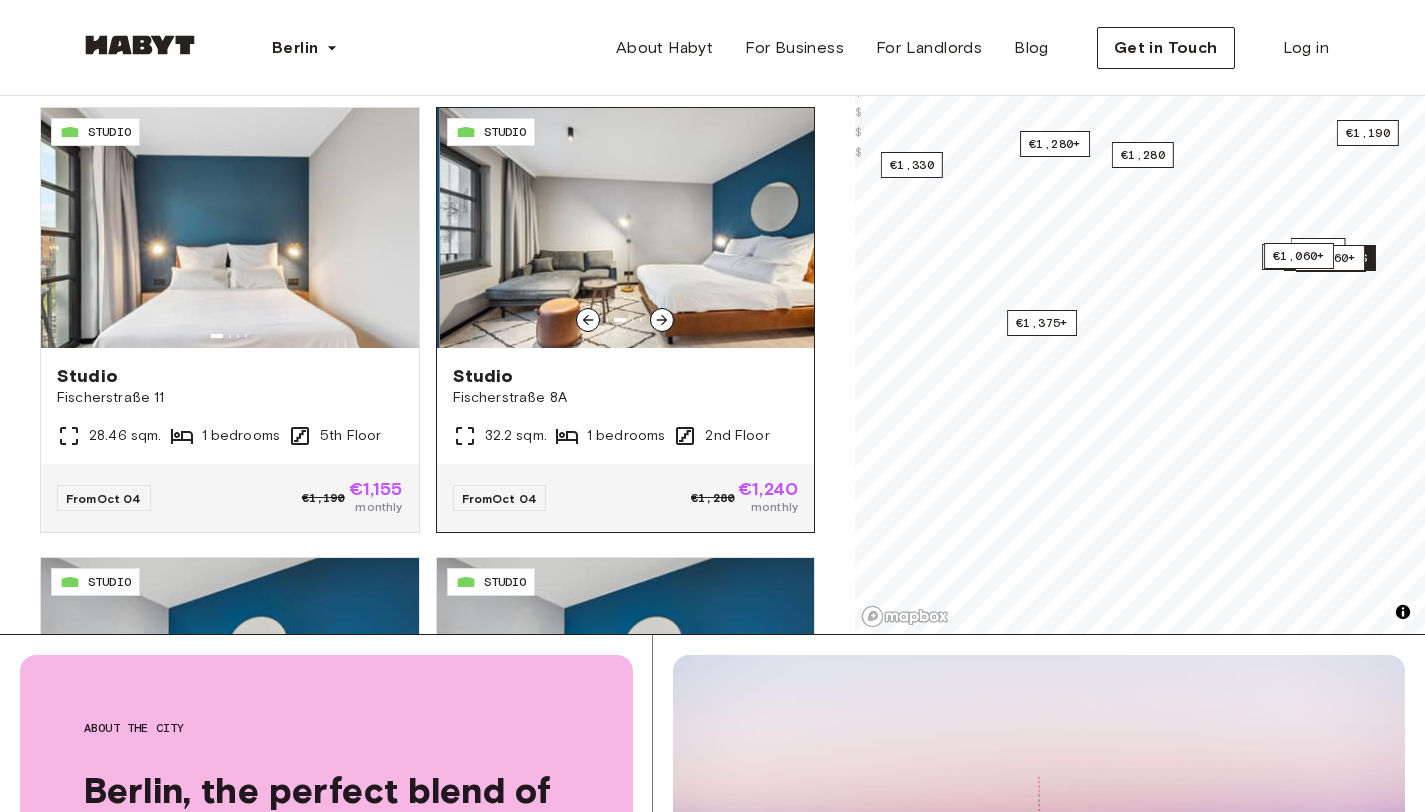 click 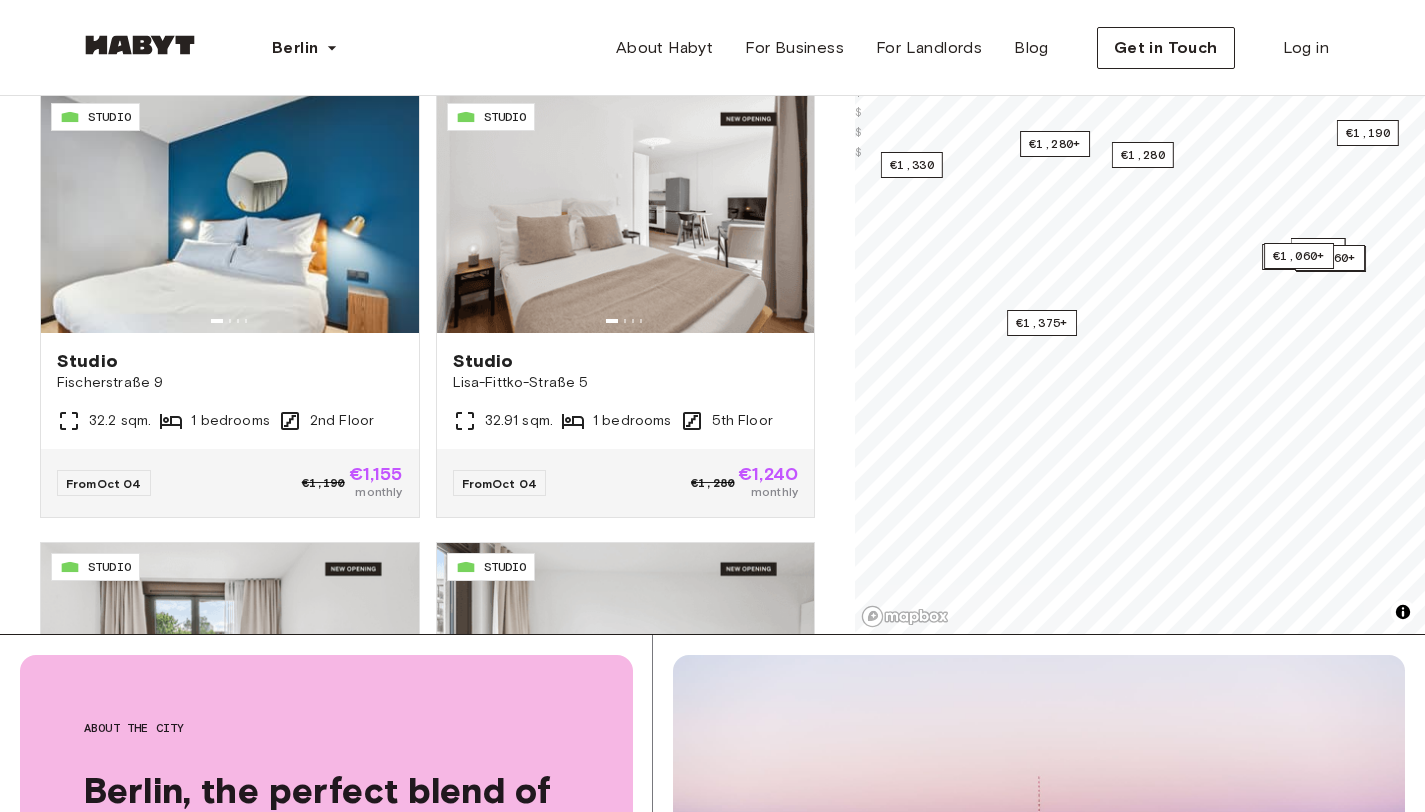 scroll, scrollTop: 10990, scrollLeft: 0, axis: vertical 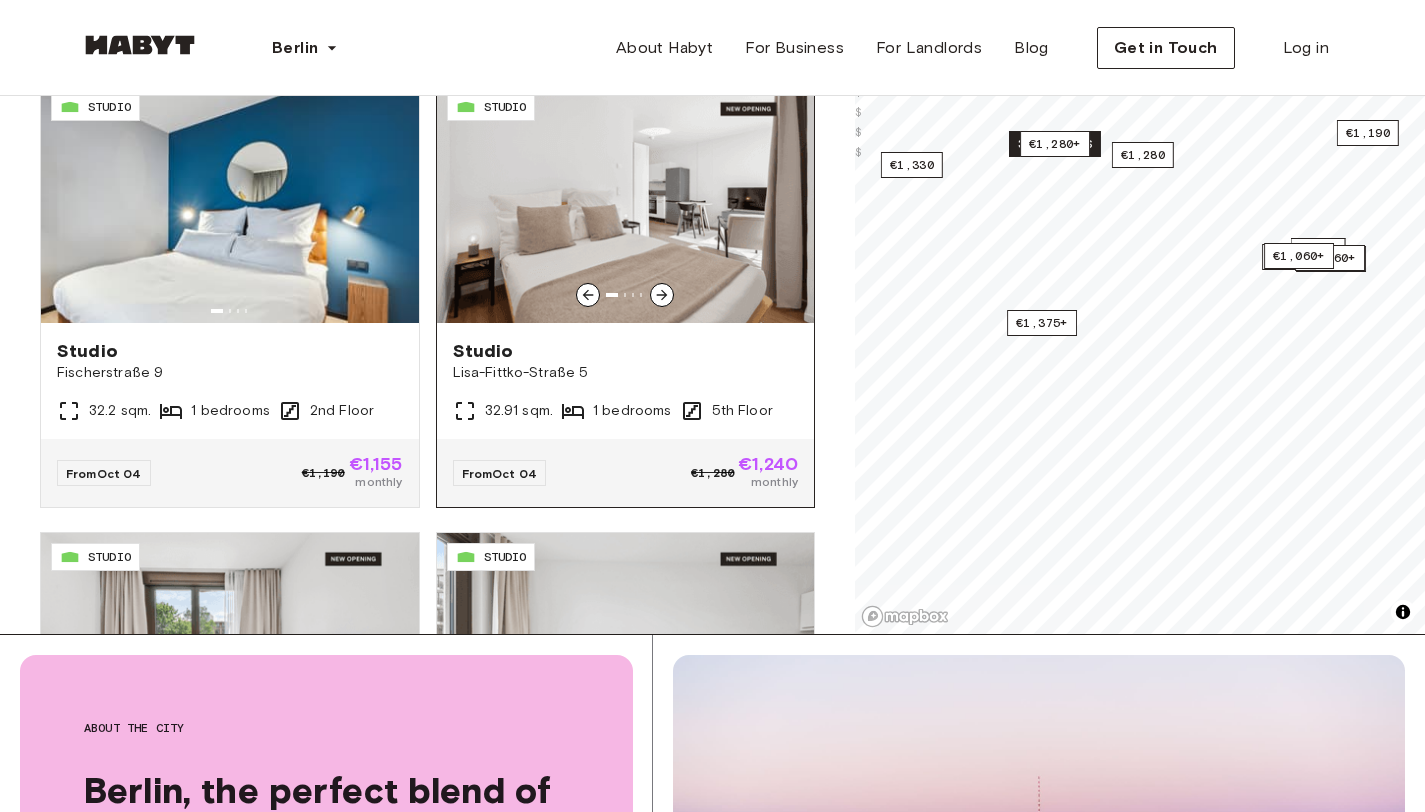 click at bounding box center (662, 295) 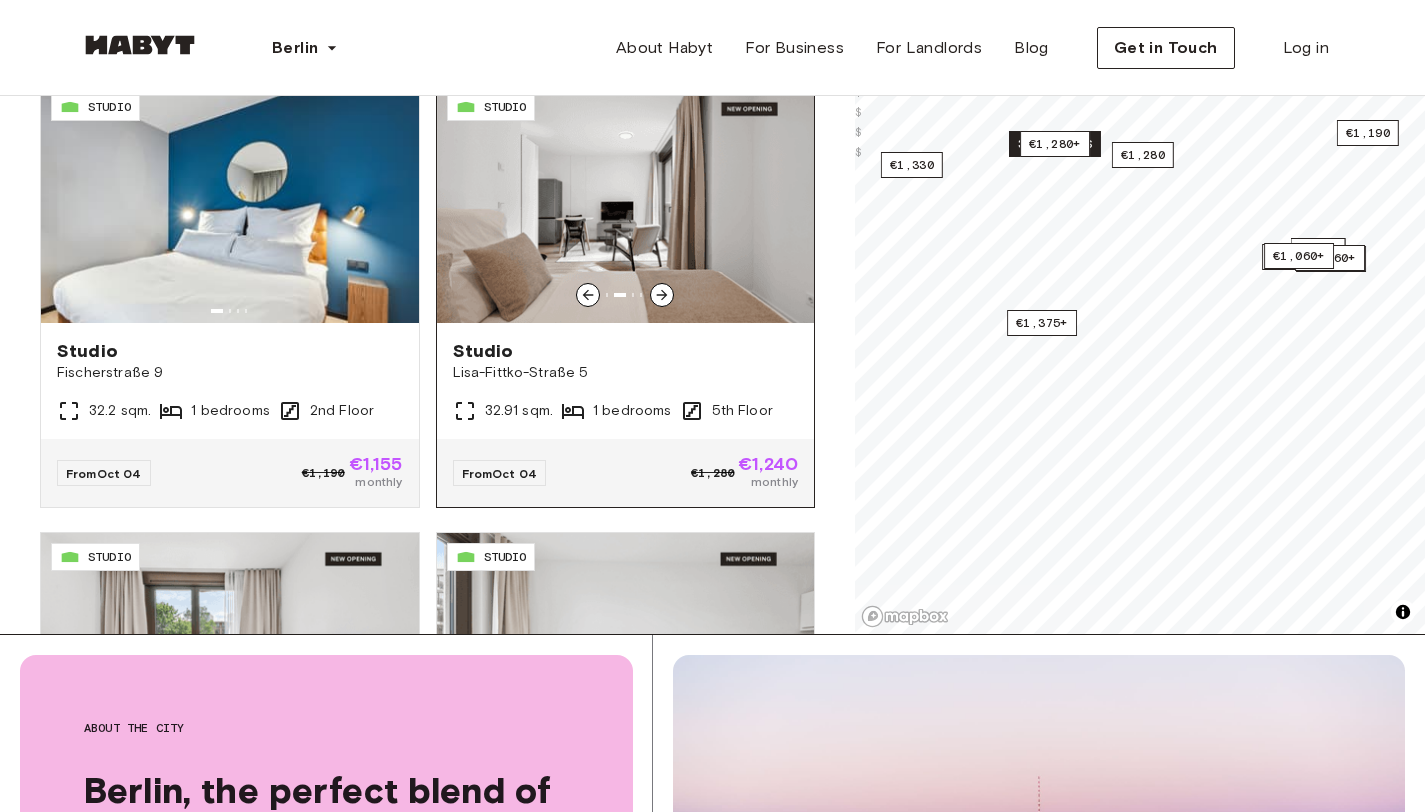 click 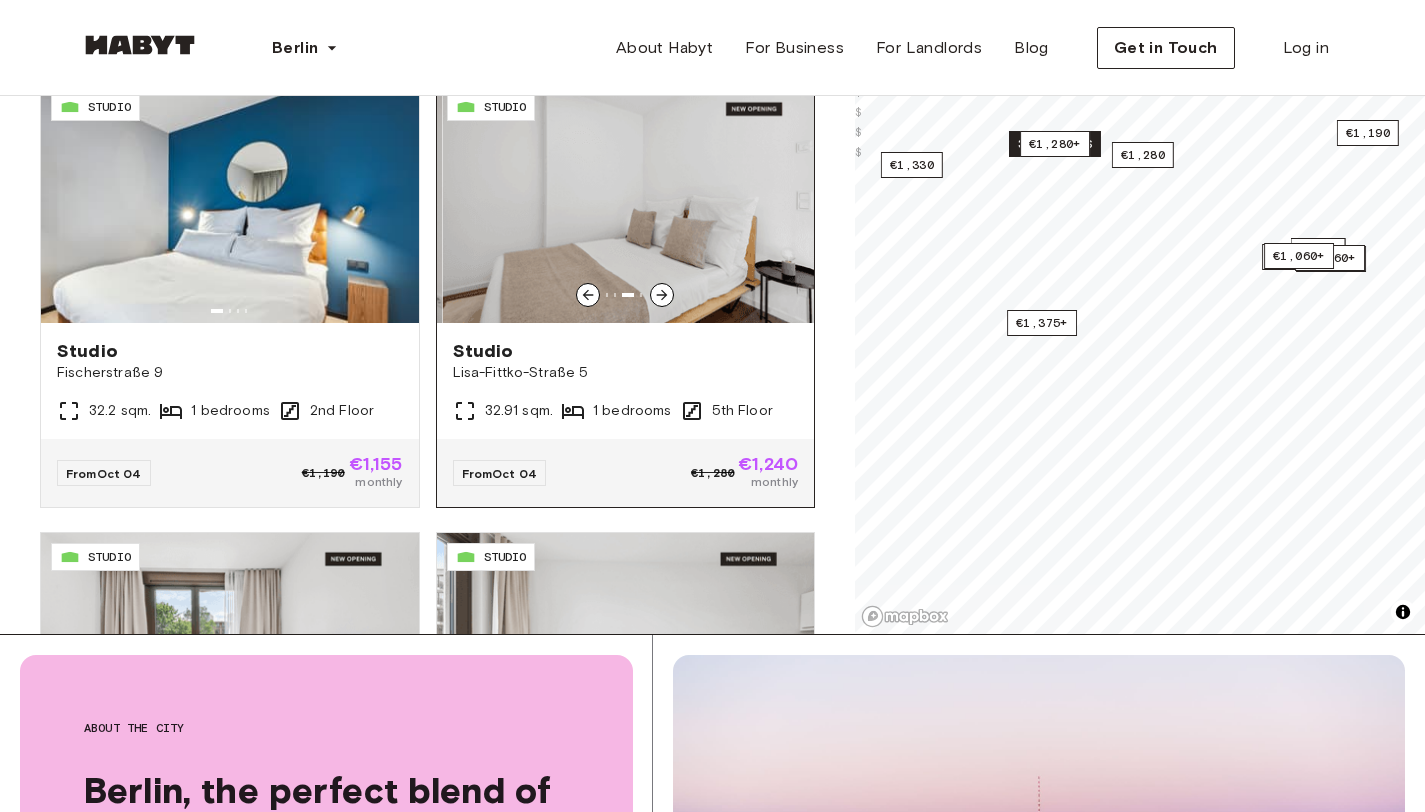 click 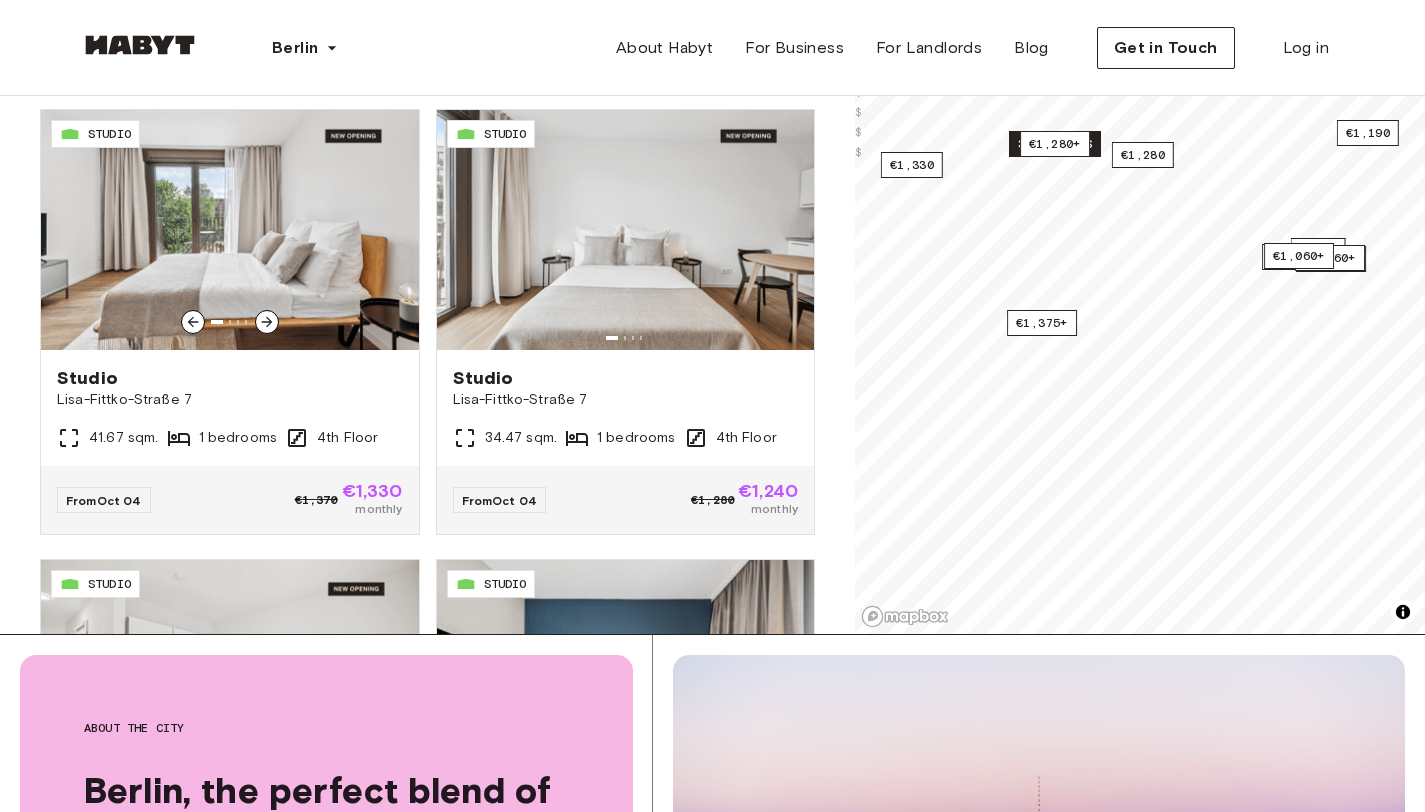 scroll, scrollTop: 11386, scrollLeft: 0, axis: vertical 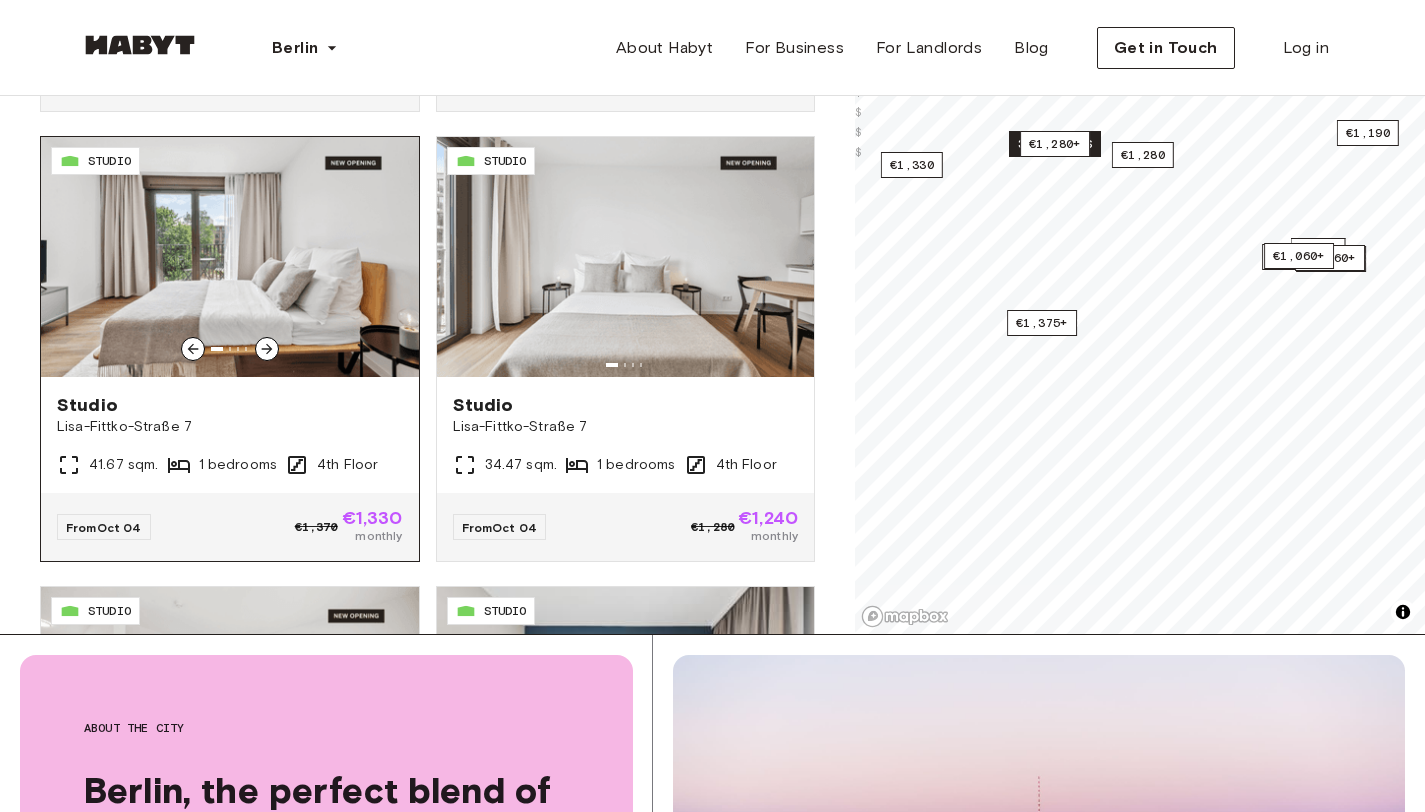 click 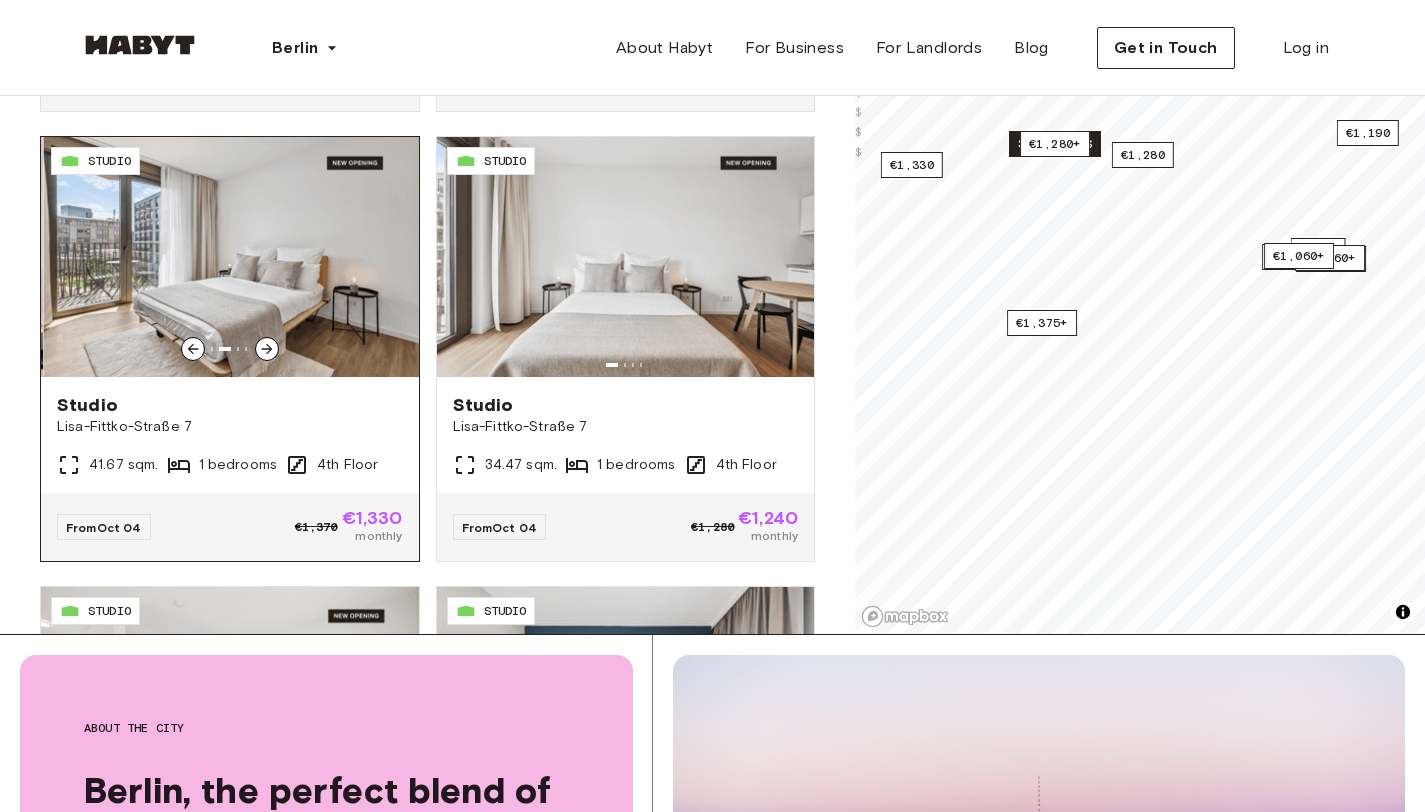 click 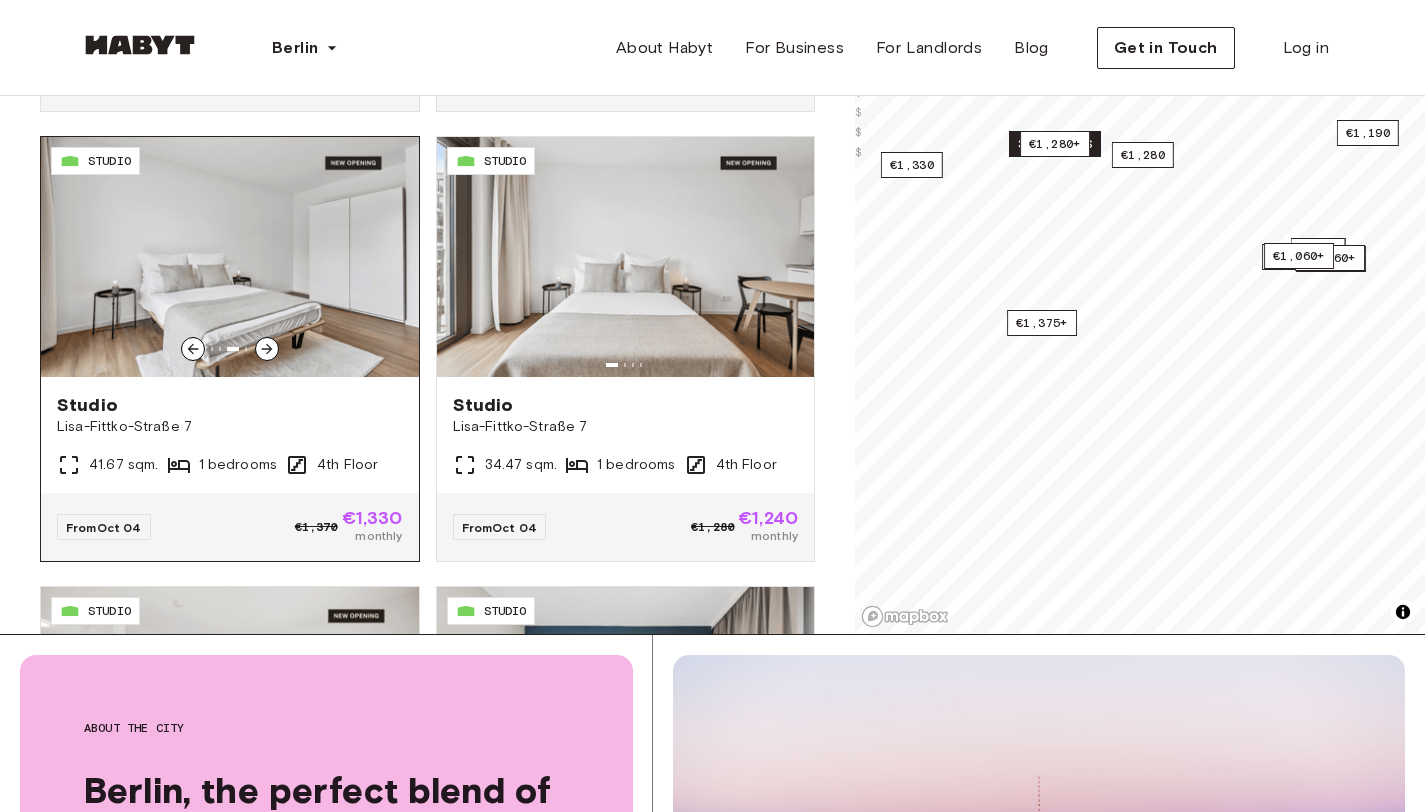 click 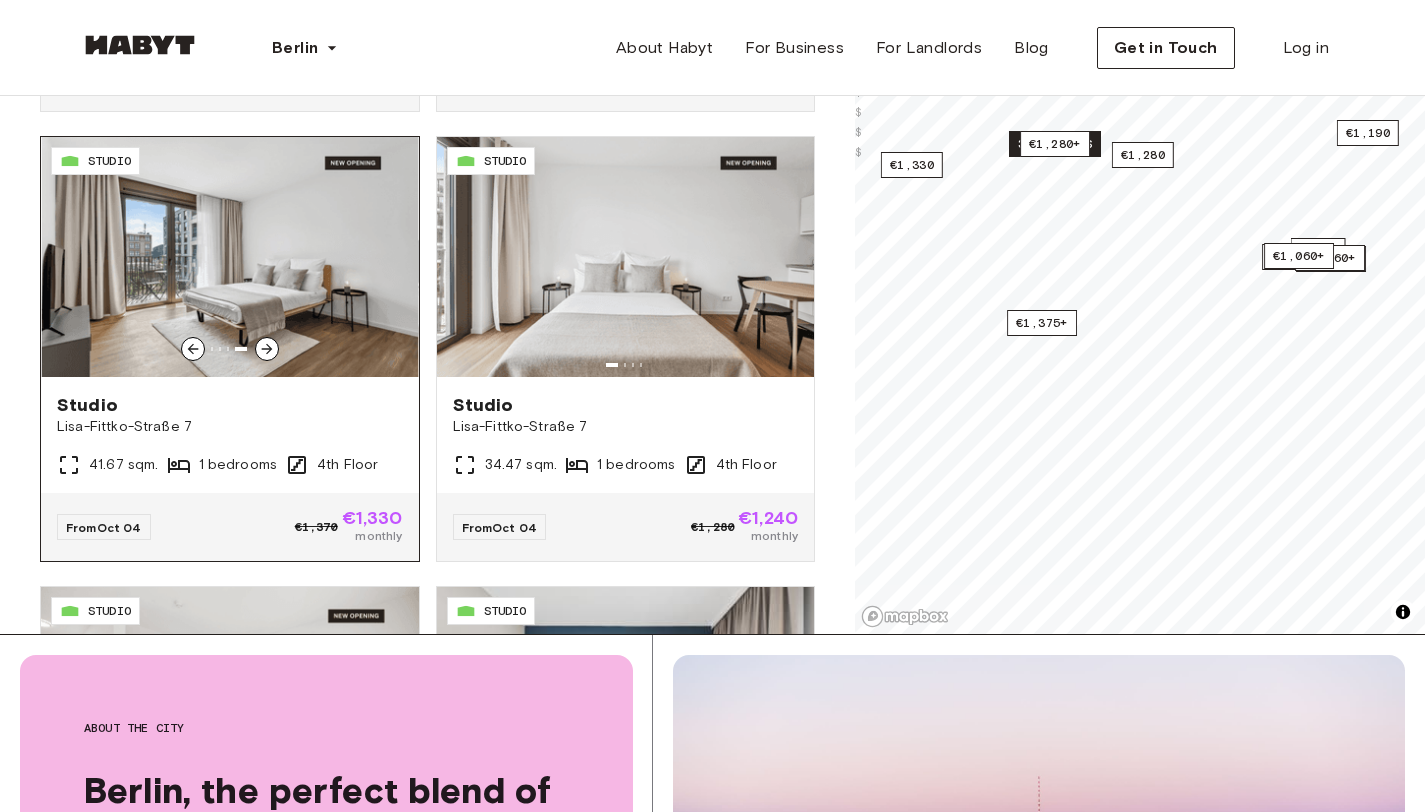 click 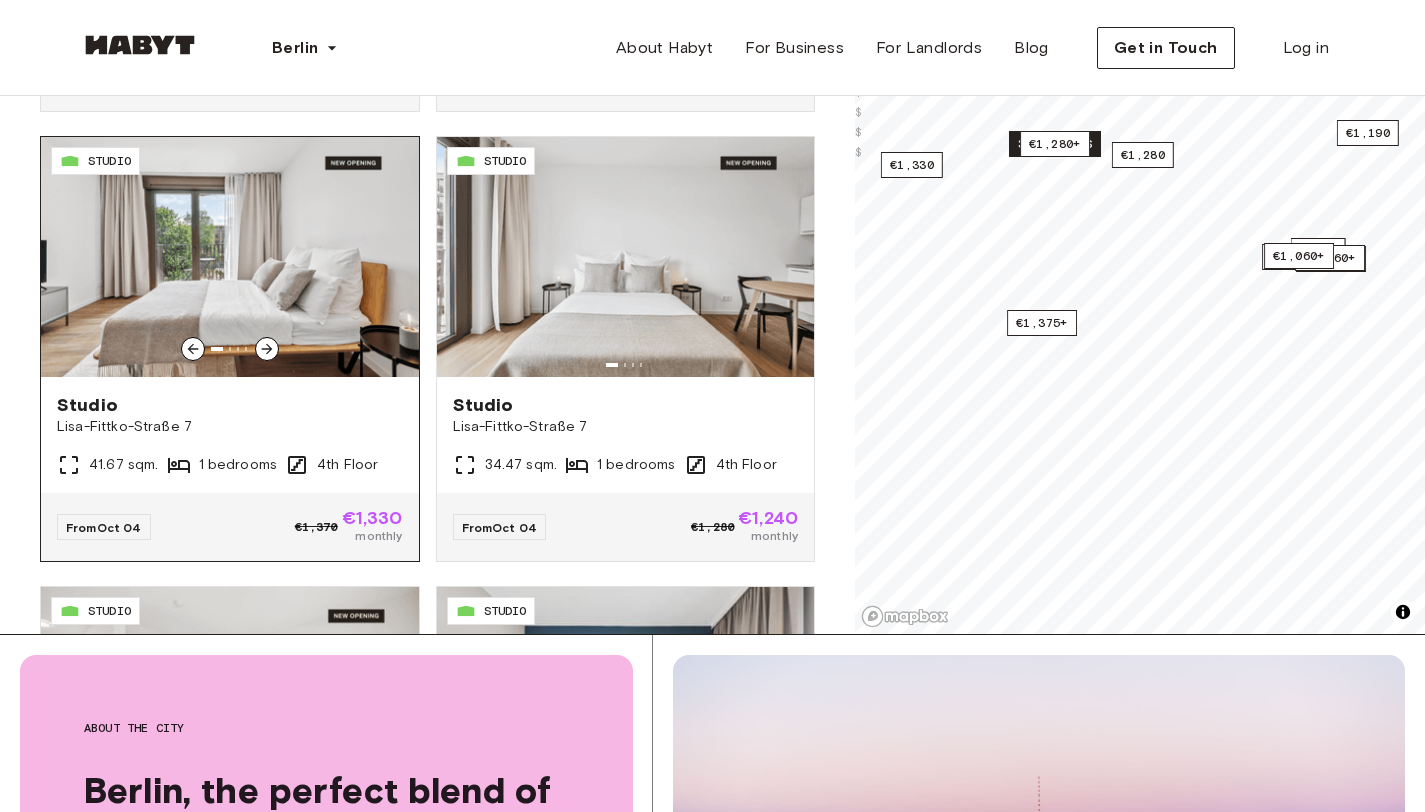 click 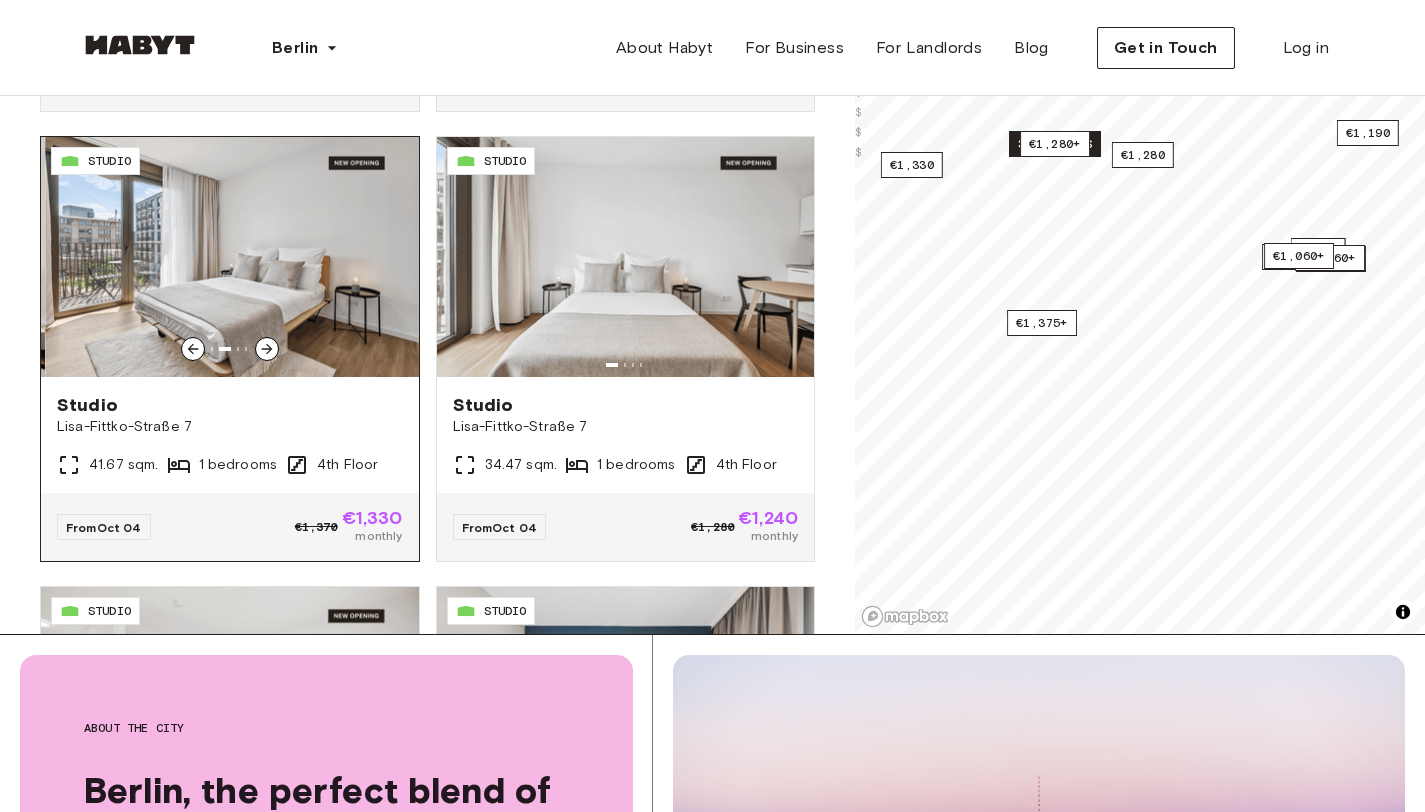 click 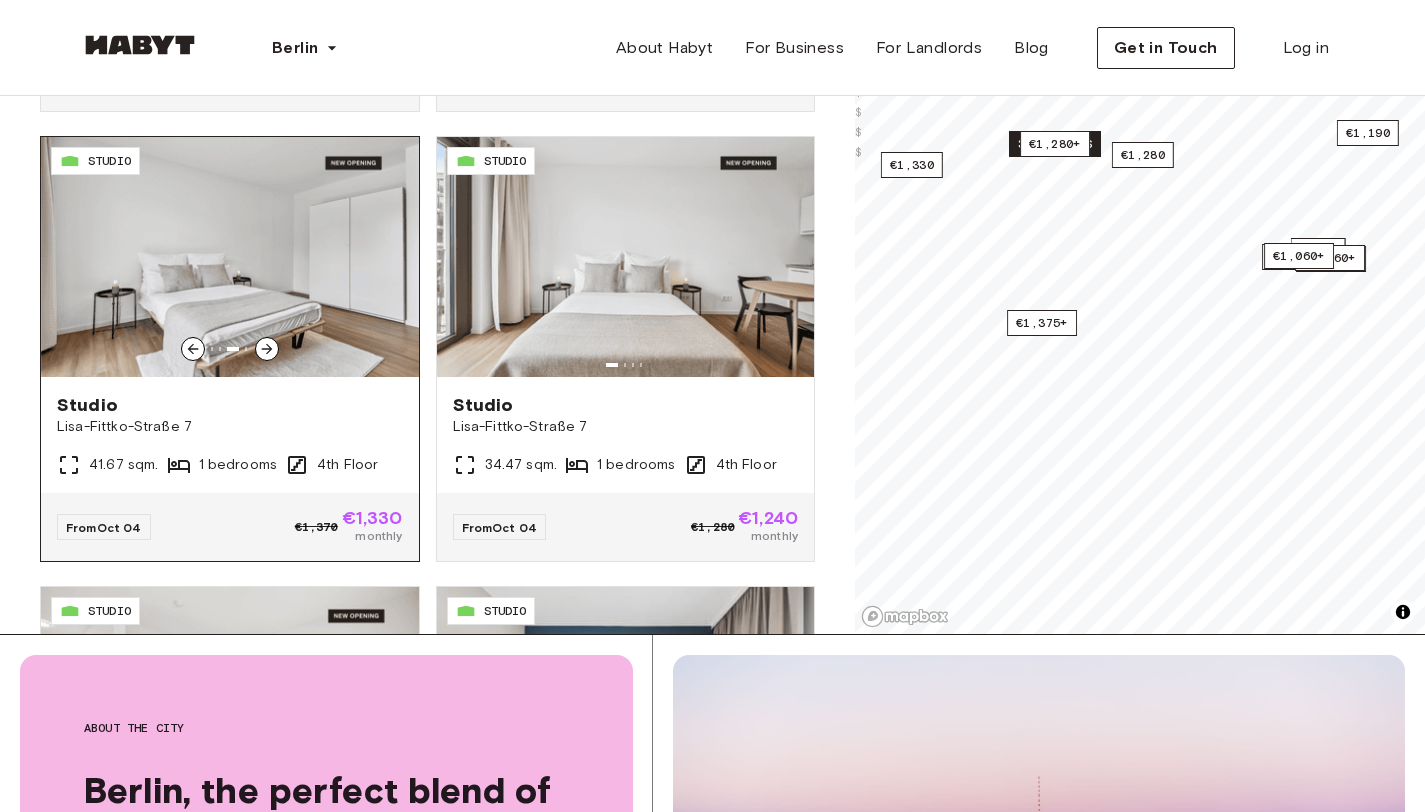 click 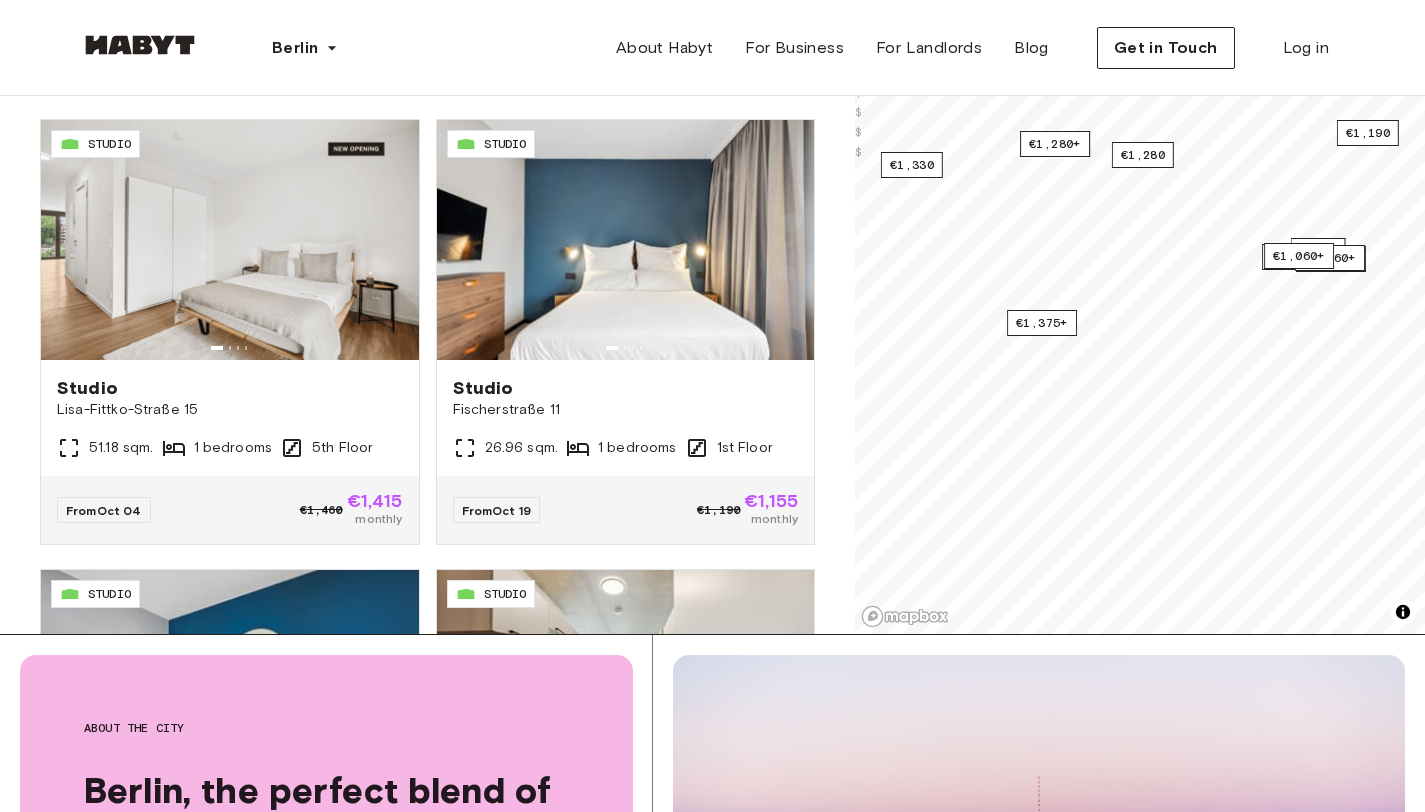 scroll, scrollTop: 11899, scrollLeft: 0, axis: vertical 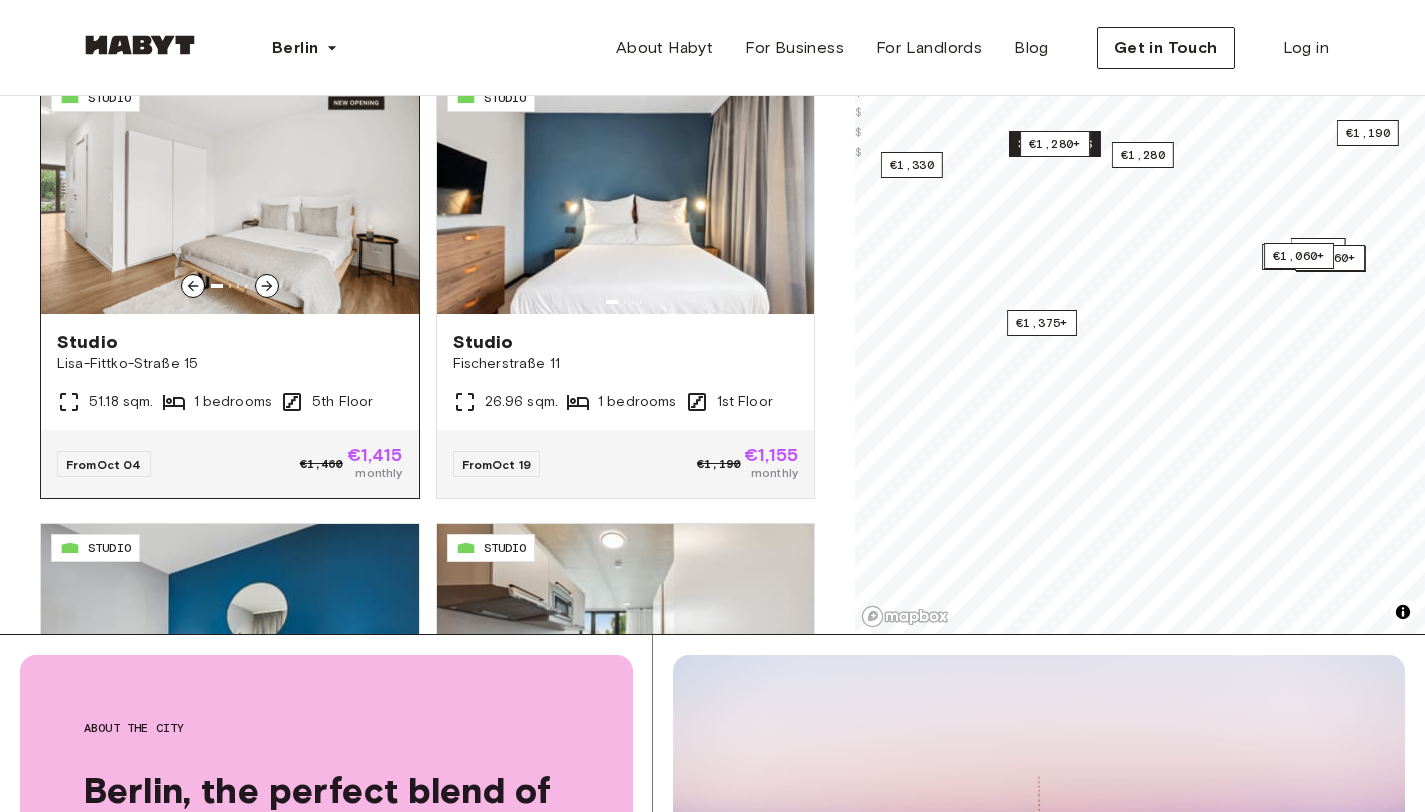 click 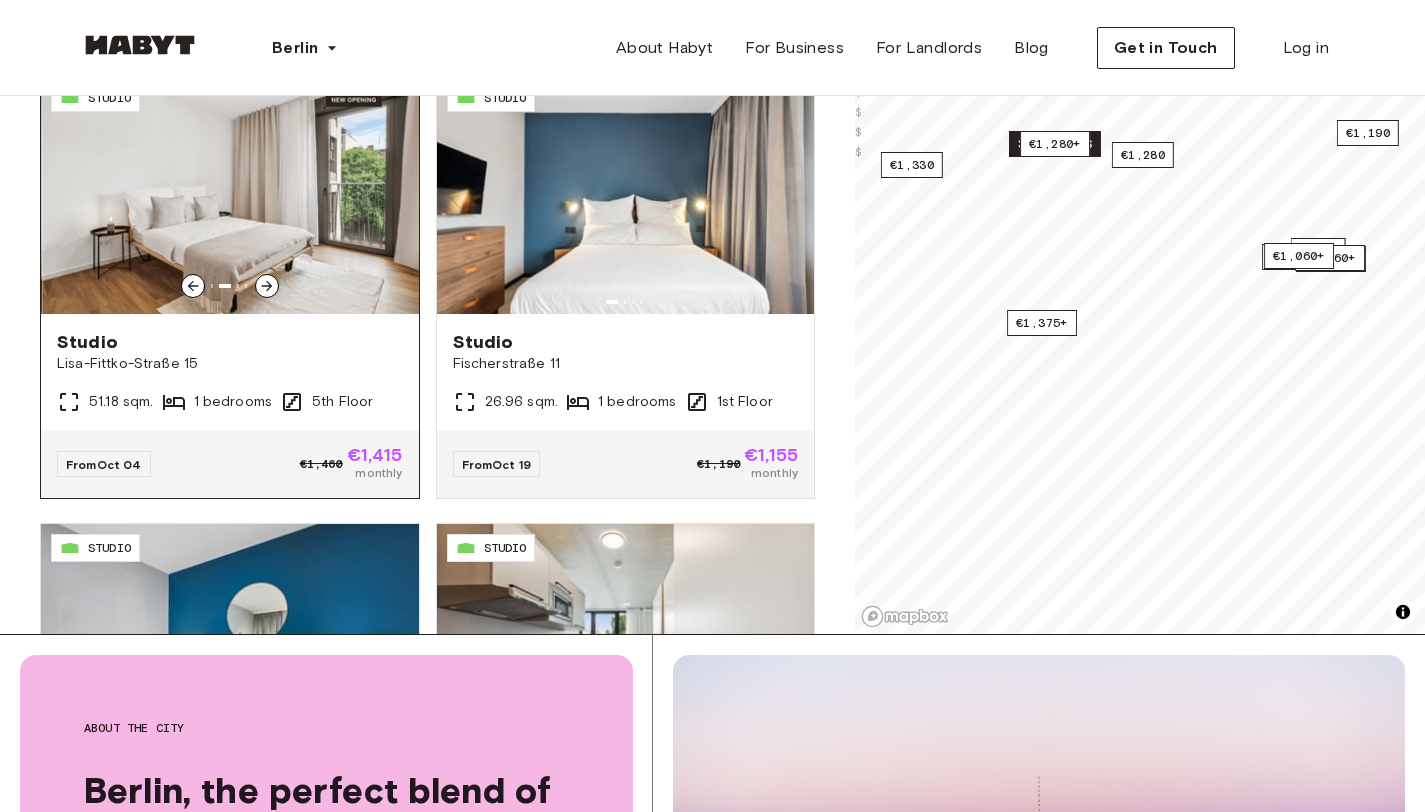 click 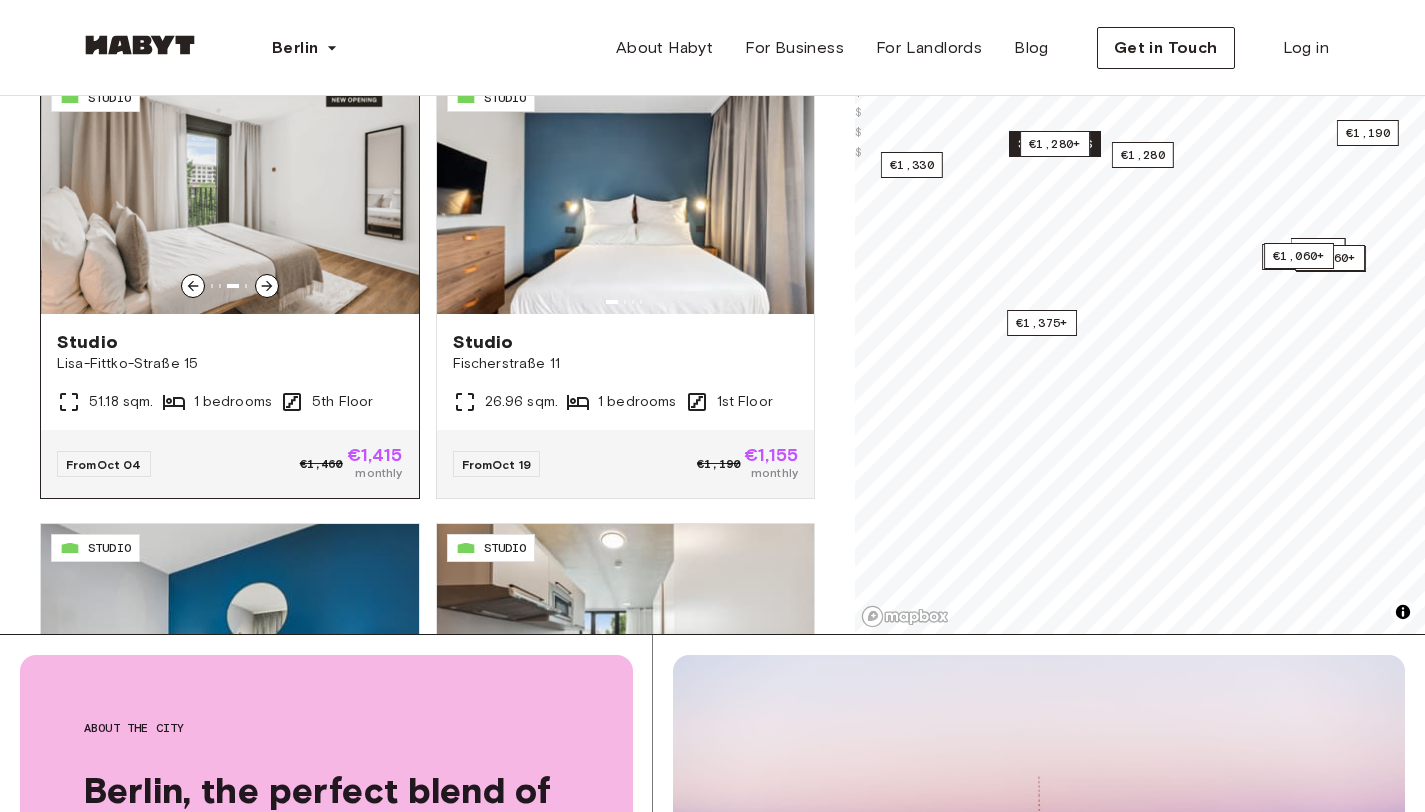 click 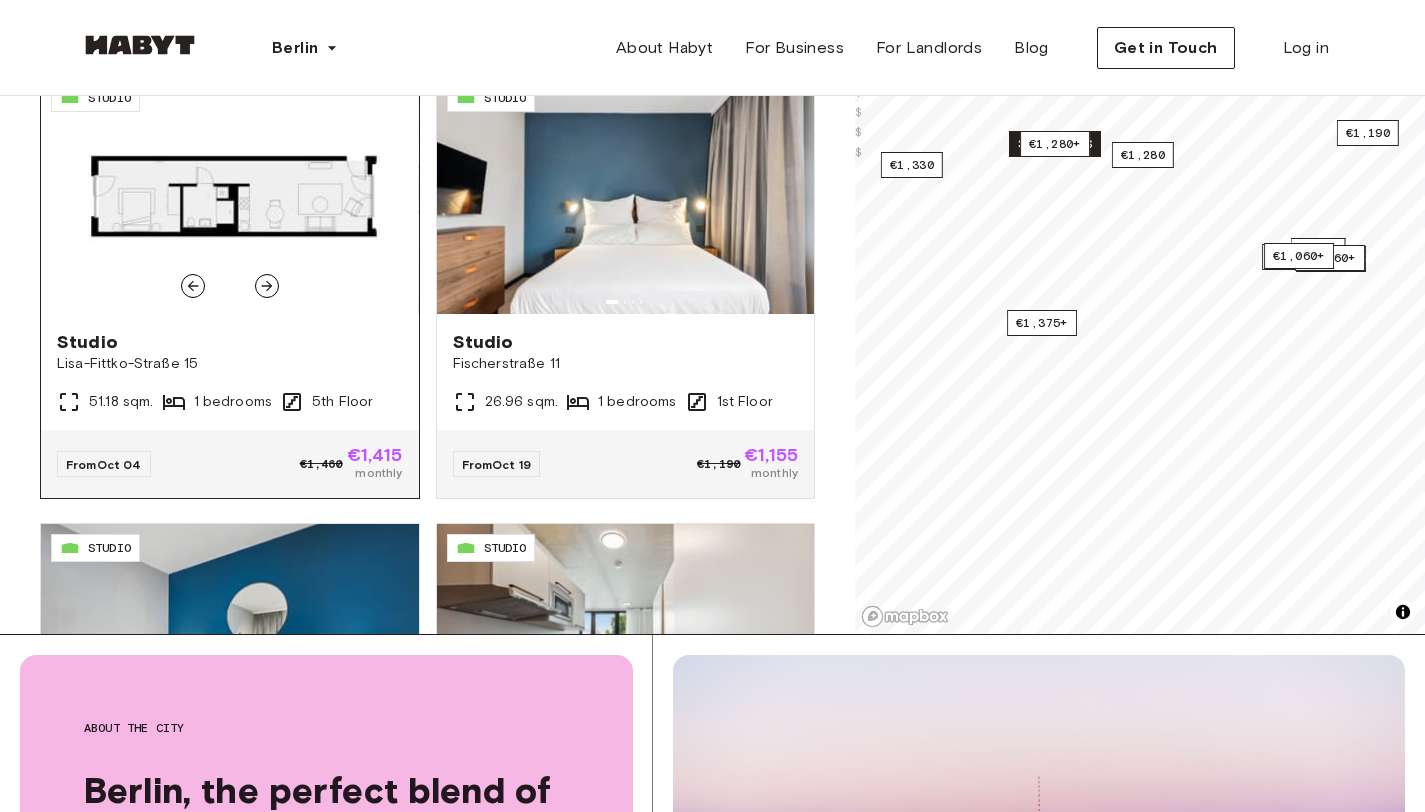 click 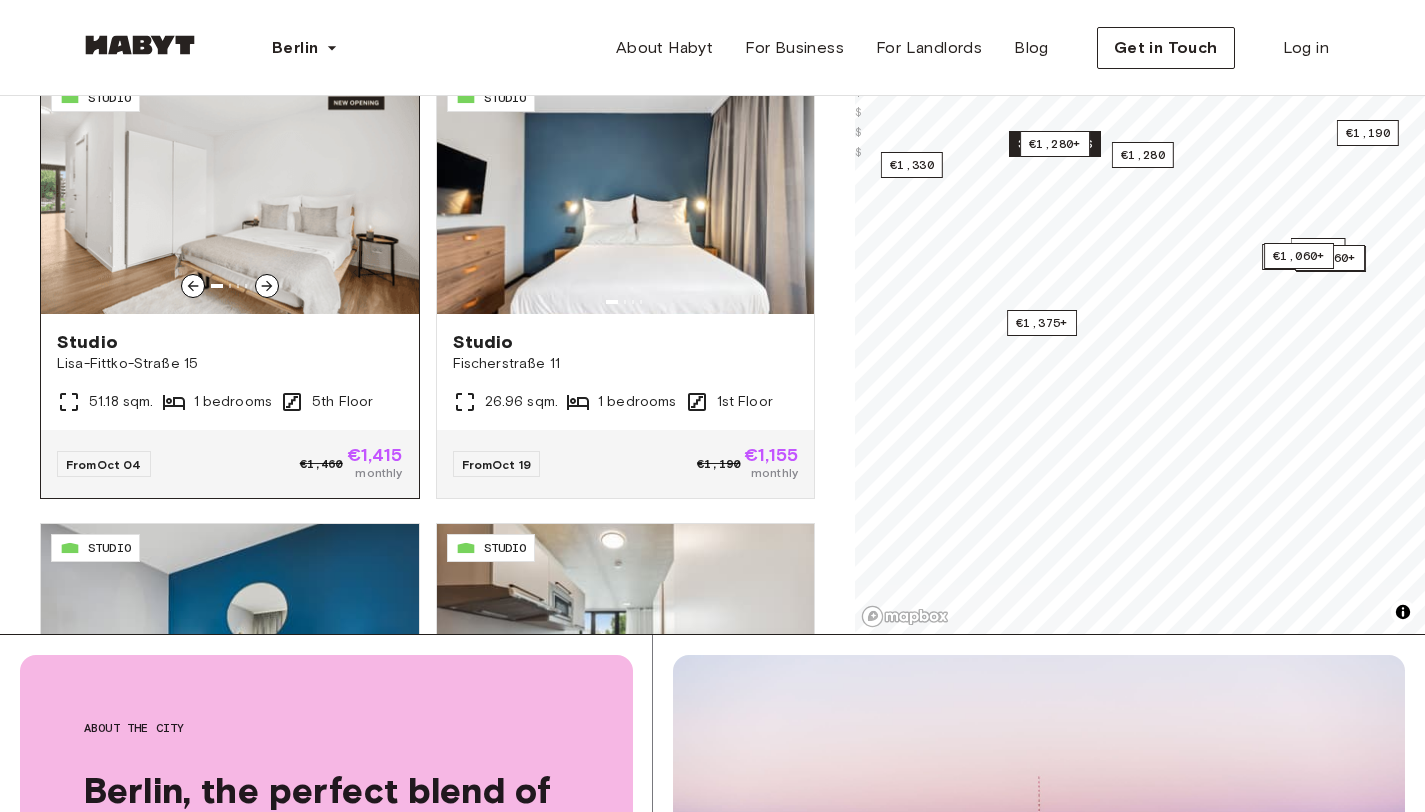 click at bounding box center [267, 286] 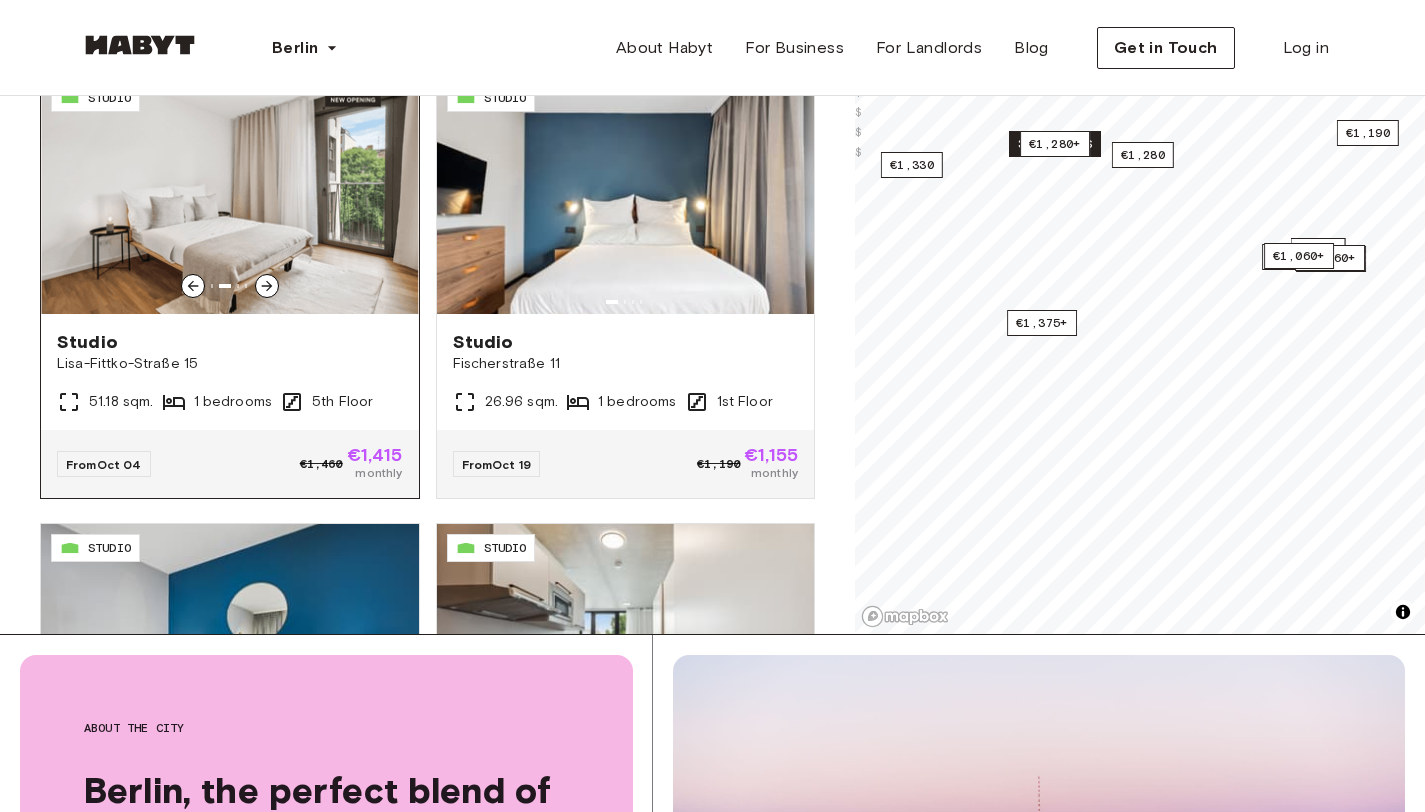click at bounding box center (267, 286) 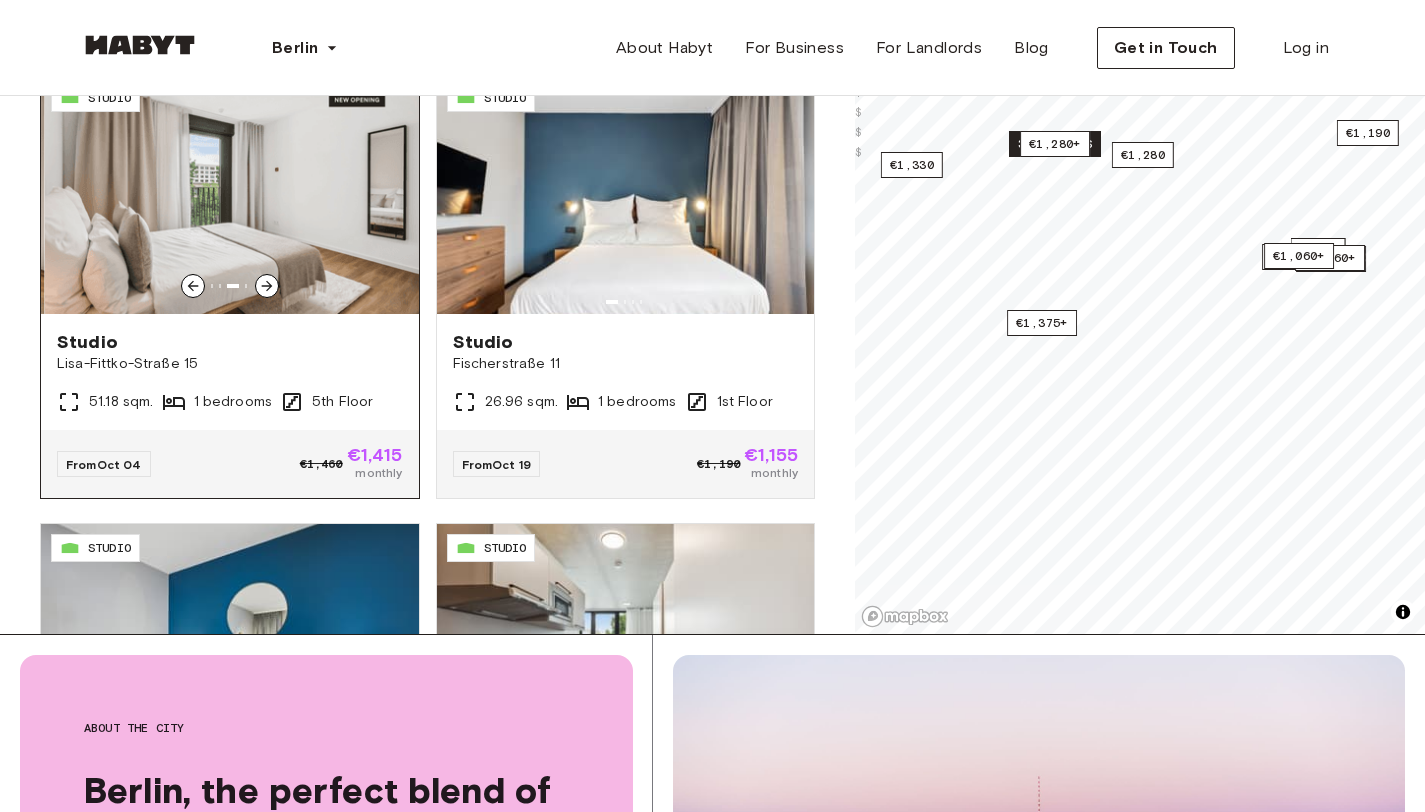 click at bounding box center [267, 286] 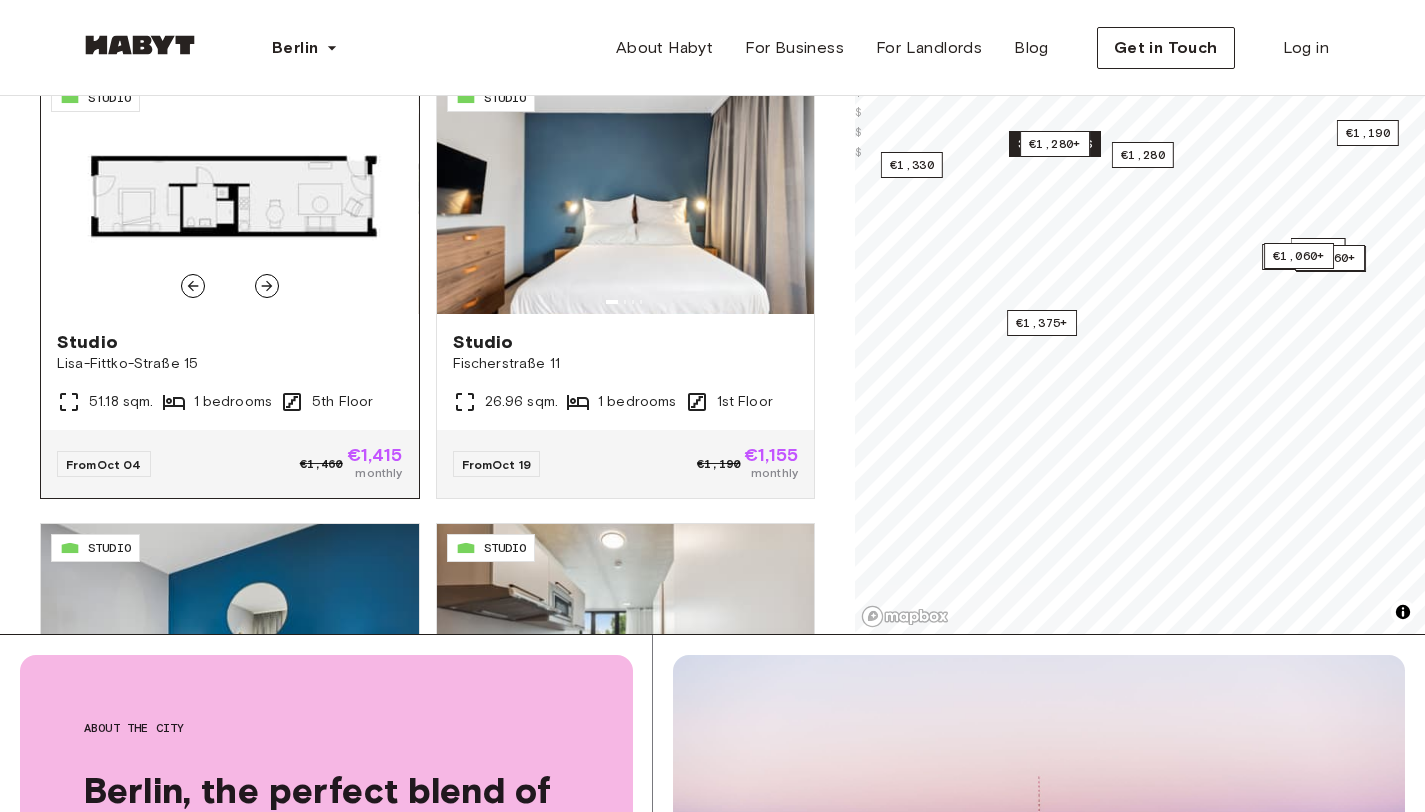 click at bounding box center [230, 194] 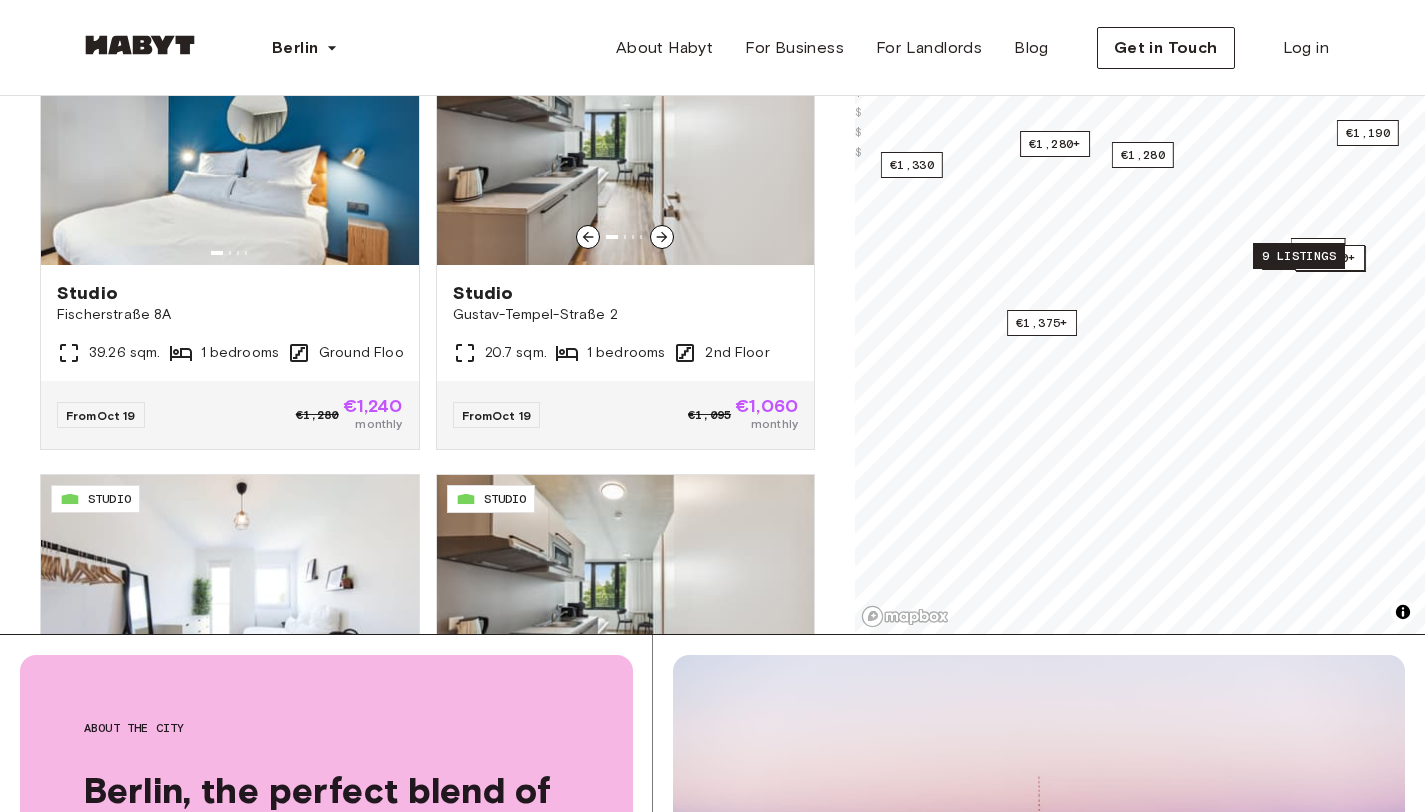 scroll, scrollTop: 12369, scrollLeft: 0, axis: vertical 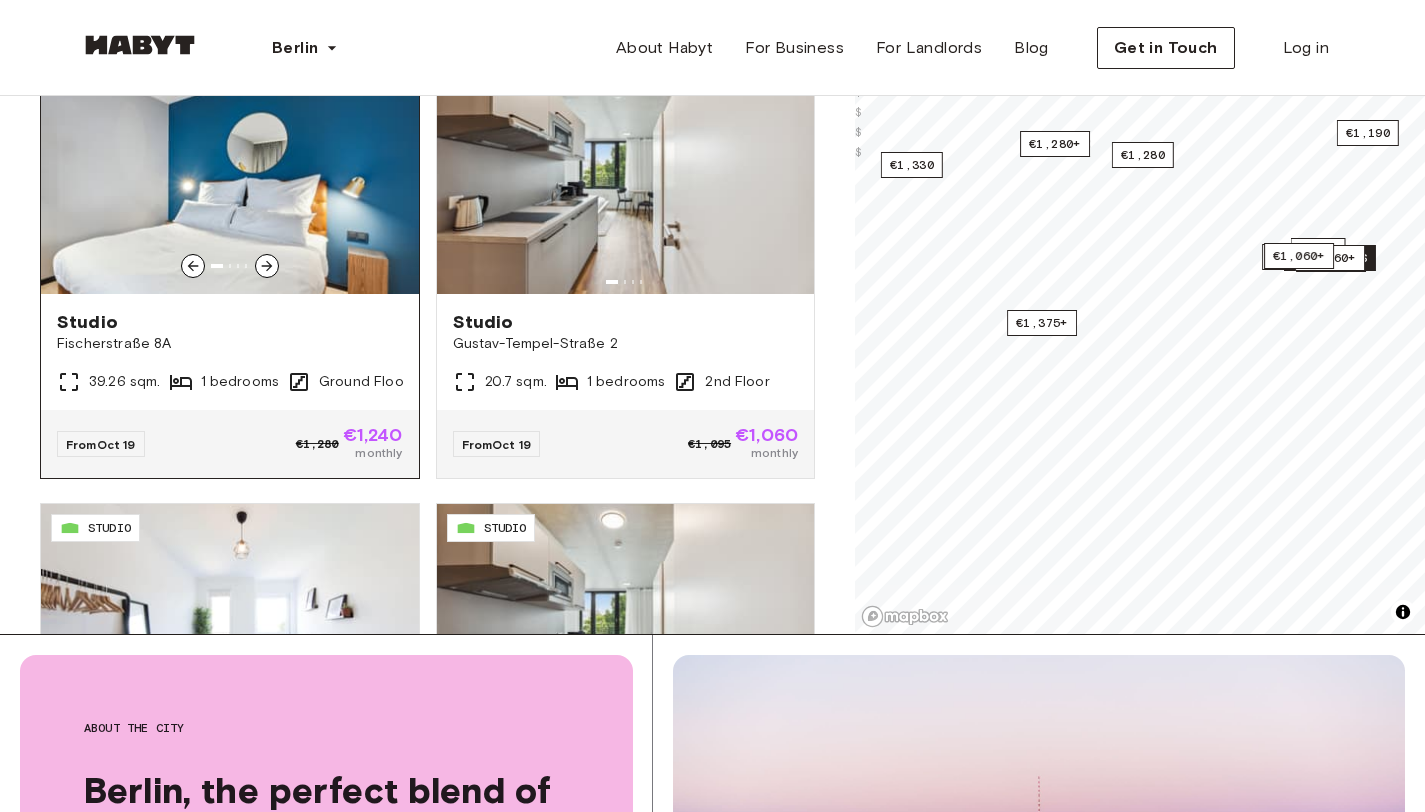 click 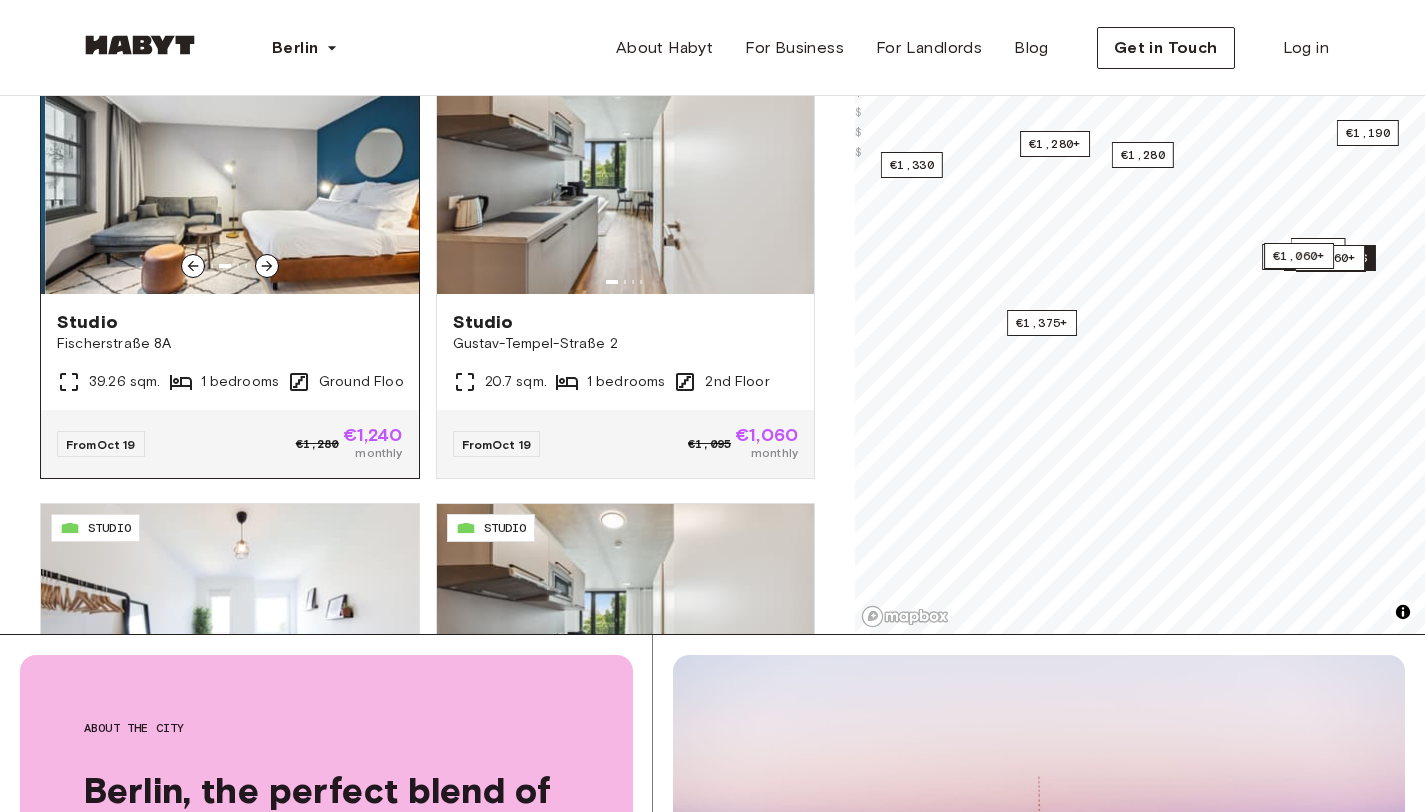 click 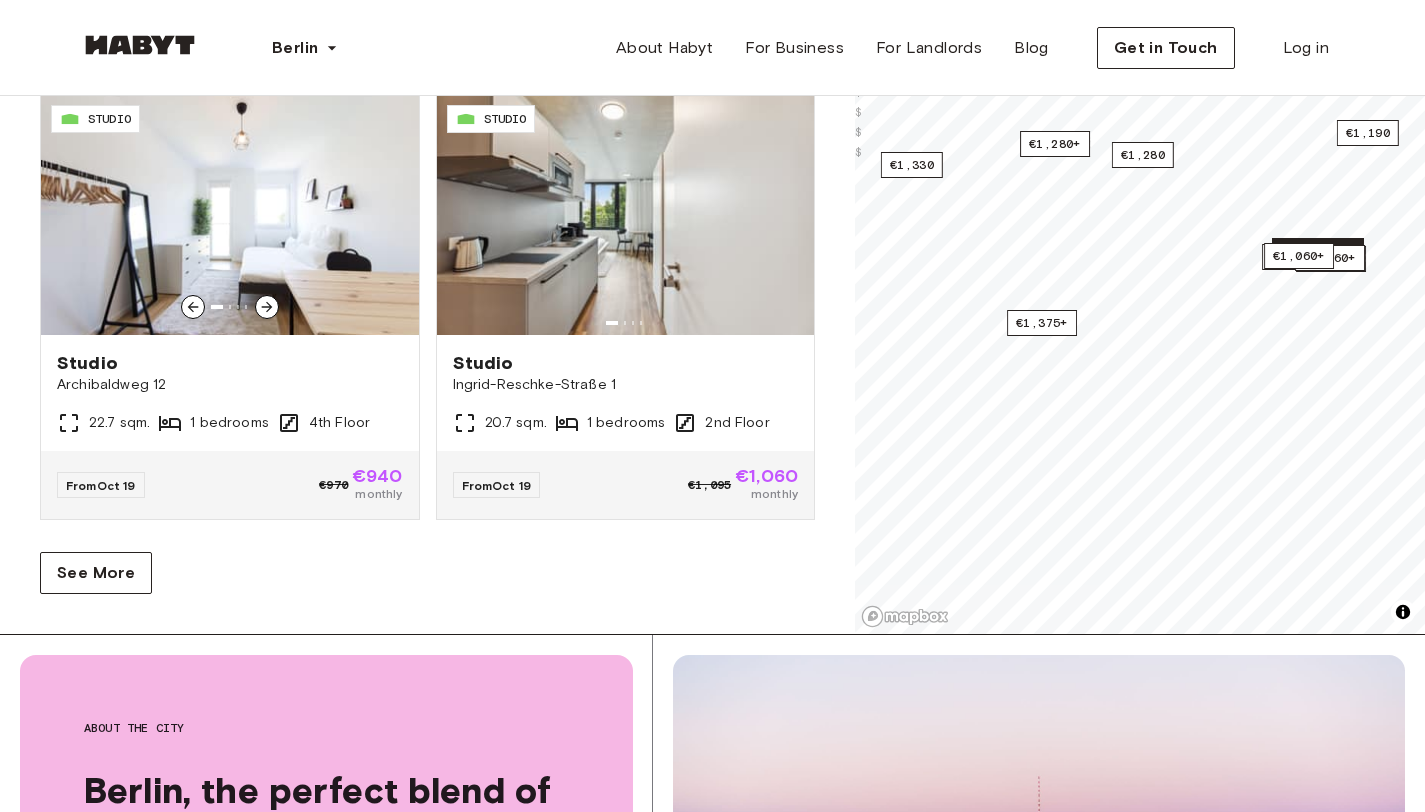 scroll, scrollTop: 12793, scrollLeft: 0, axis: vertical 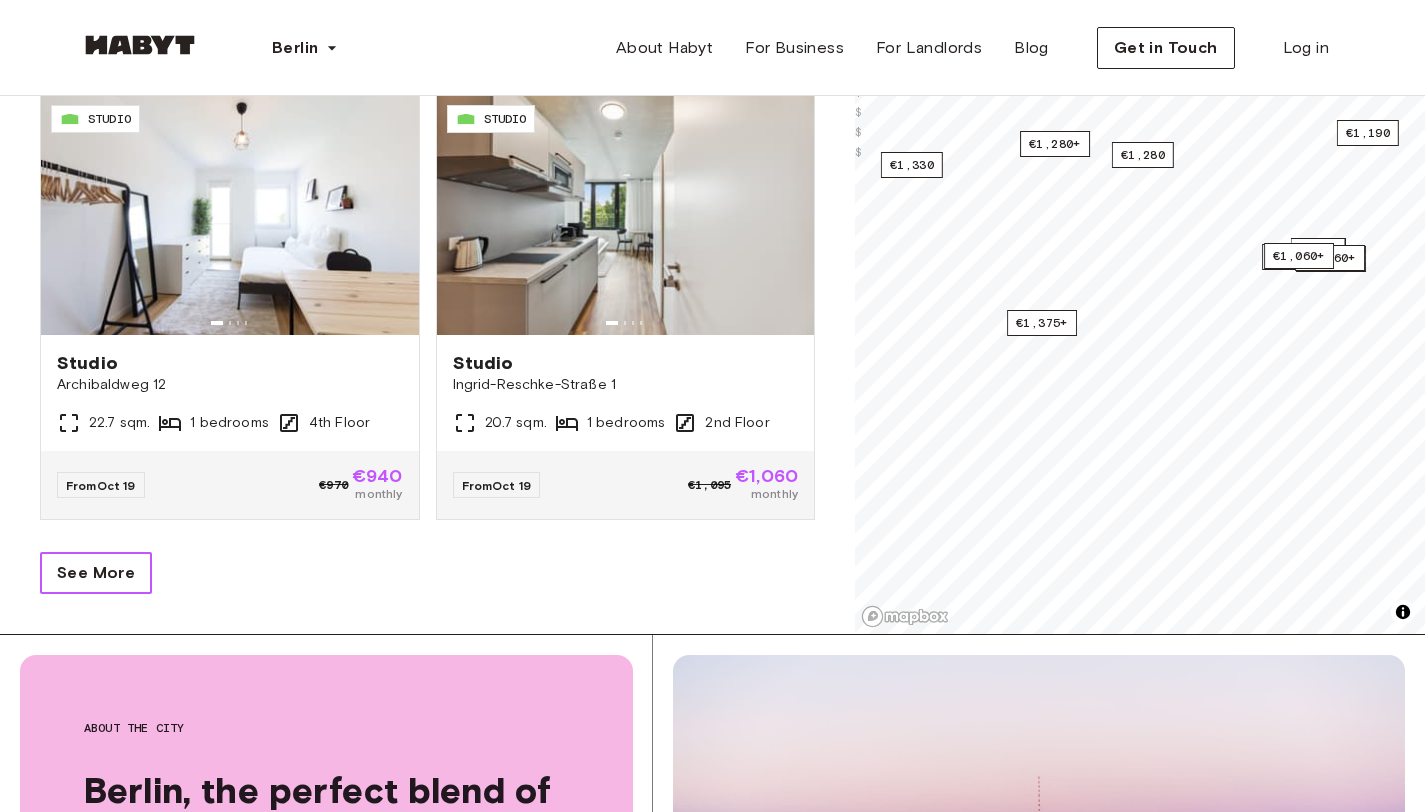 click on "See More" at bounding box center [96, 573] 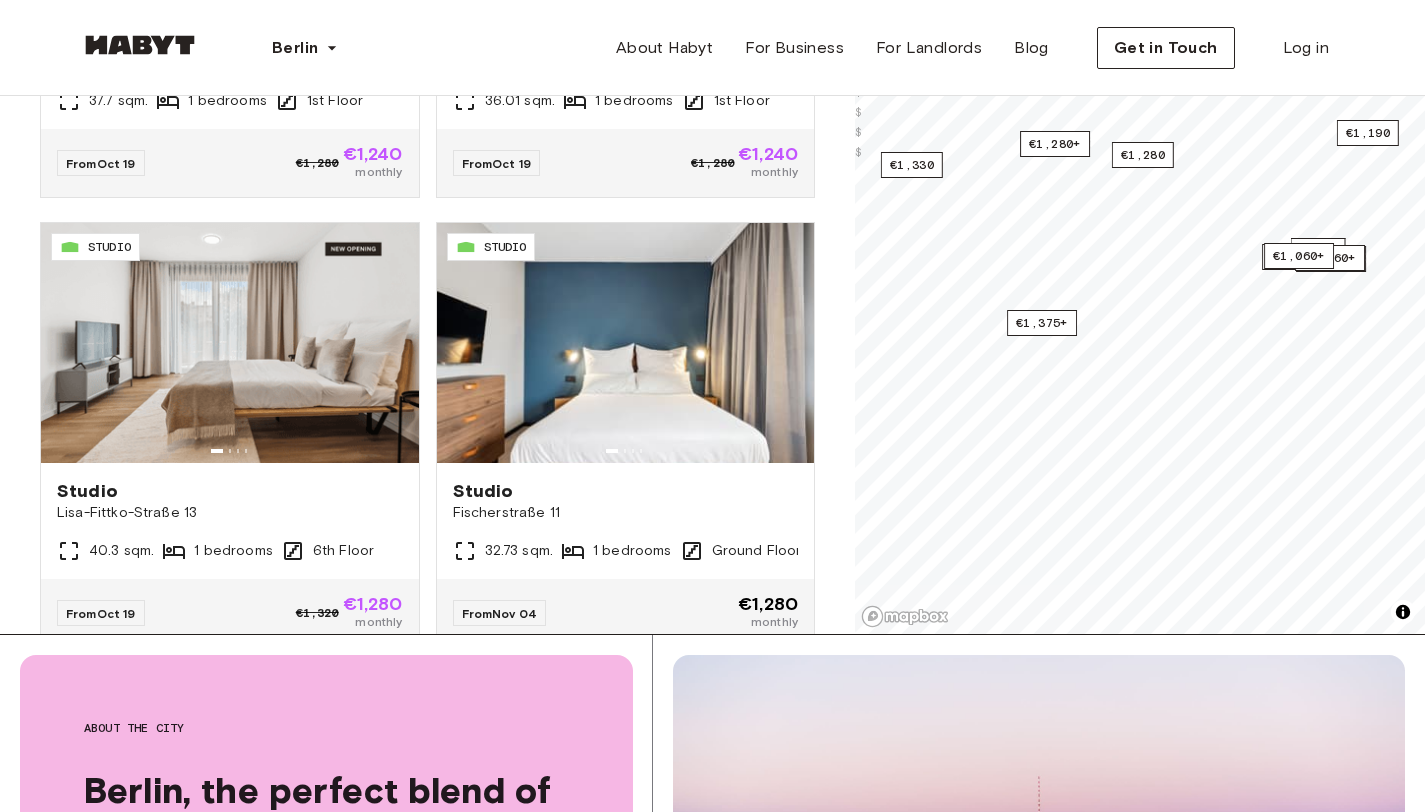 scroll, scrollTop: 14515, scrollLeft: 0, axis: vertical 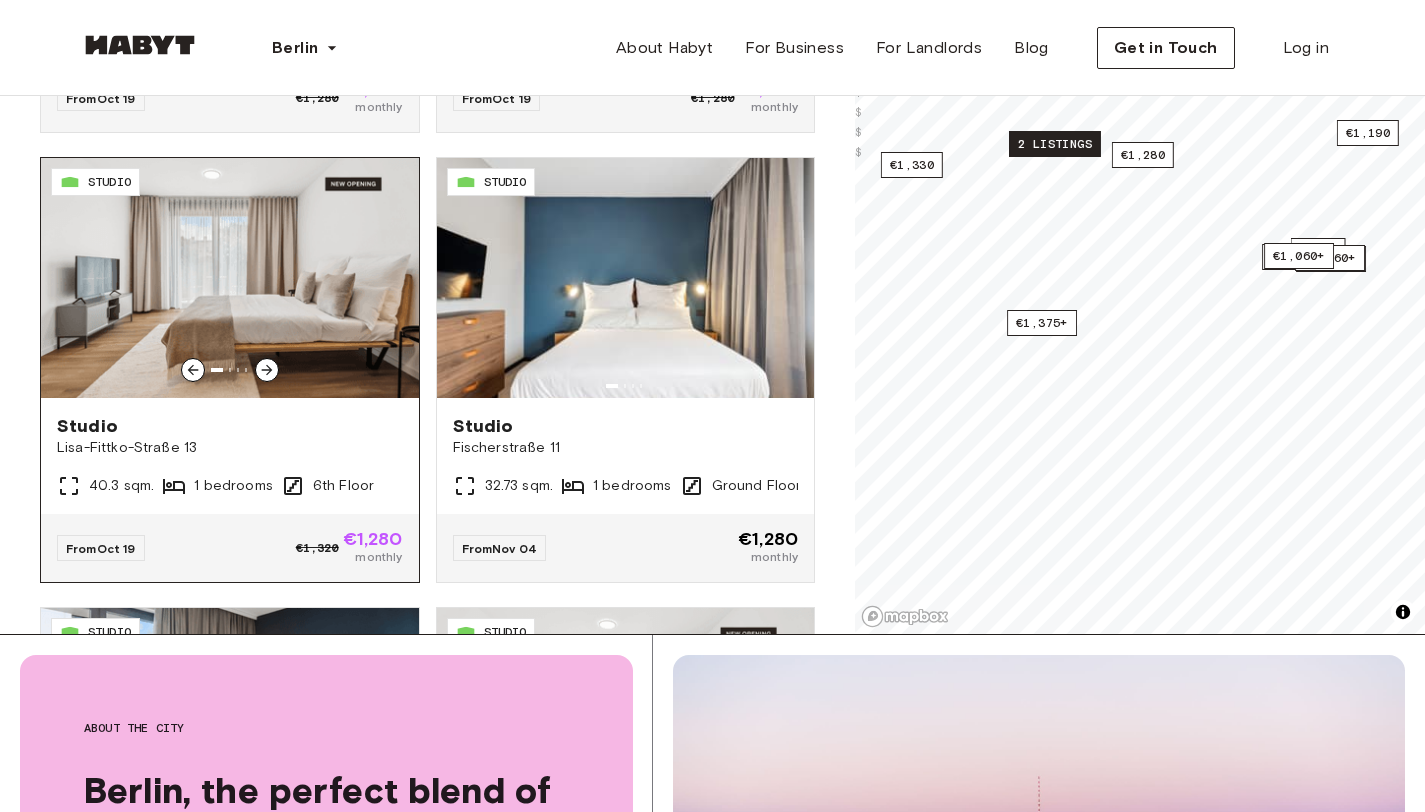 click at bounding box center (267, 370) 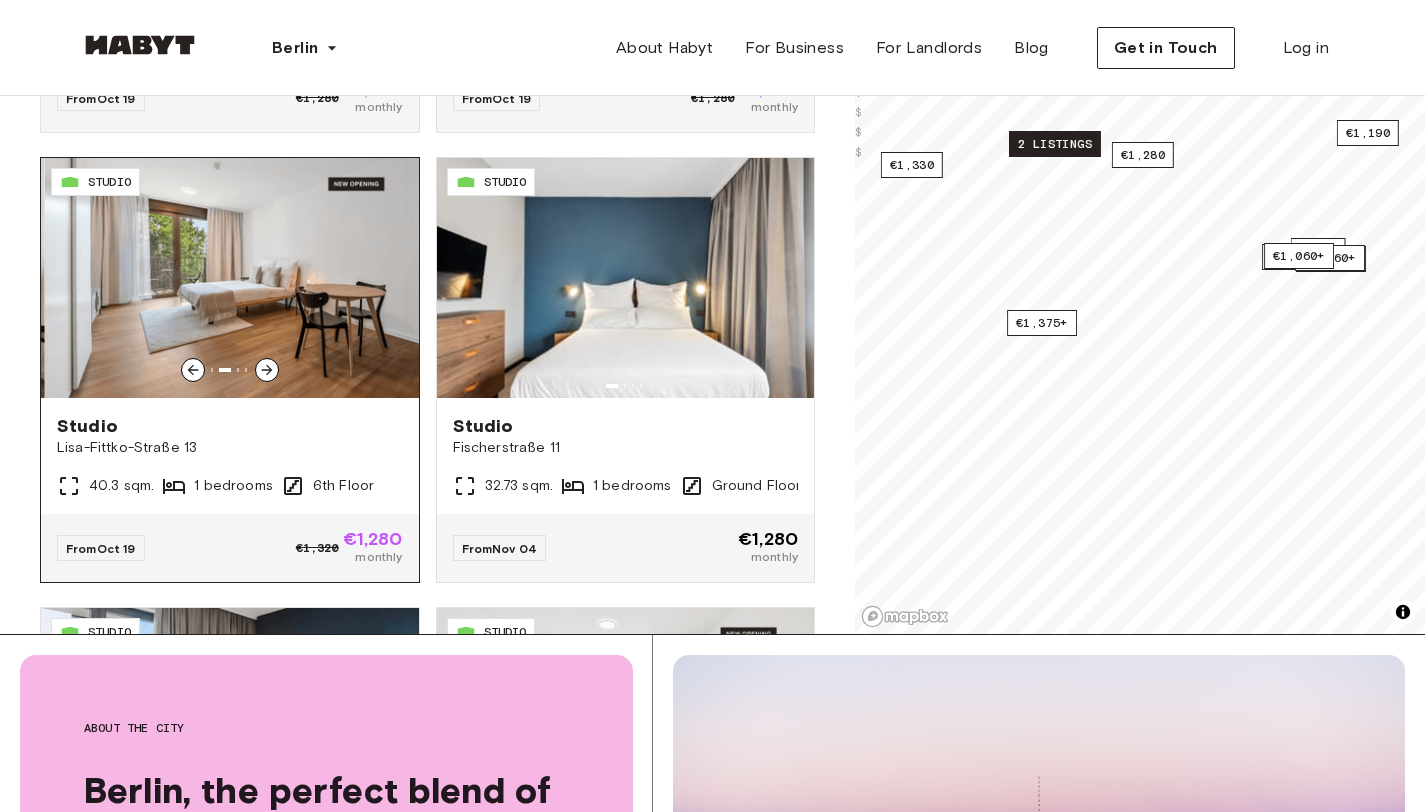 click 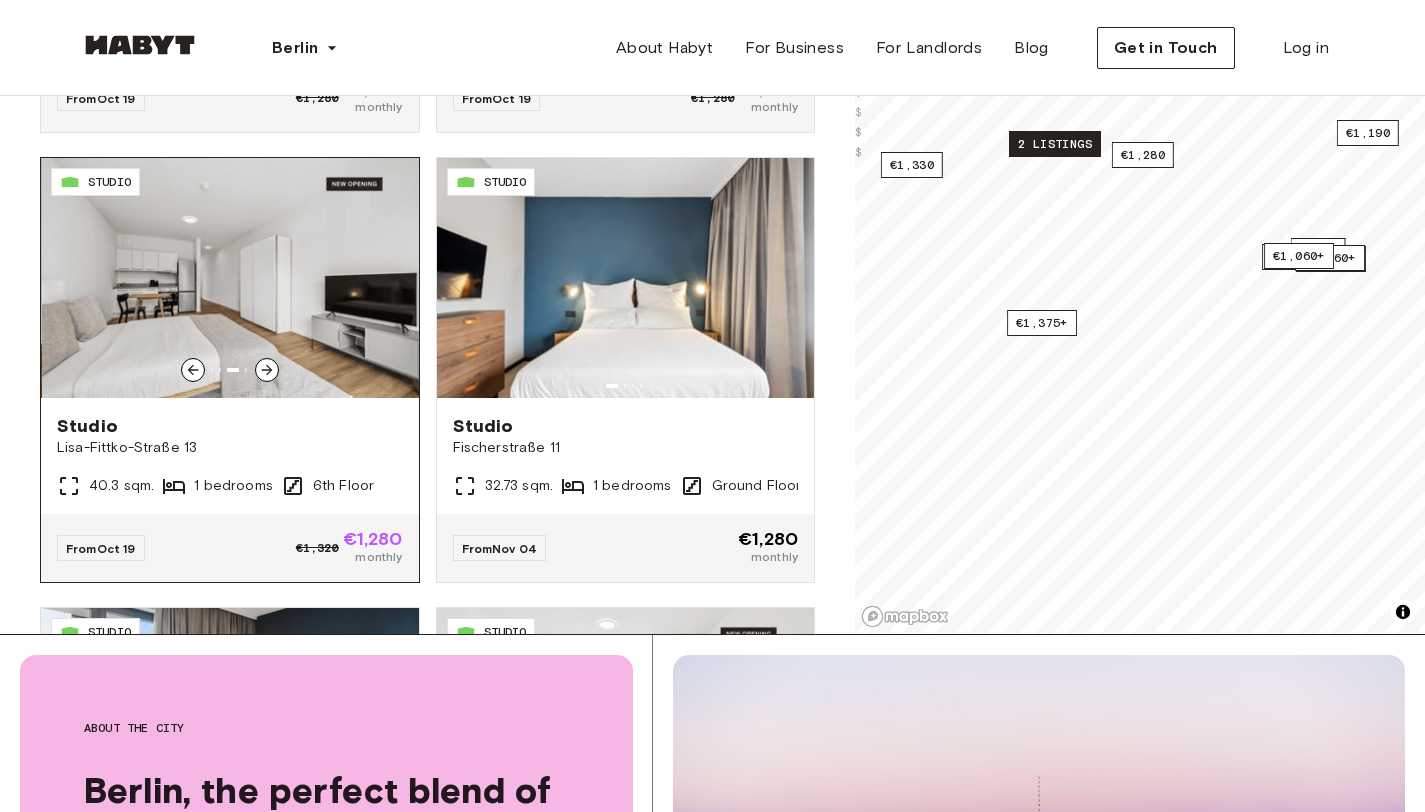 click 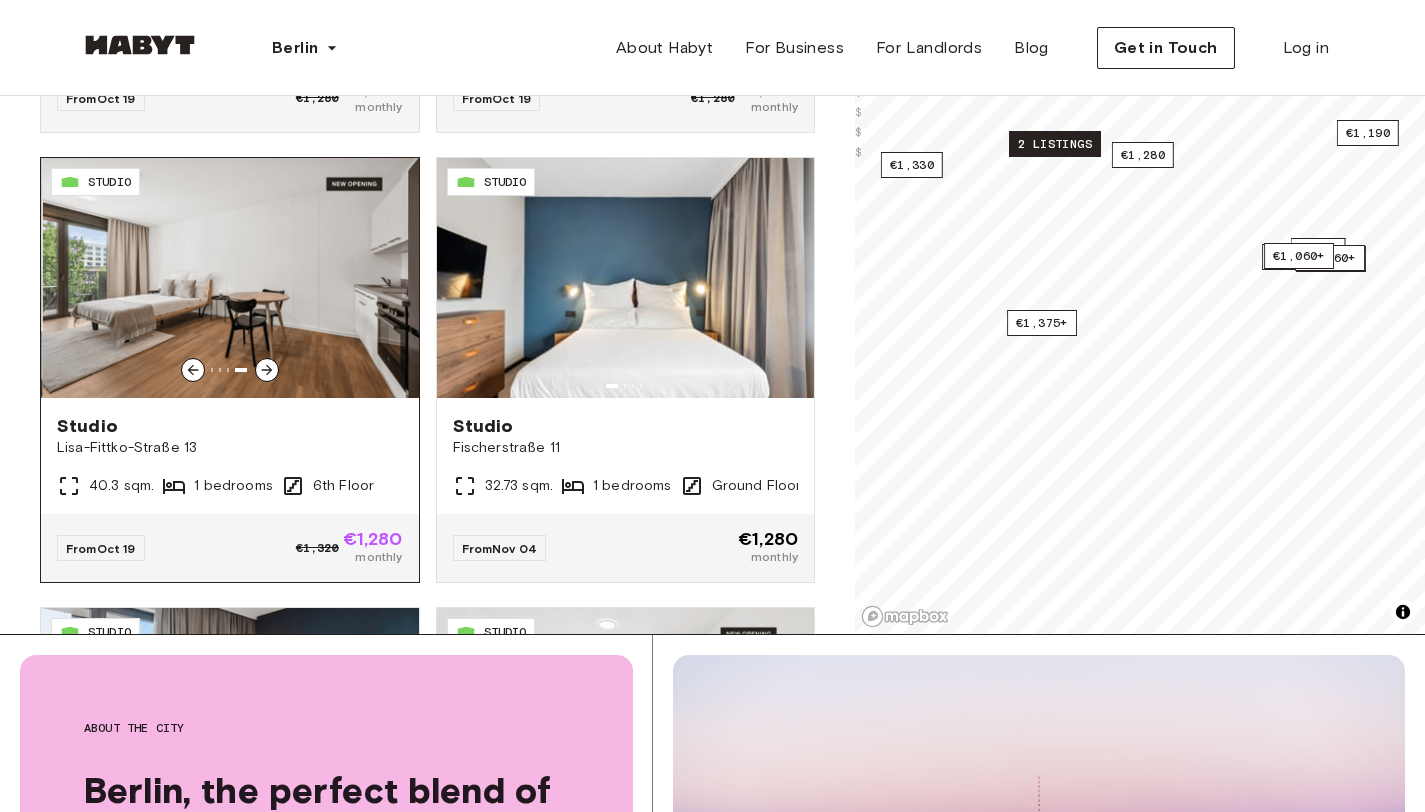 click 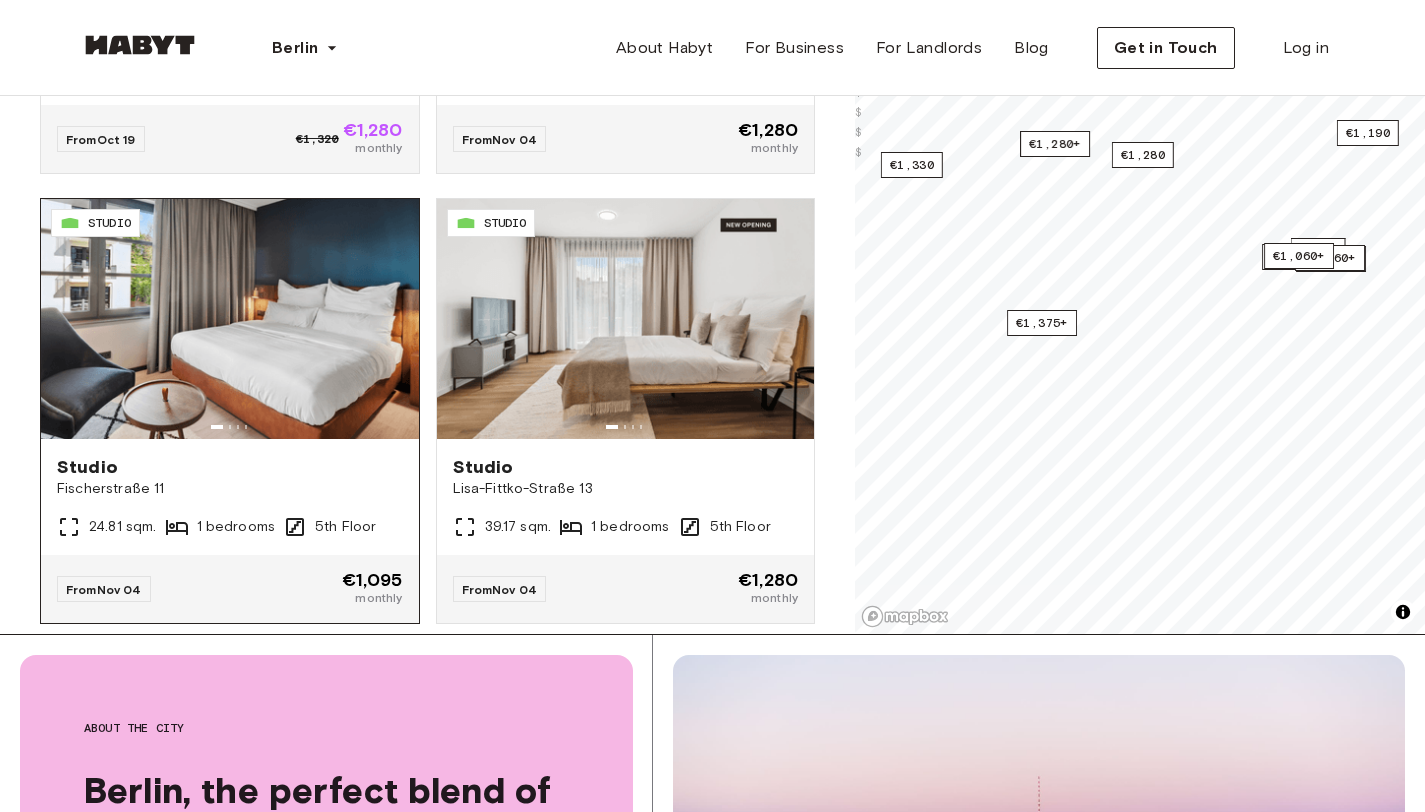 scroll, scrollTop: 14931, scrollLeft: 0, axis: vertical 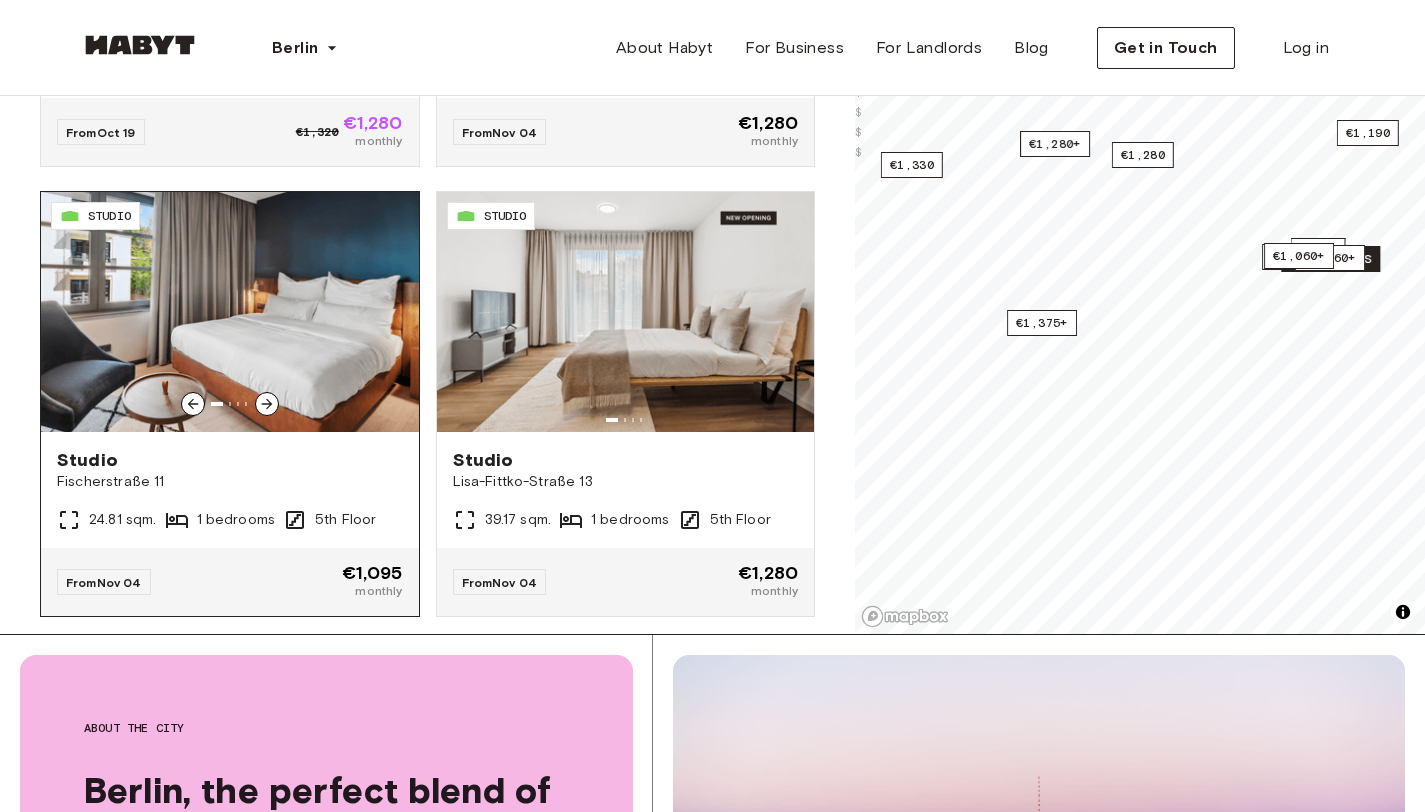 click 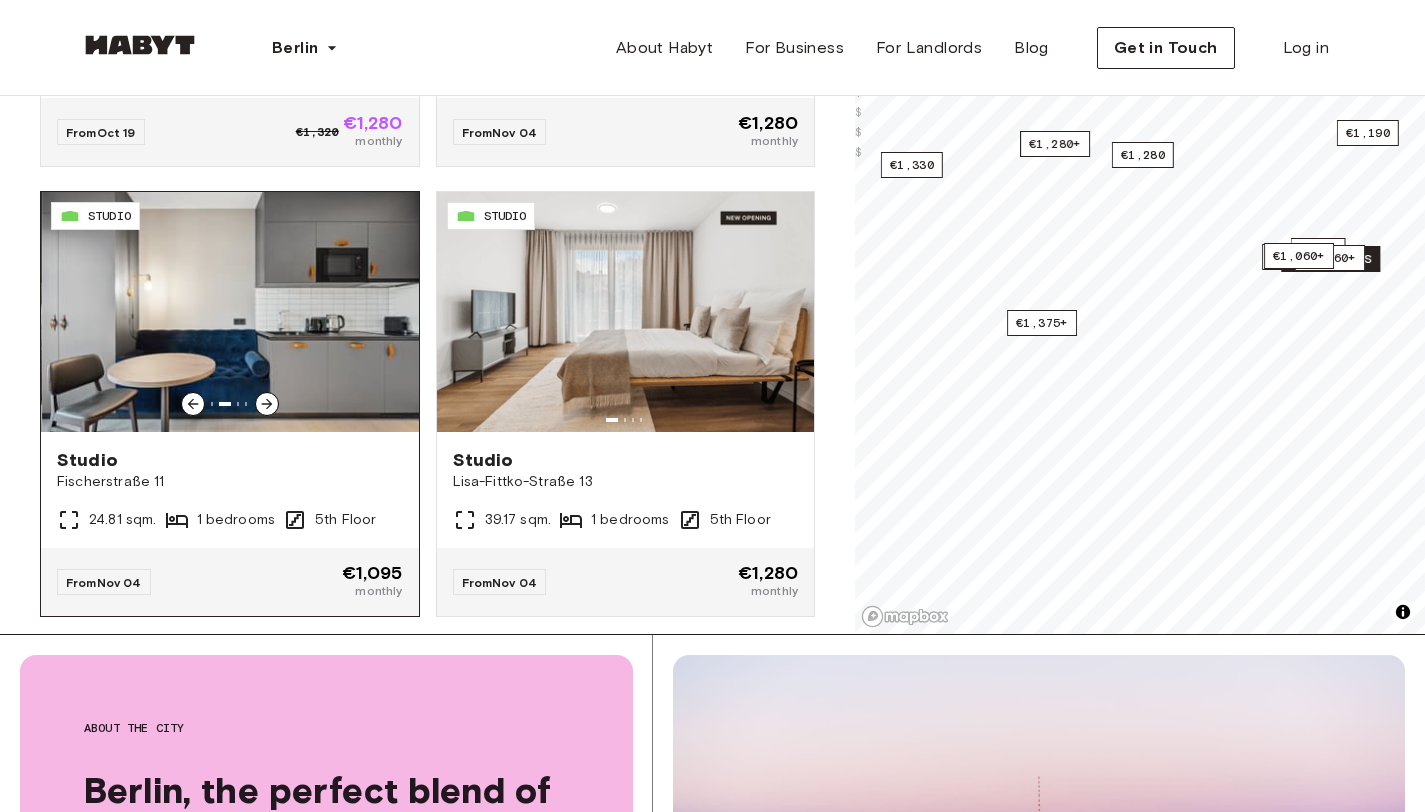 click 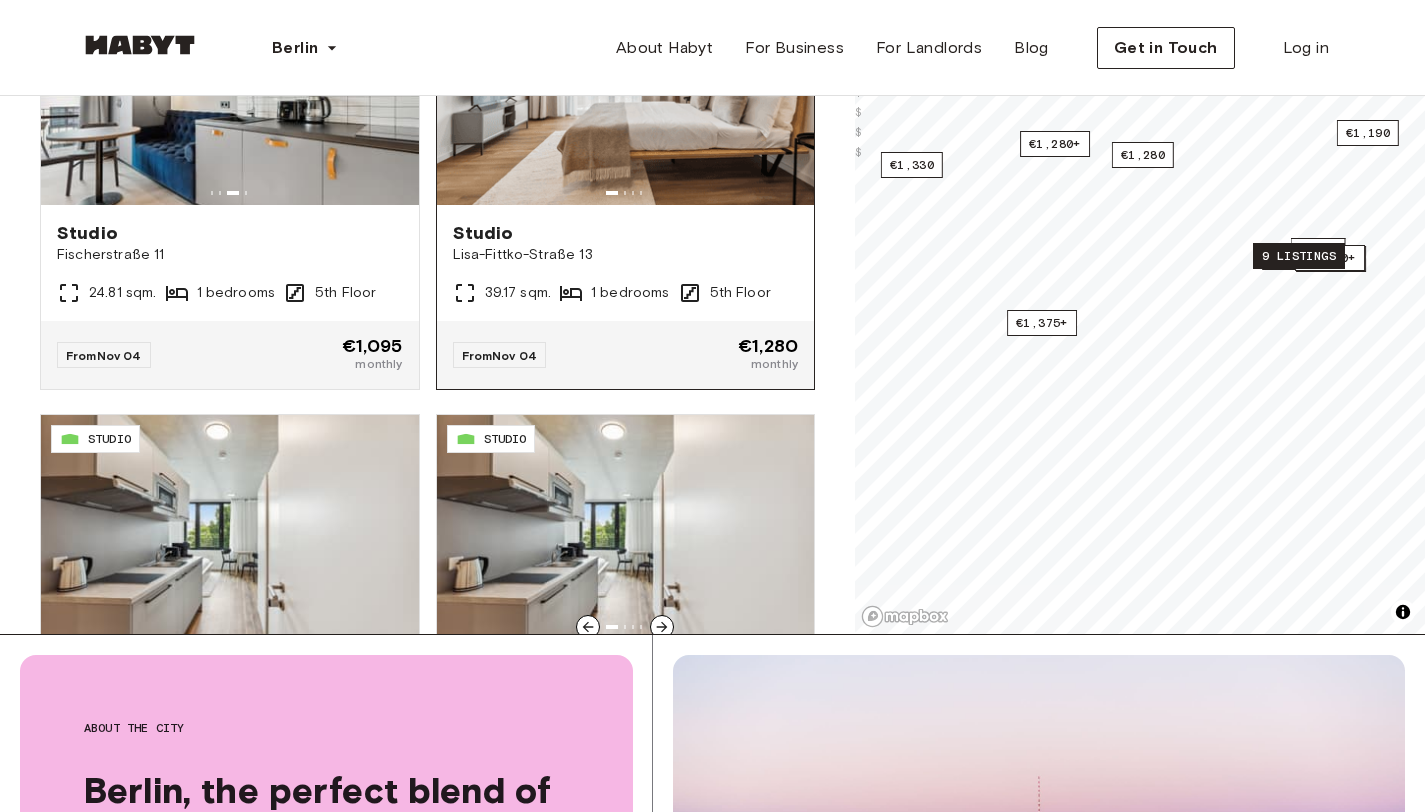 scroll, scrollTop: 15186, scrollLeft: 0, axis: vertical 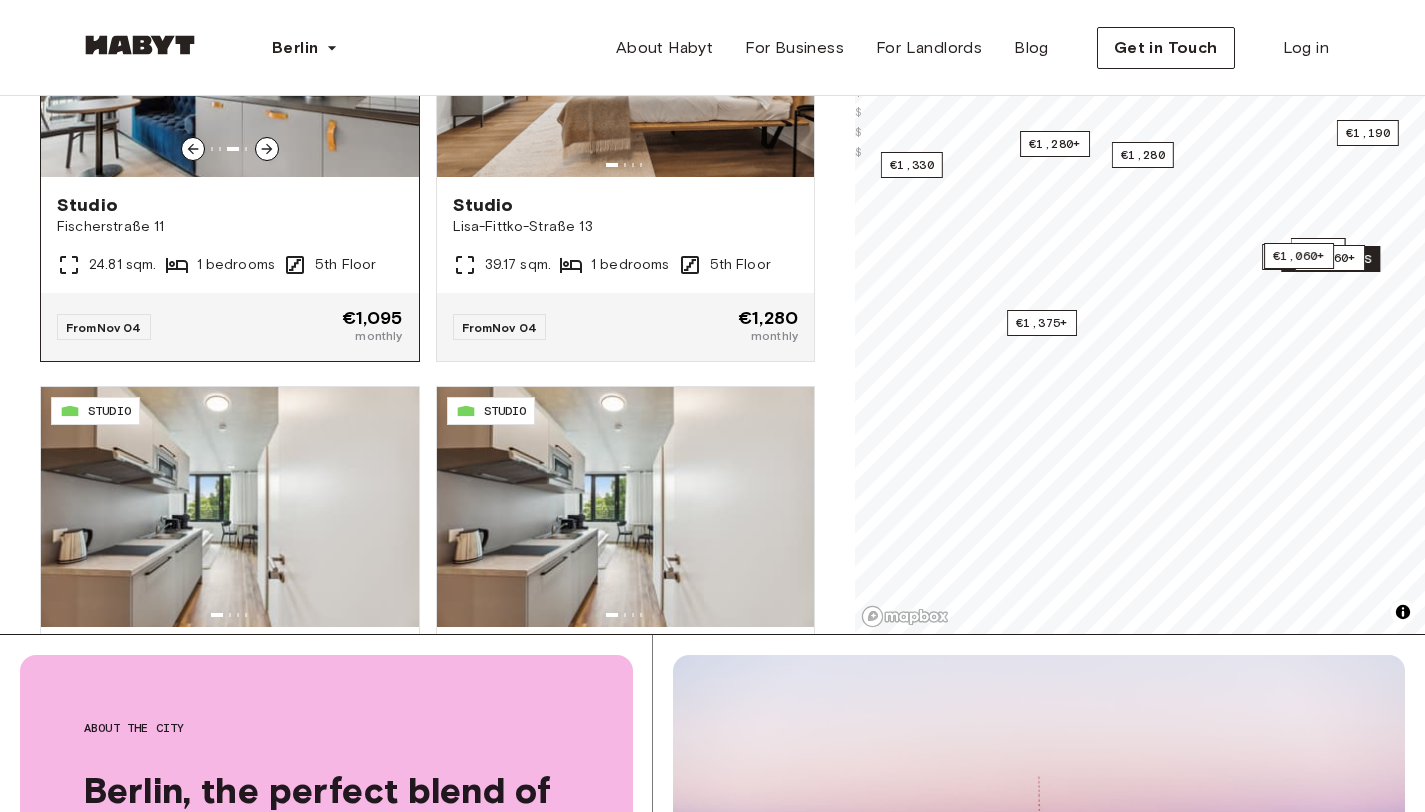 click at bounding box center (230, 57) 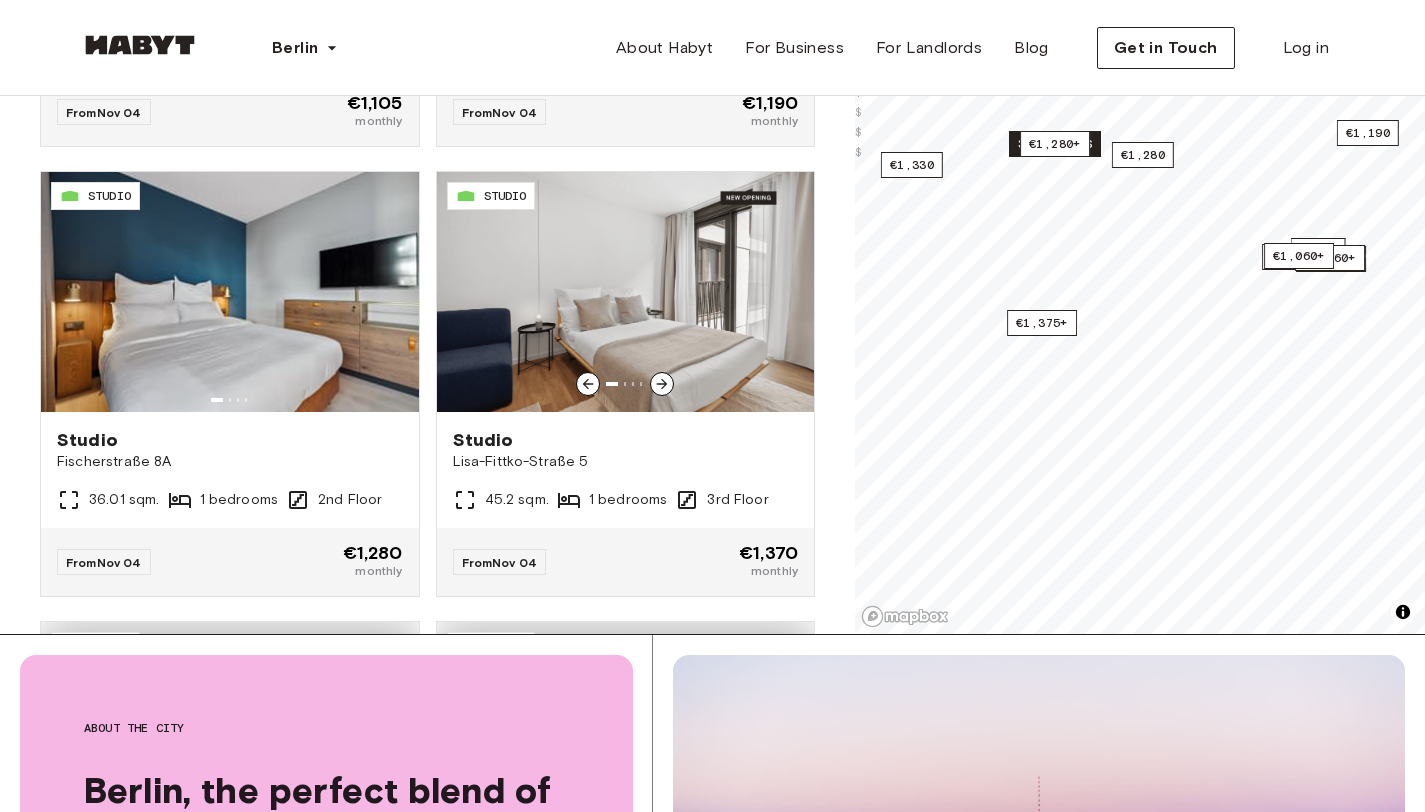 scroll, scrollTop: 16302, scrollLeft: 0, axis: vertical 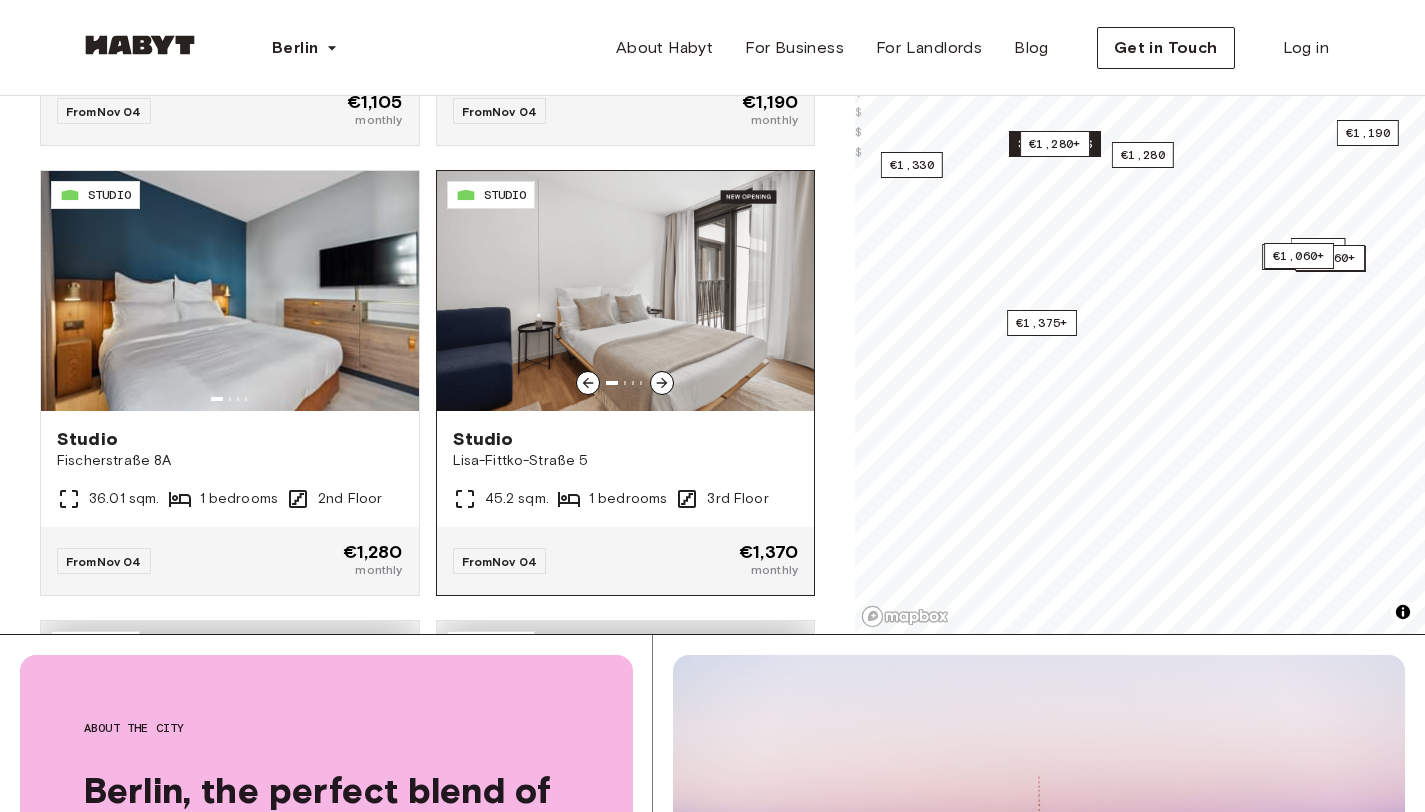 click 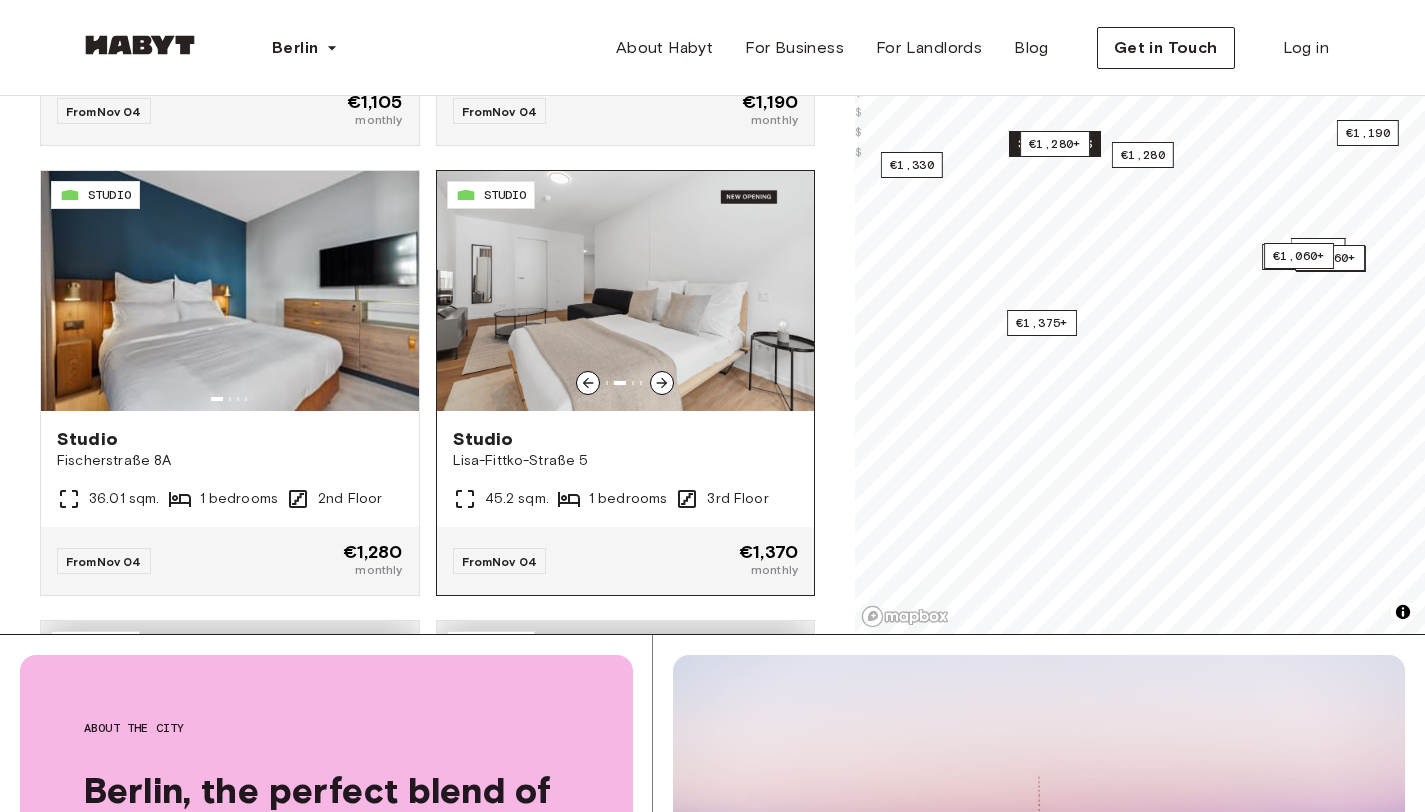 click 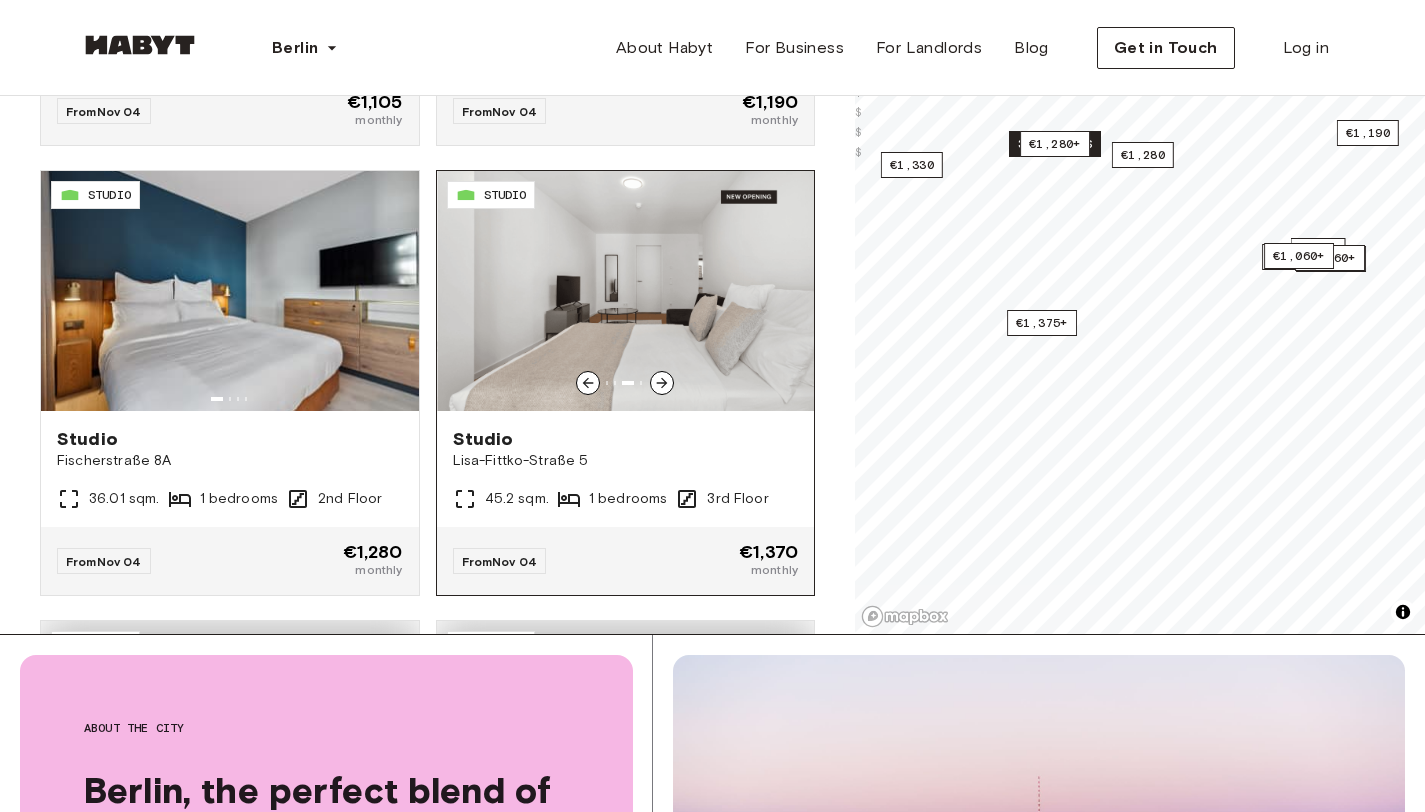 click 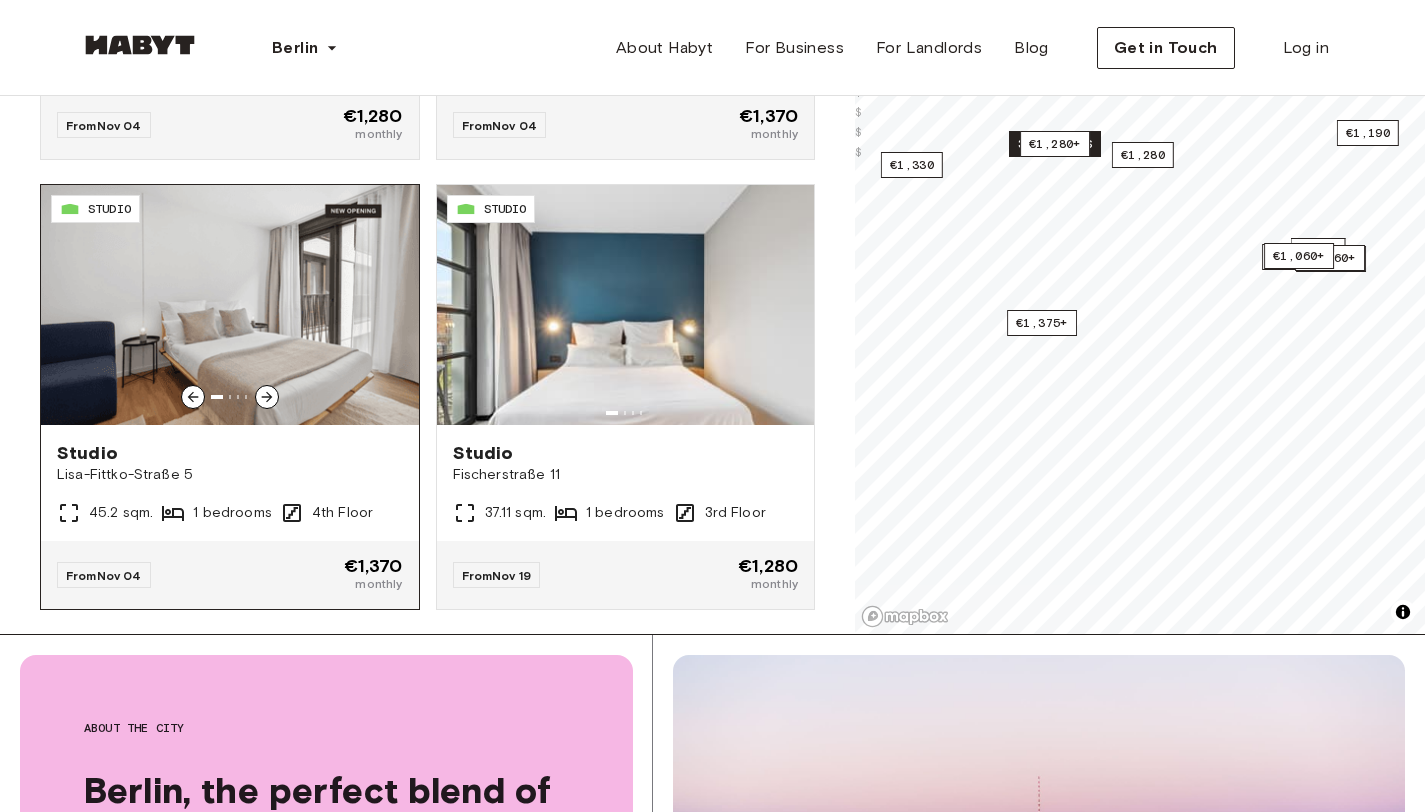 scroll, scrollTop: 16739, scrollLeft: 0, axis: vertical 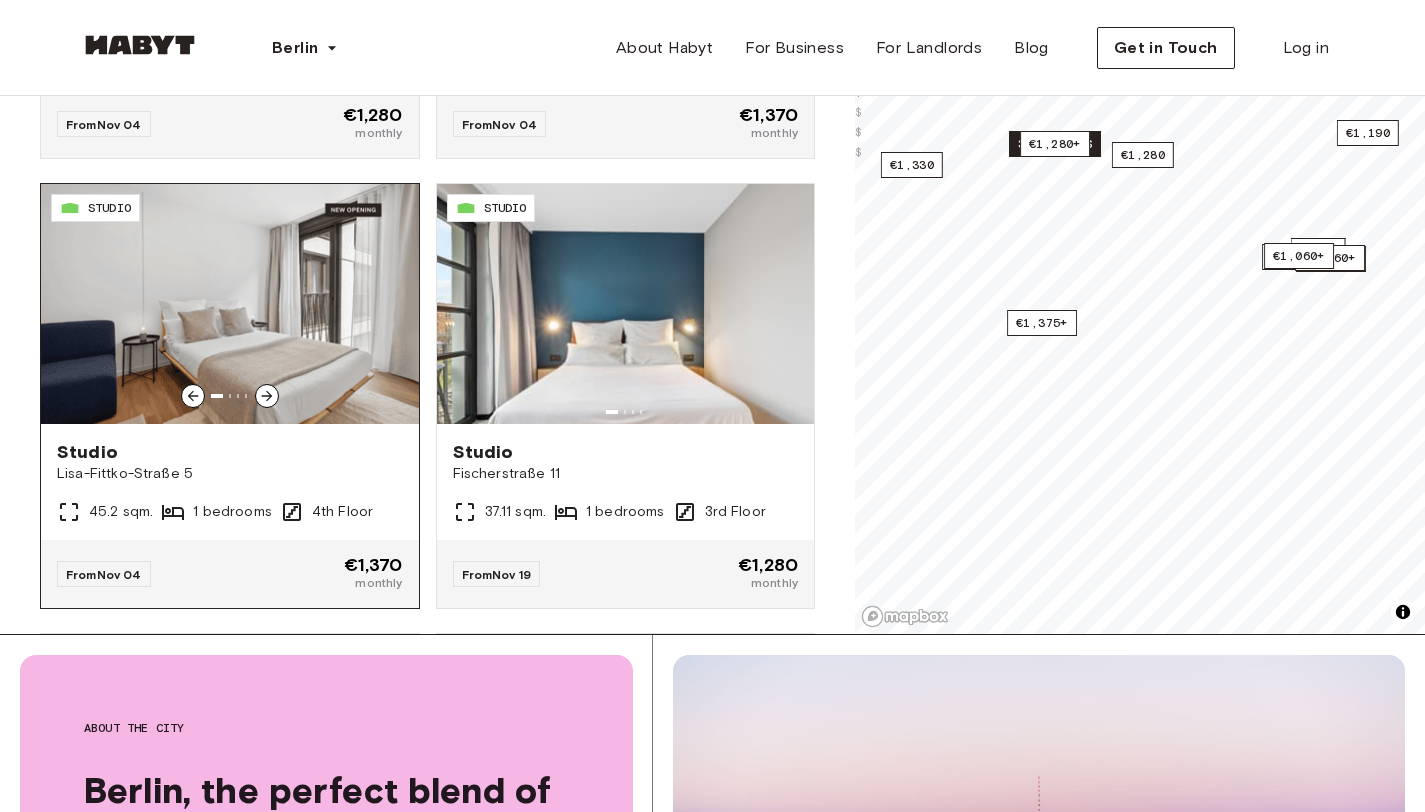click 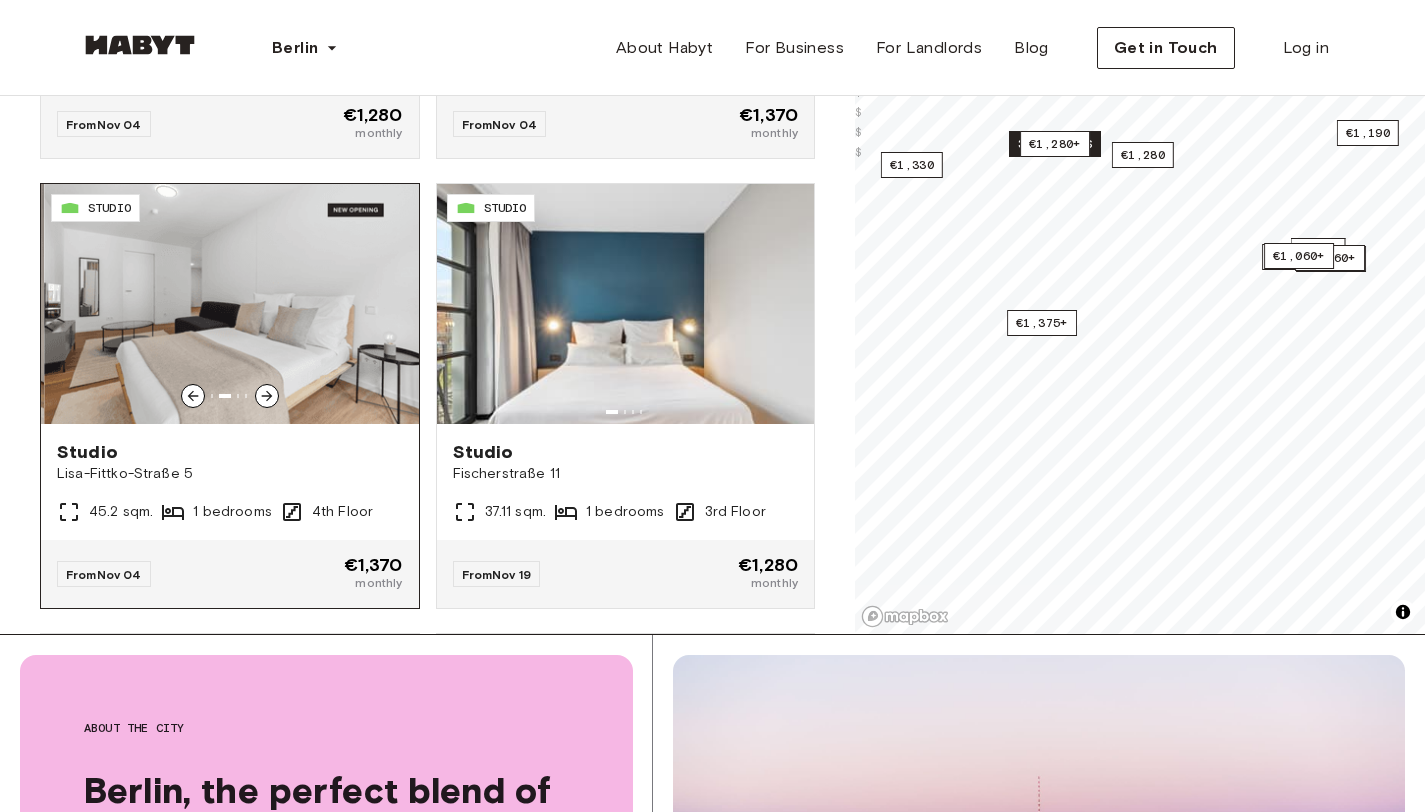 click 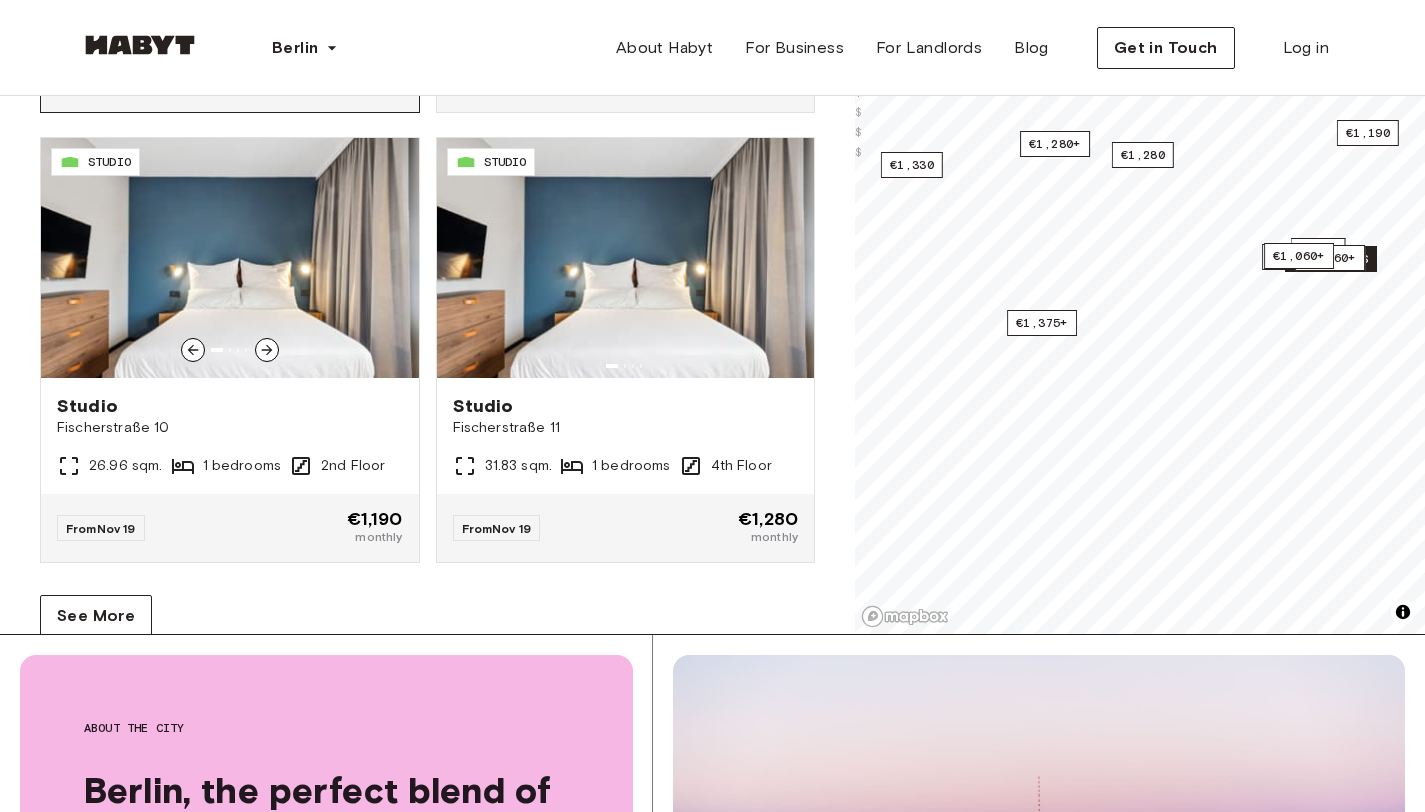 scroll, scrollTop: 17293, scrollLeft: 0, axis: vertical 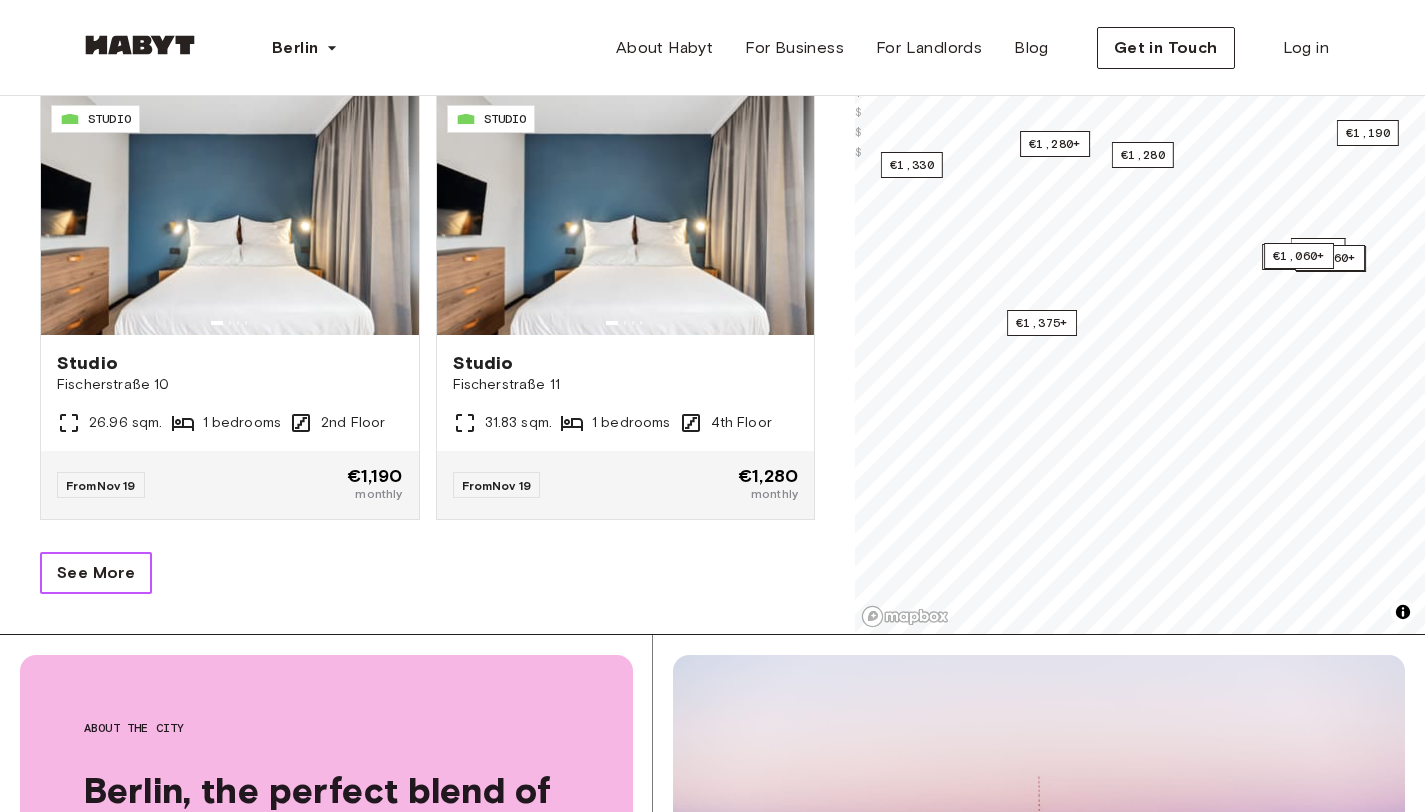 click on "See More" at bounding box center (96, 573) 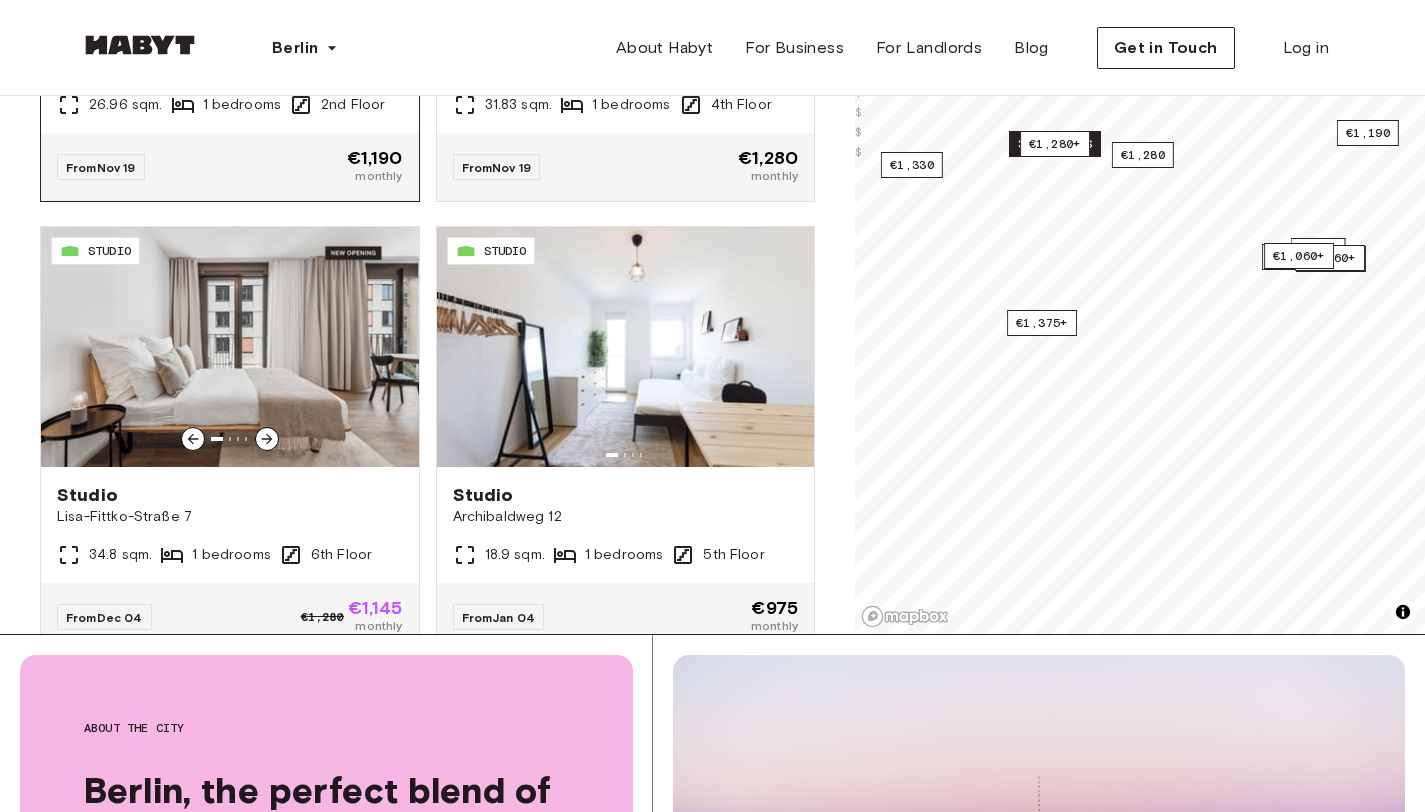 scroll, scrollTop: 17616, scrollLeft: 0, axis: vertical 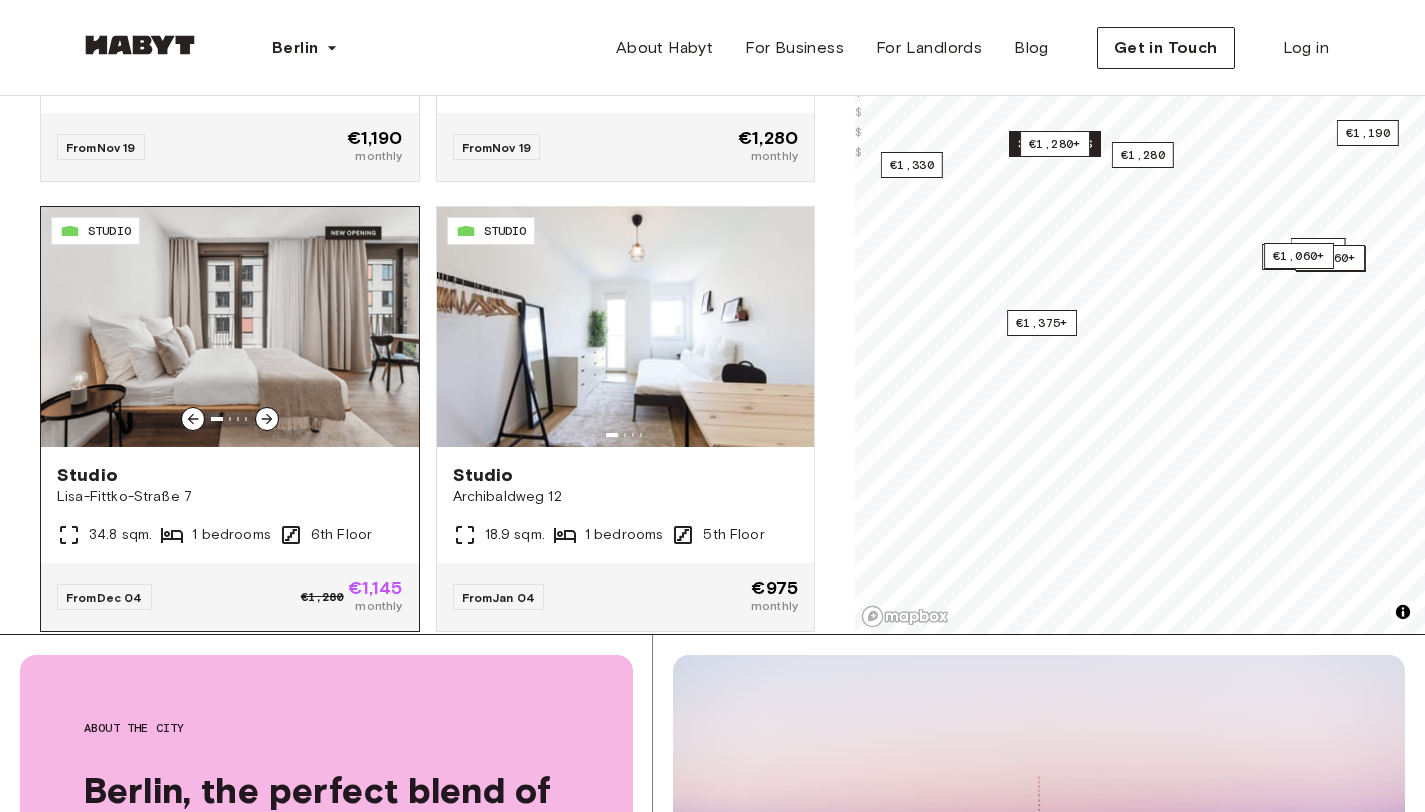 click 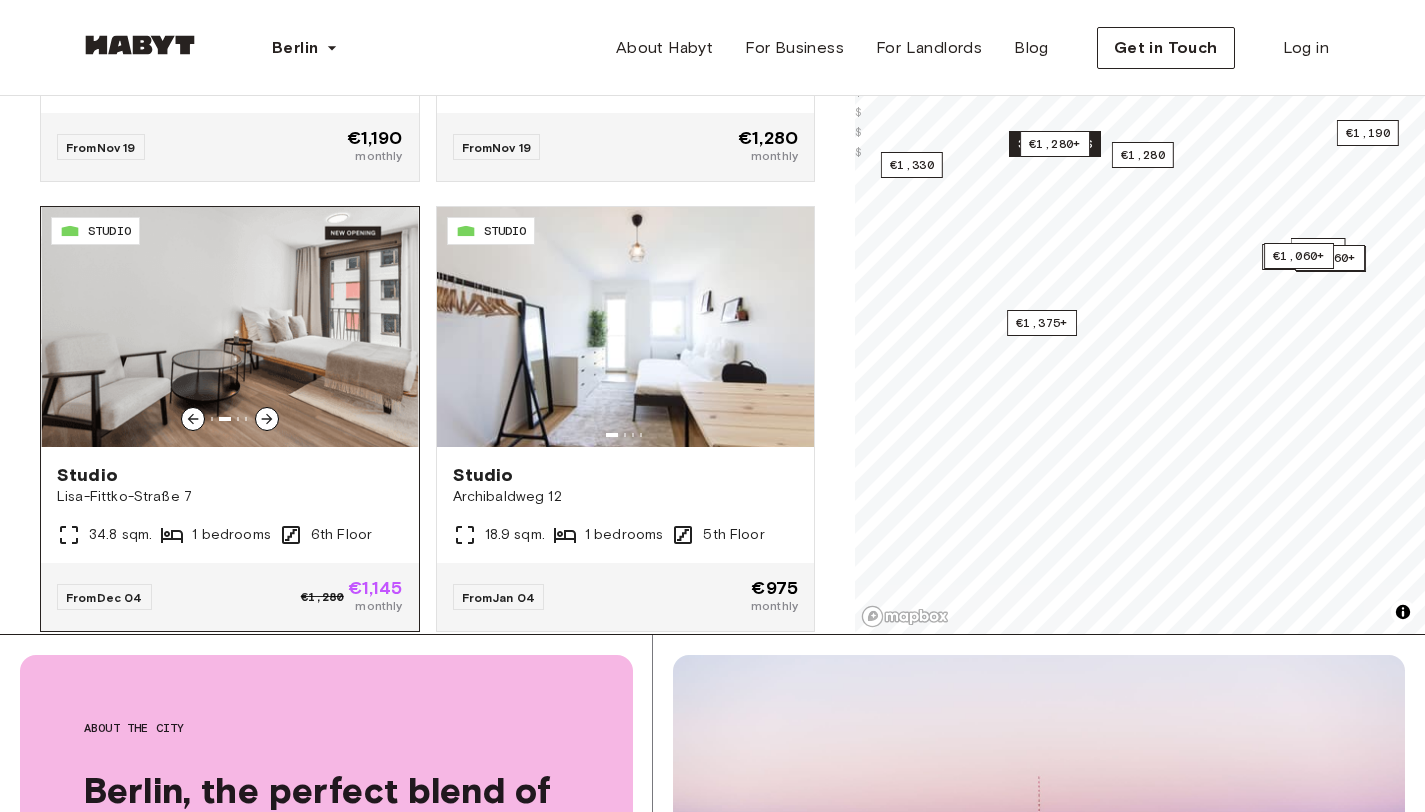 click 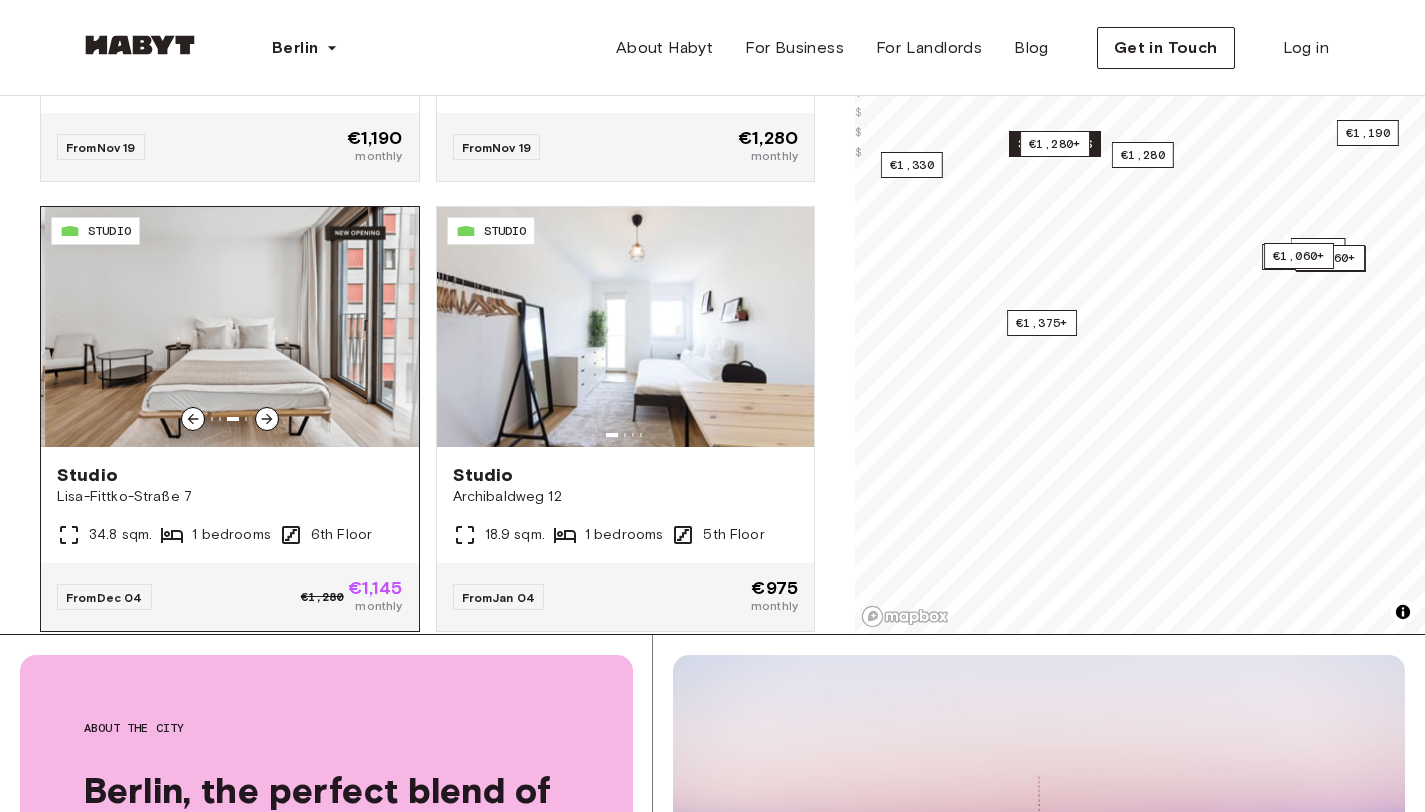 click 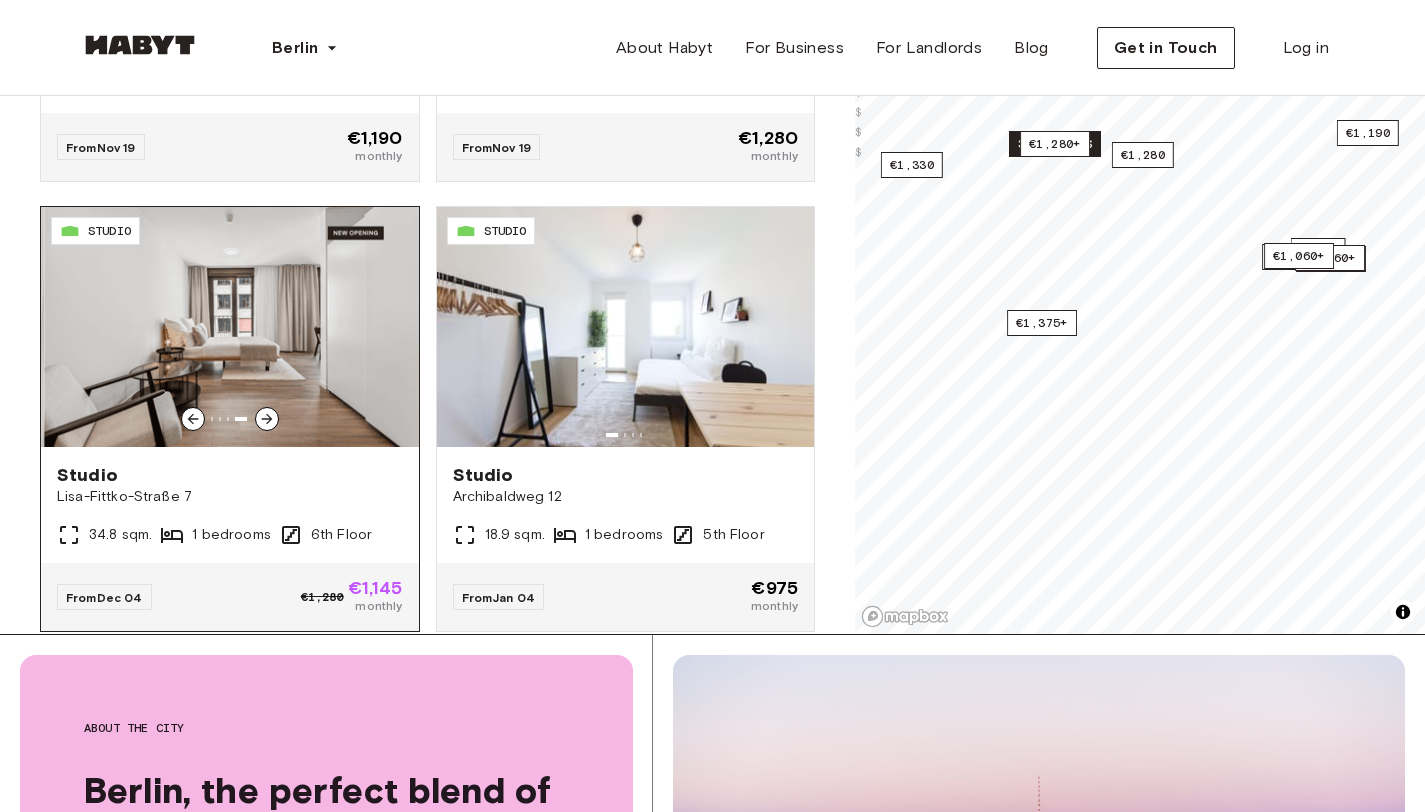 click 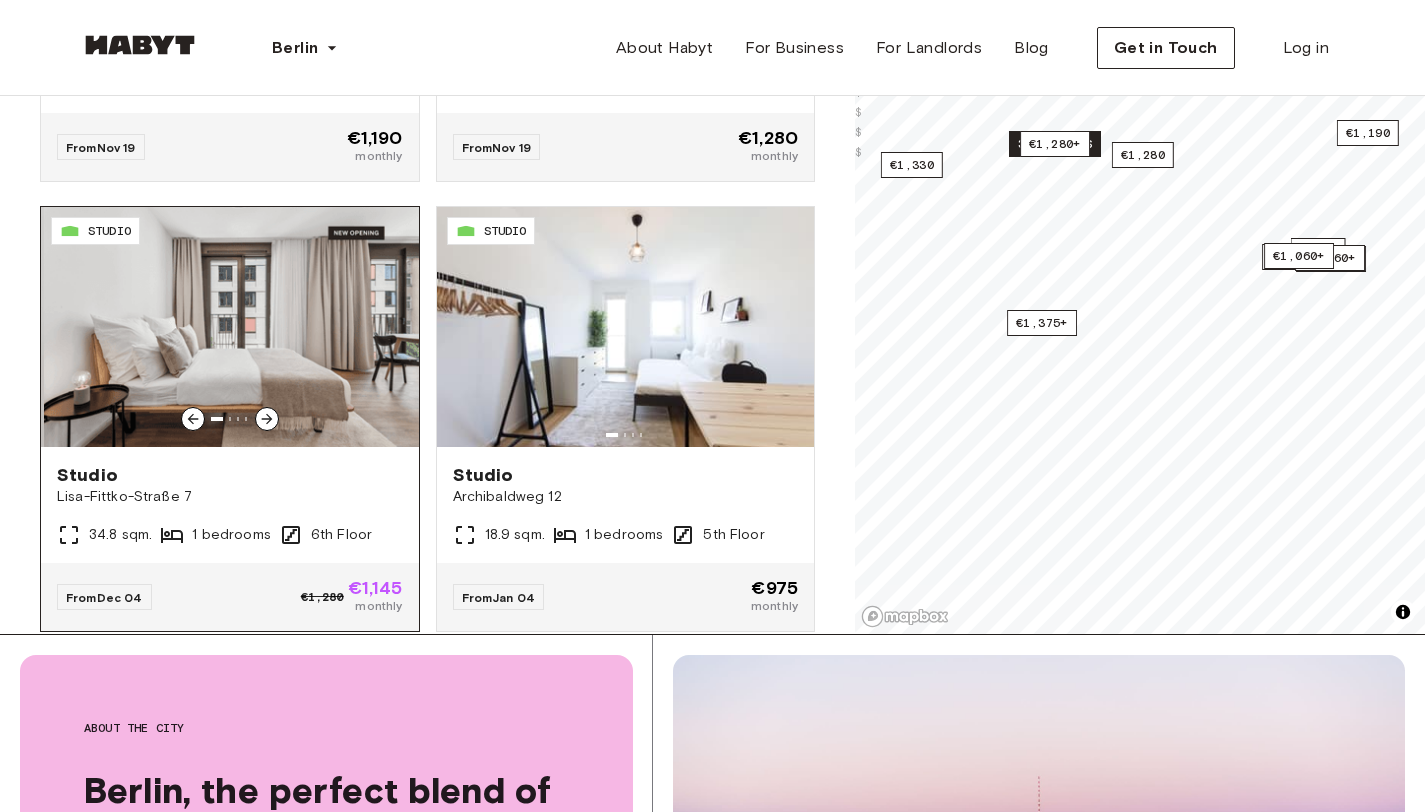 click 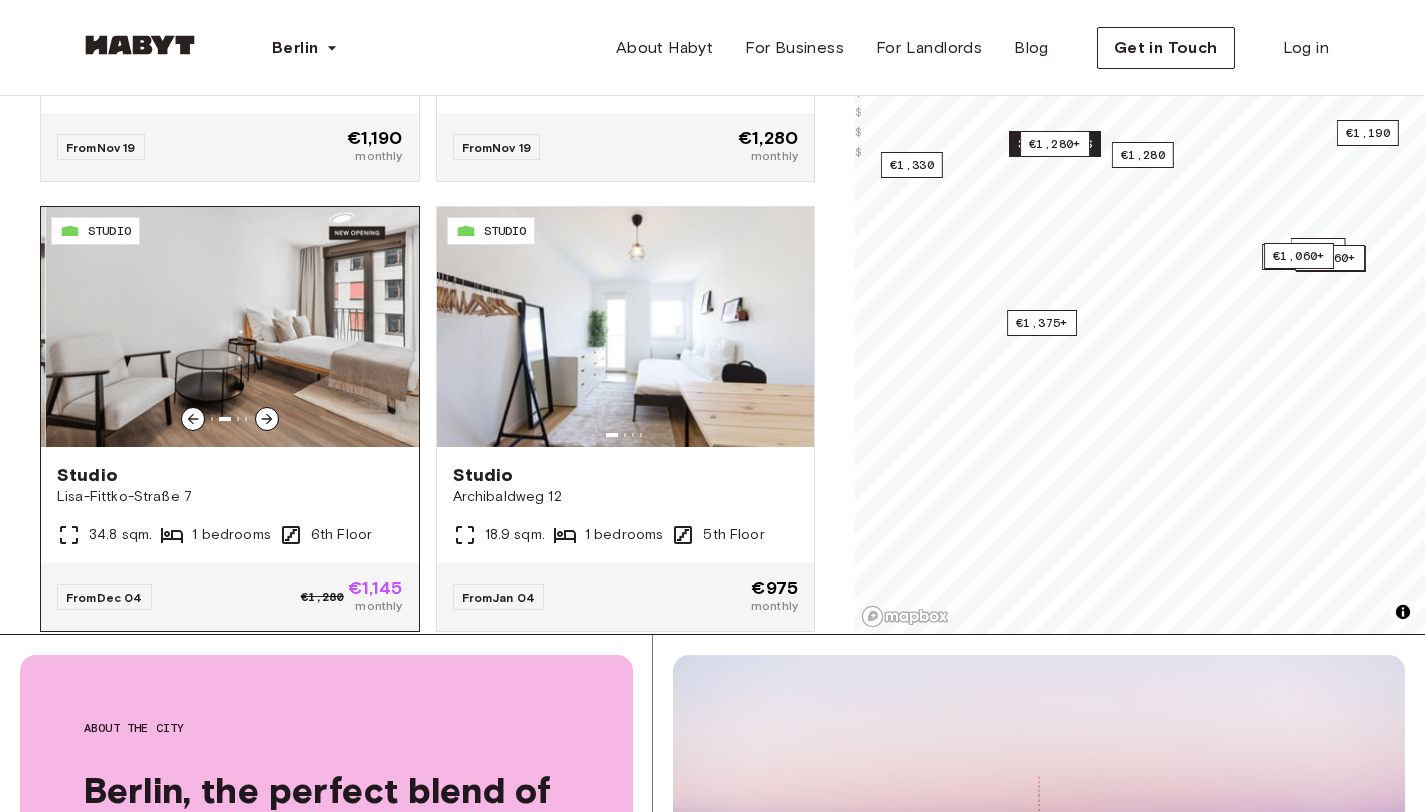 click at bounding box center [234, 327] 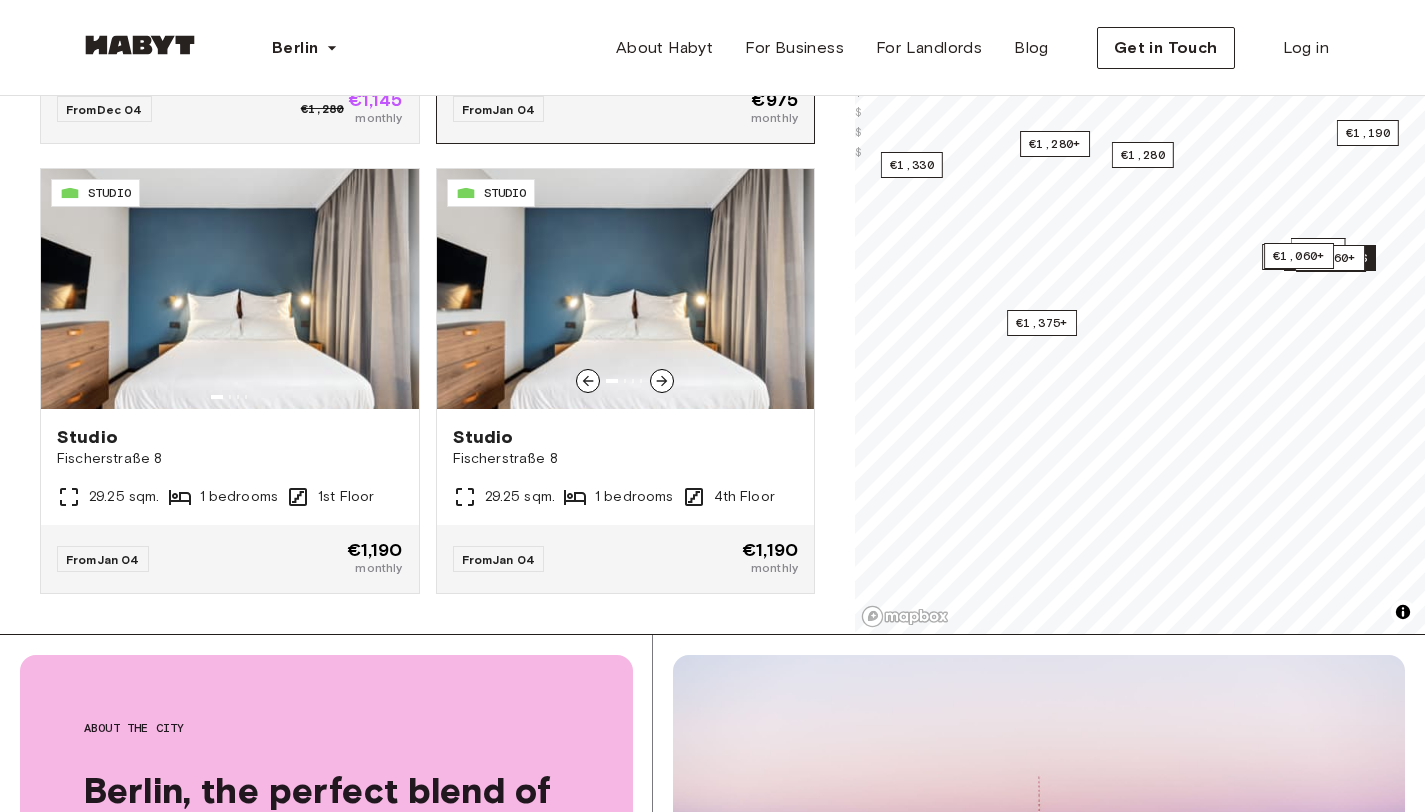 scroll, scrollTop: 18119, scrollLeft: 0, axis: vertical 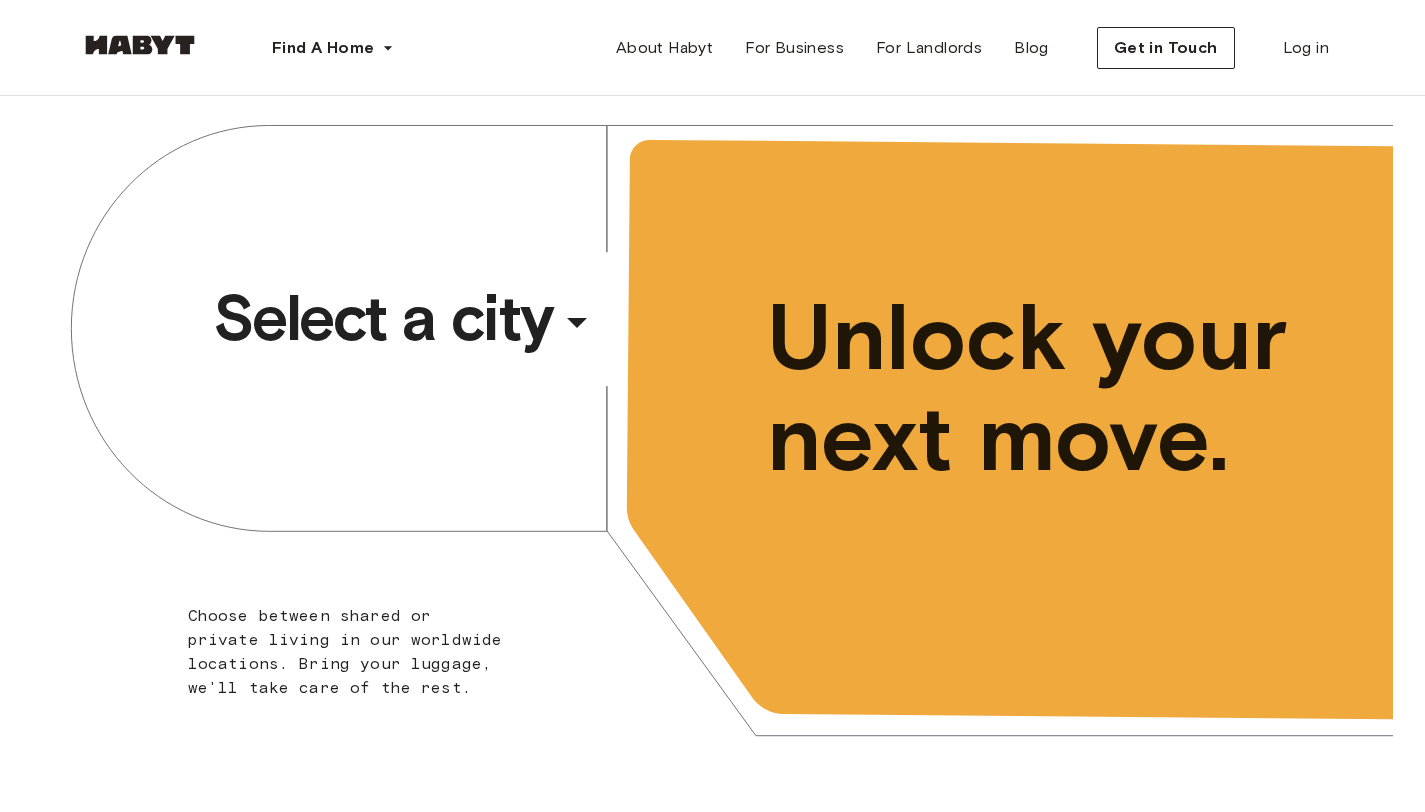 click on "Select a city" at bounding box center (383, 318) 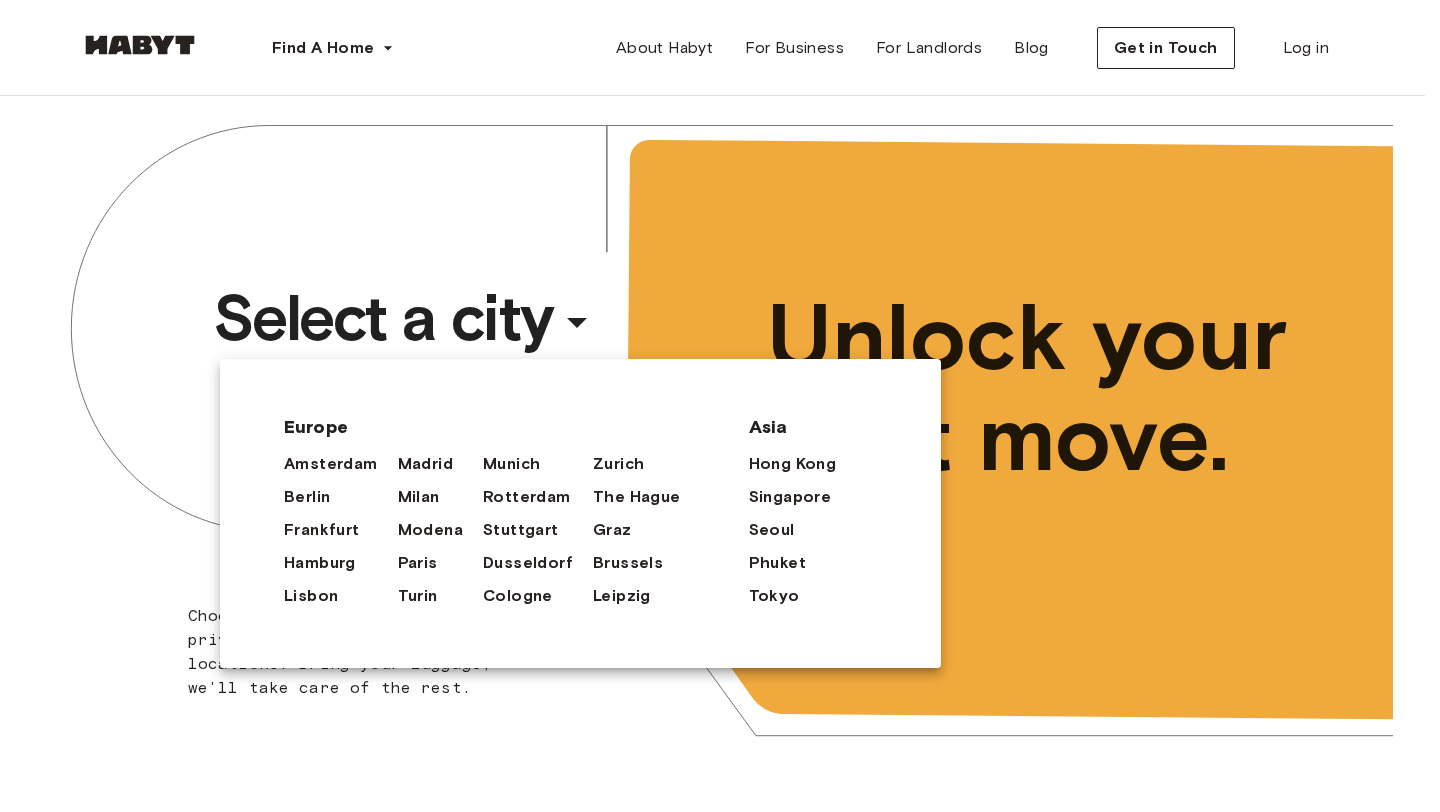 click at bounding box center (720, 406) 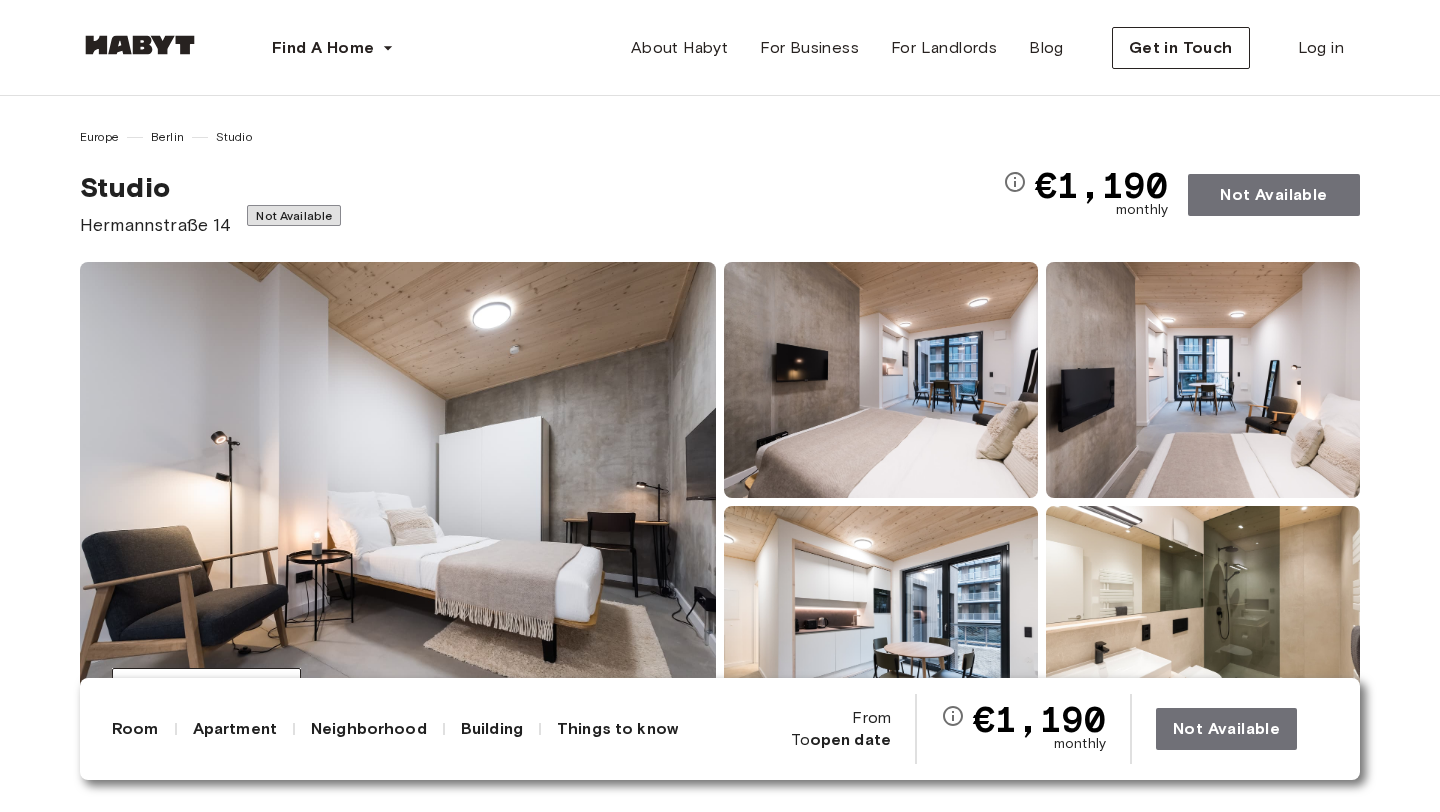 scroll, scrollTop: 1655, scrollLeft: 0, axis: vertical 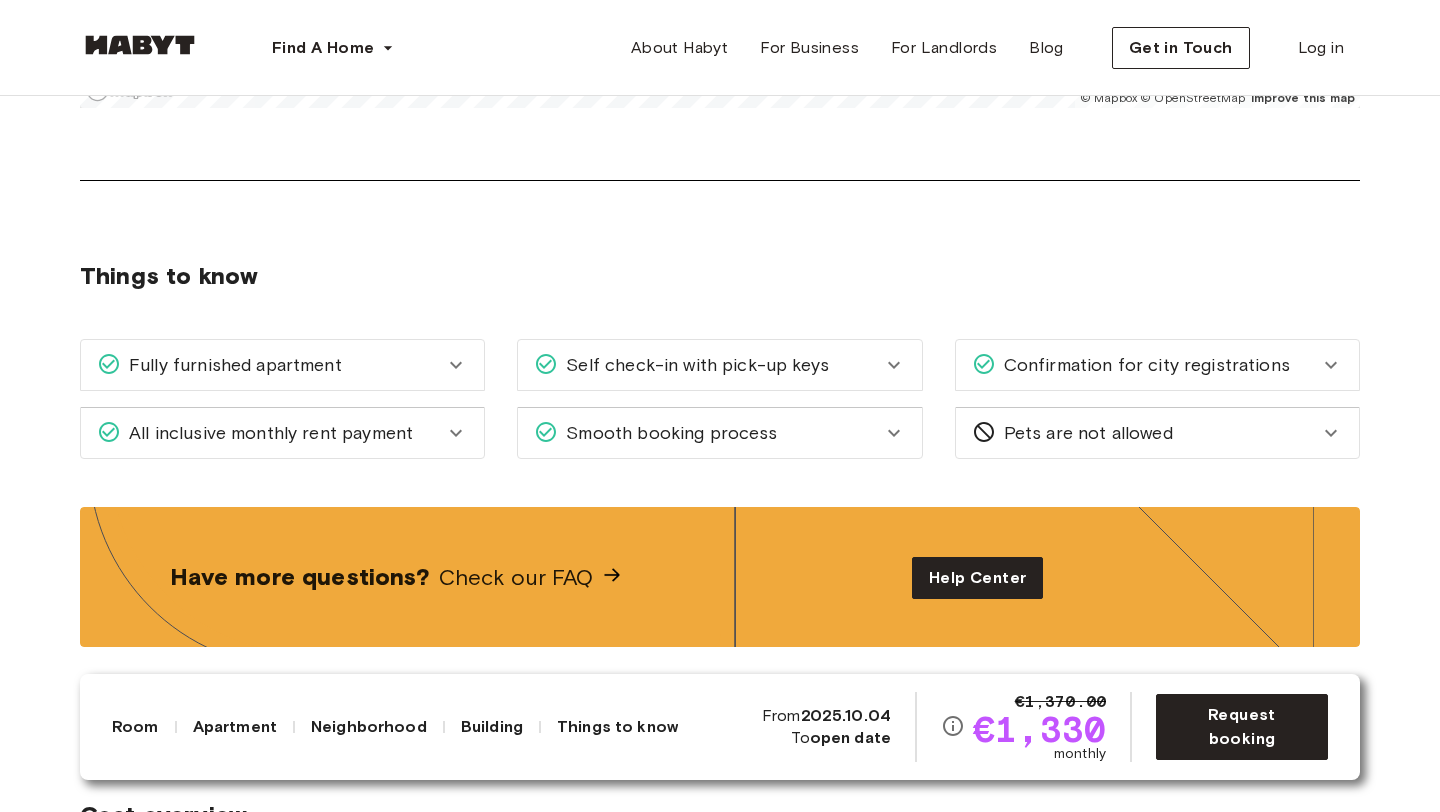 click 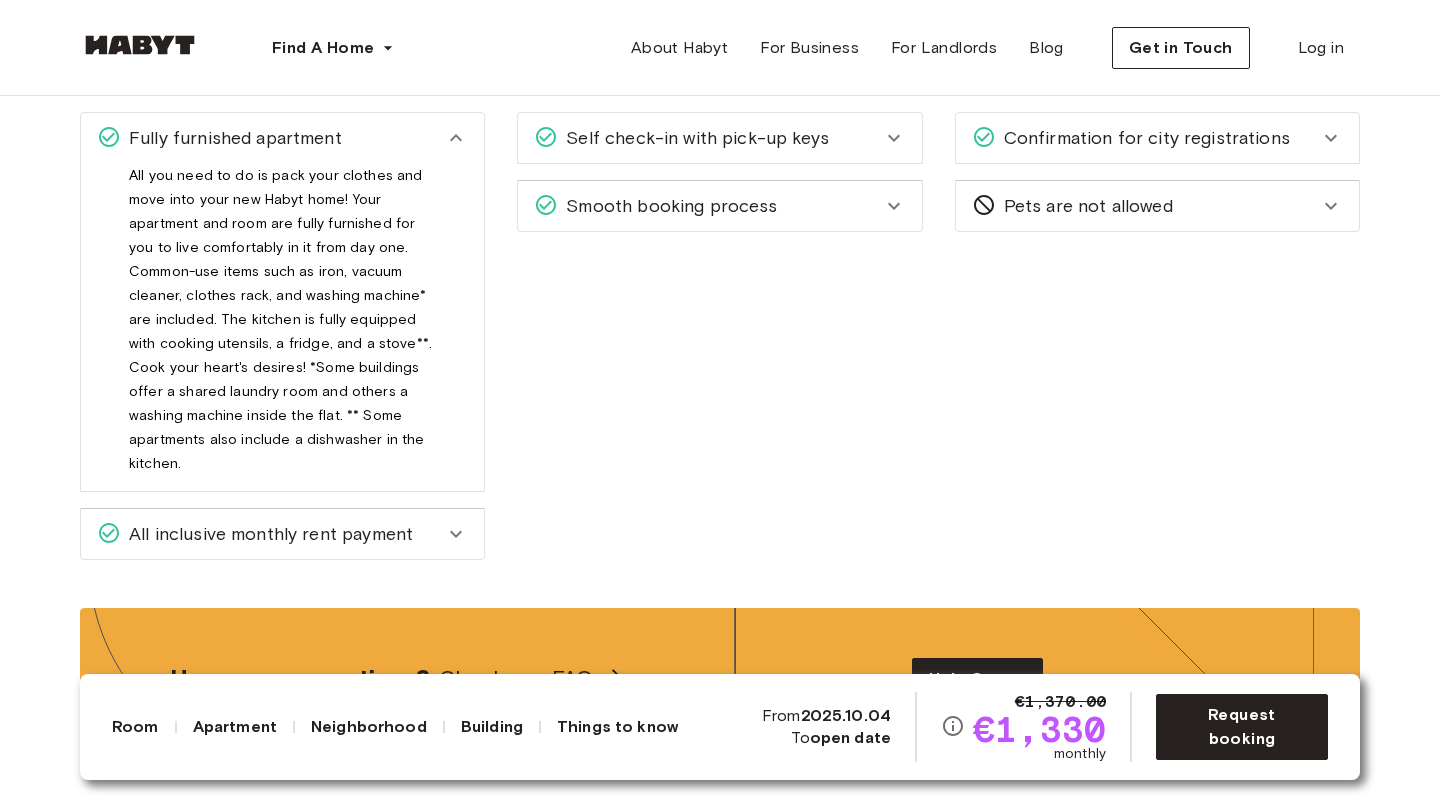 scroll, scrollTop: 2599, scrollLeft: 0, axis: vertical 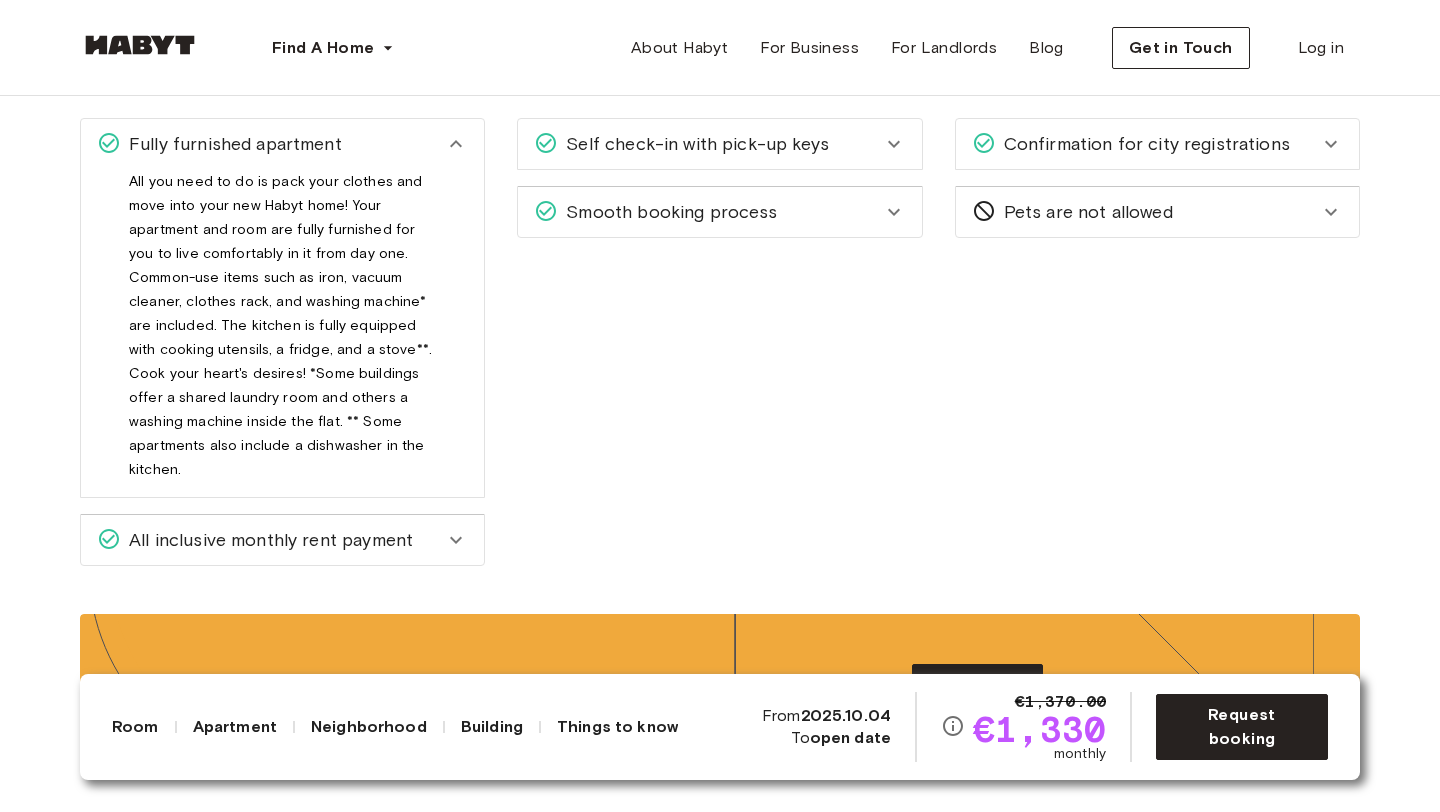 click 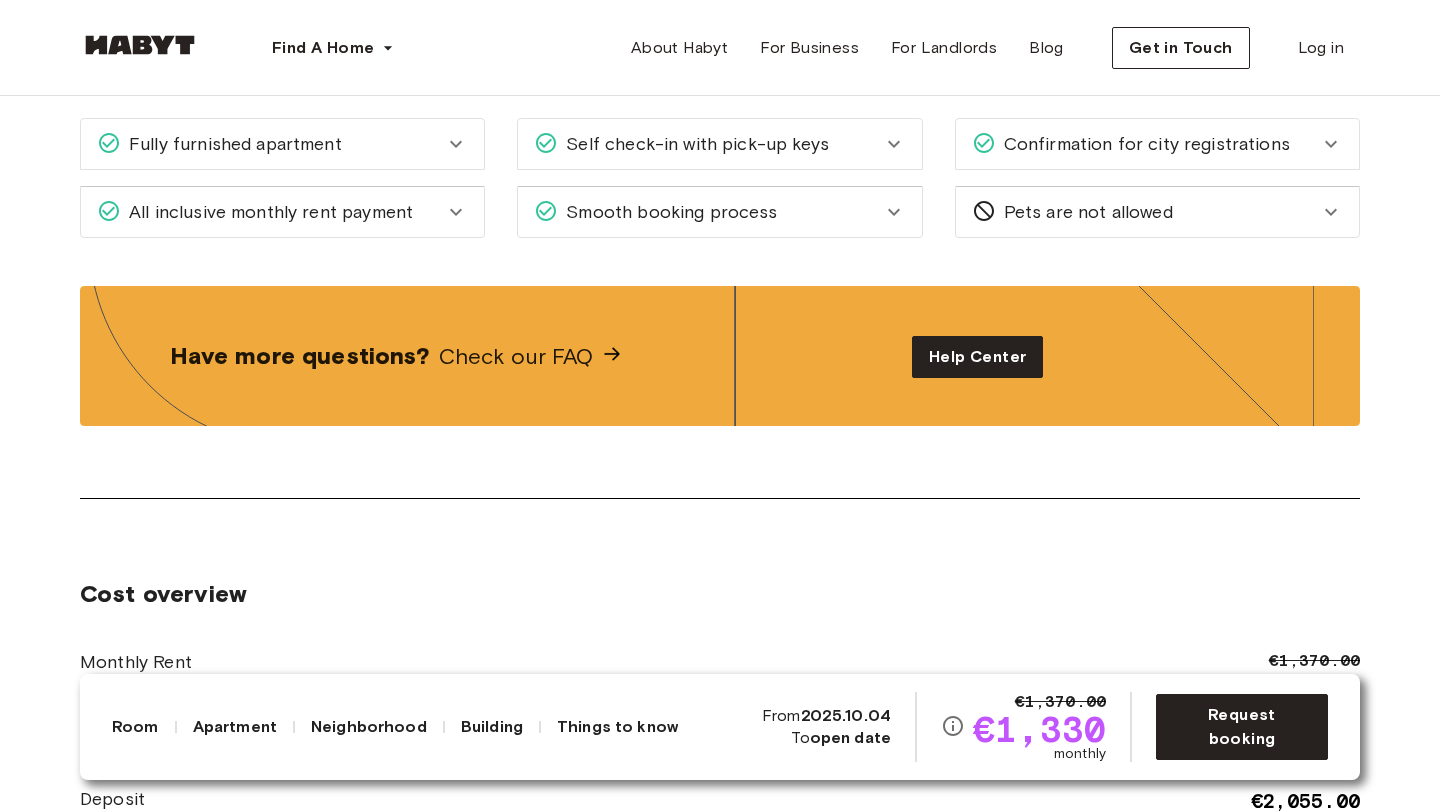 click 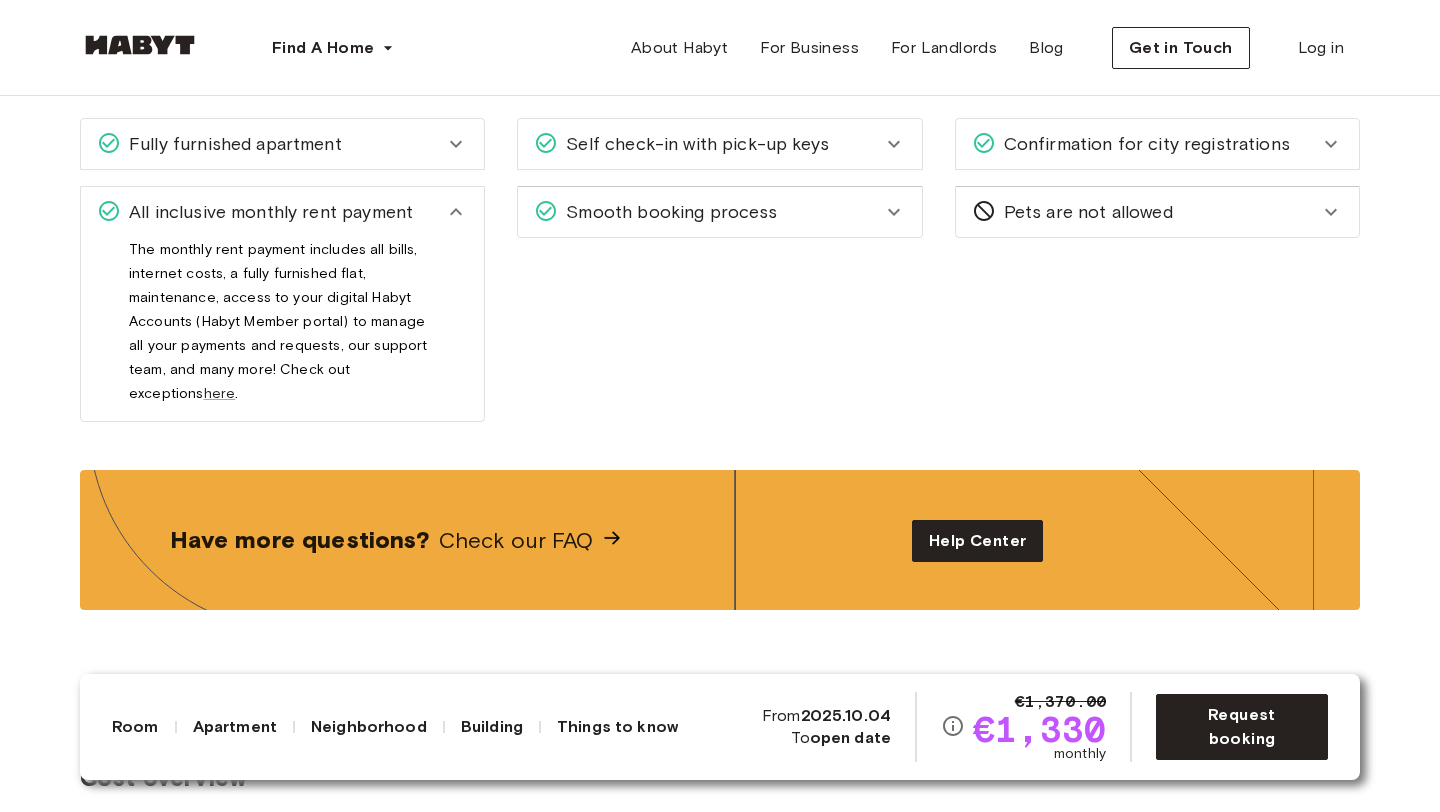 click 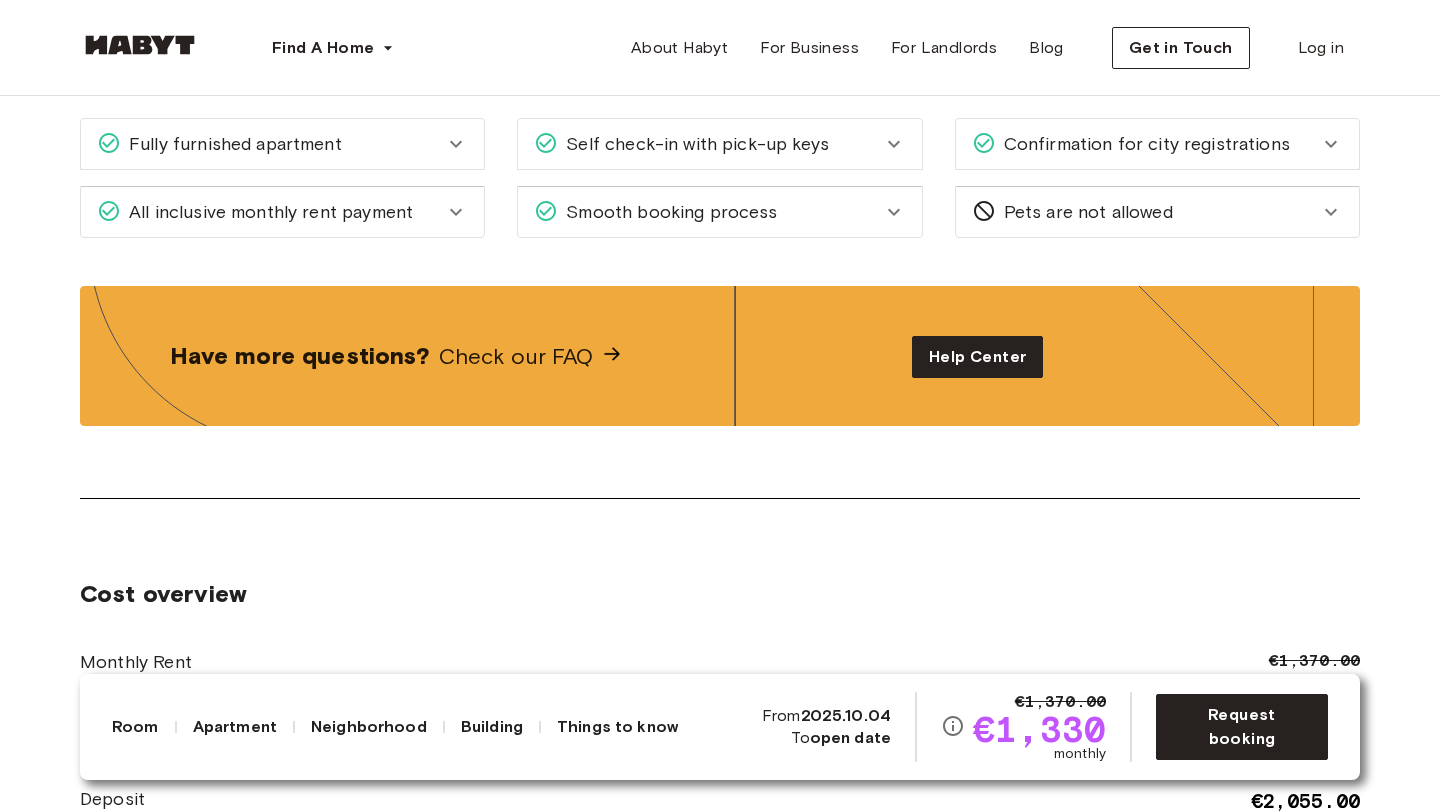 click on "Self check-in with pick-up keys" at bounding box center (707, 144) 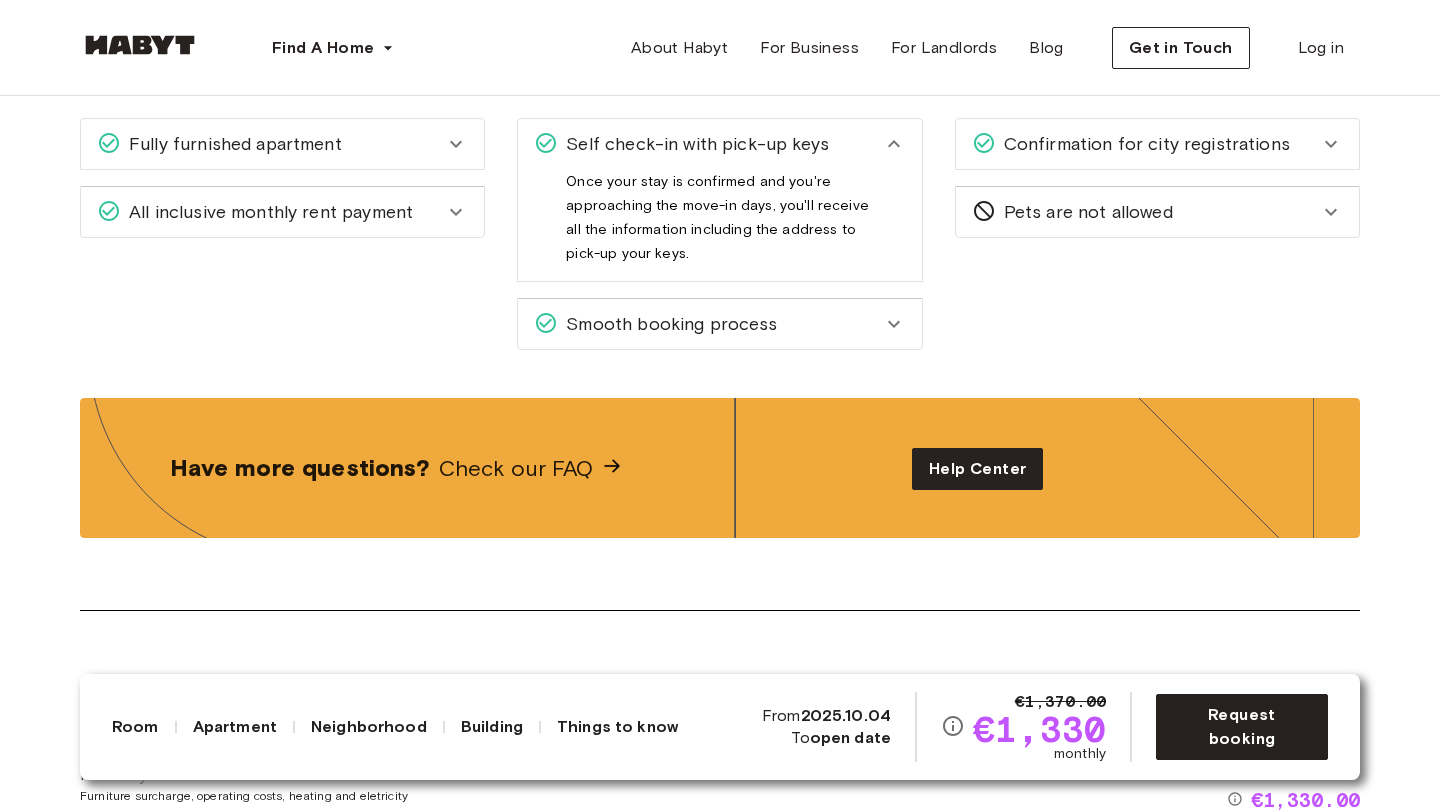 click 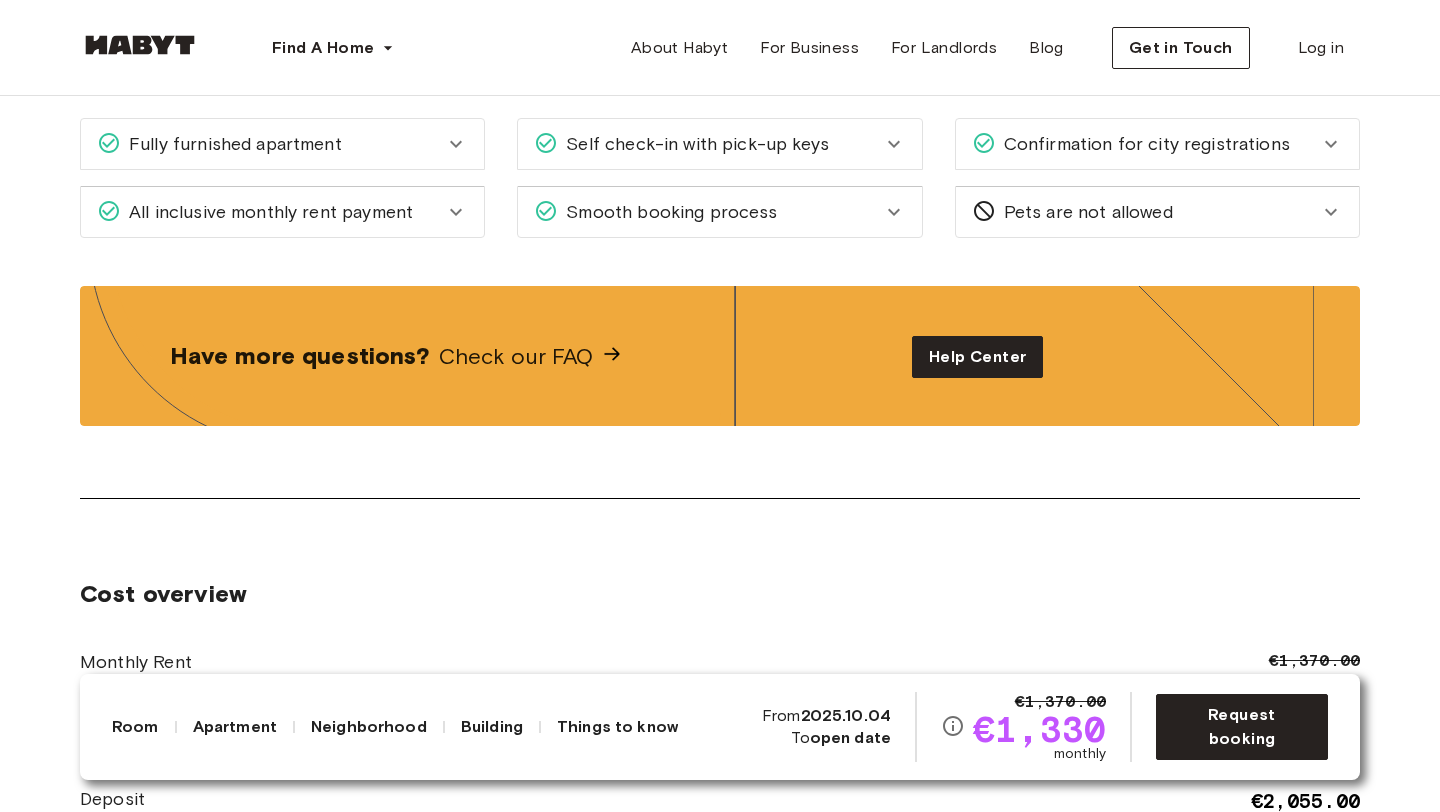 click 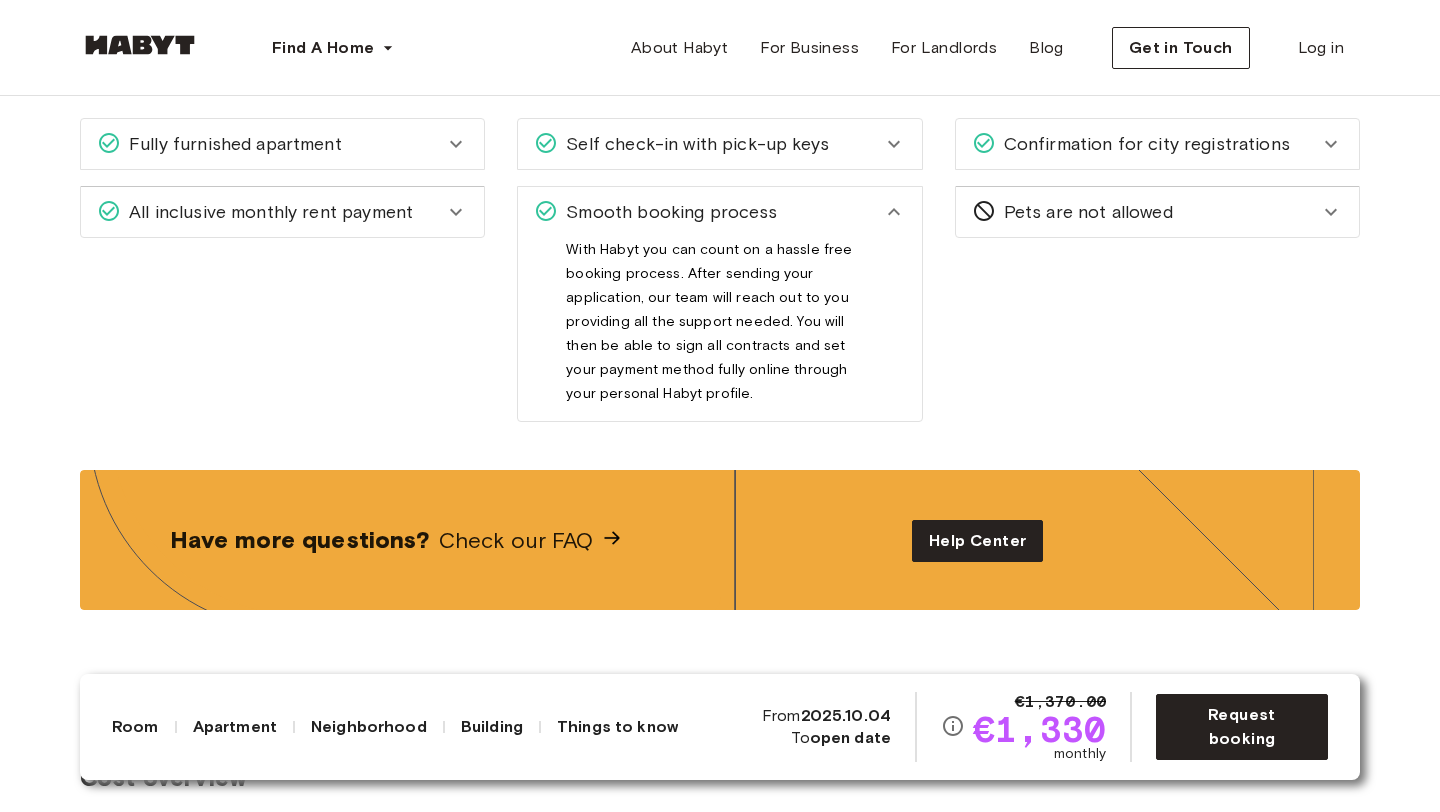 click 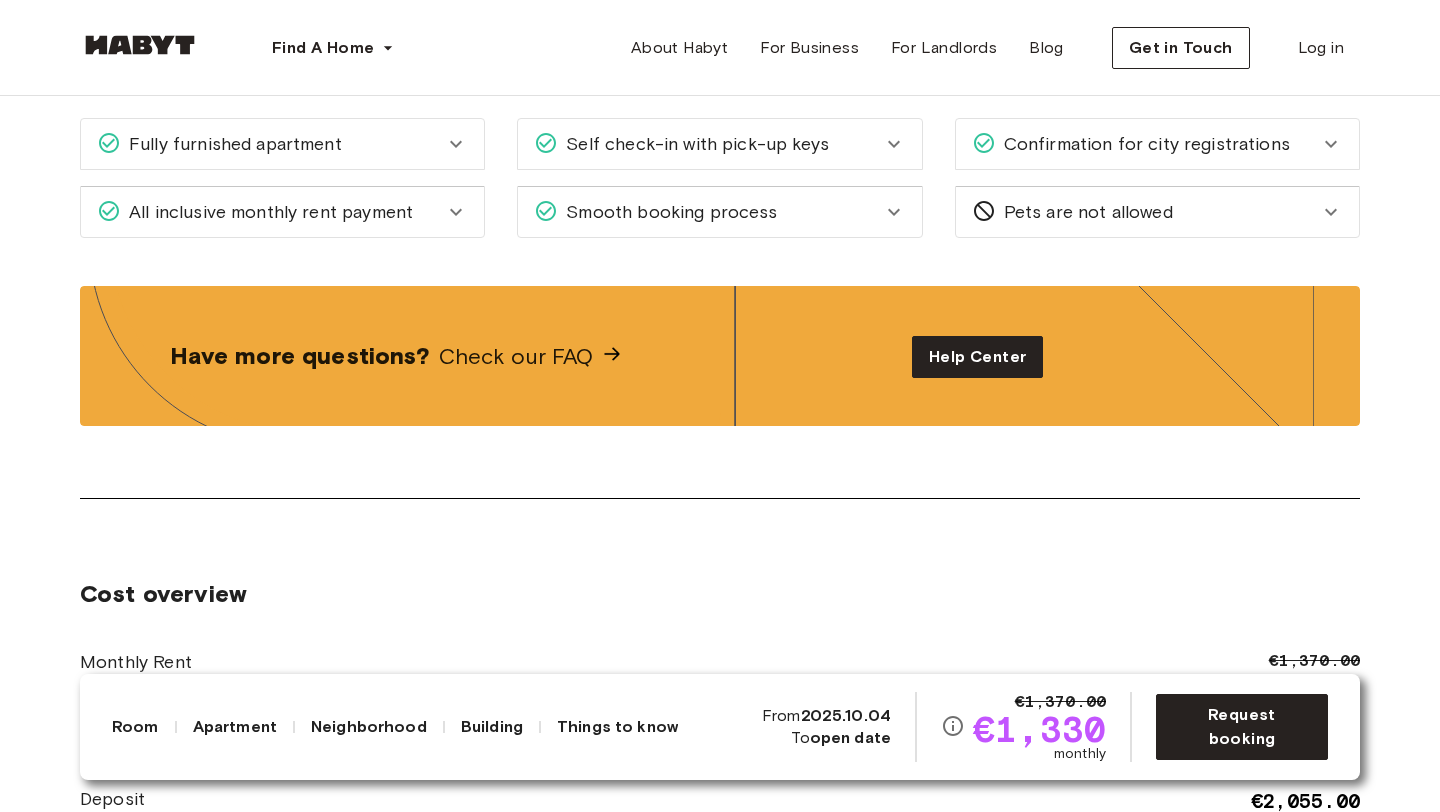 click 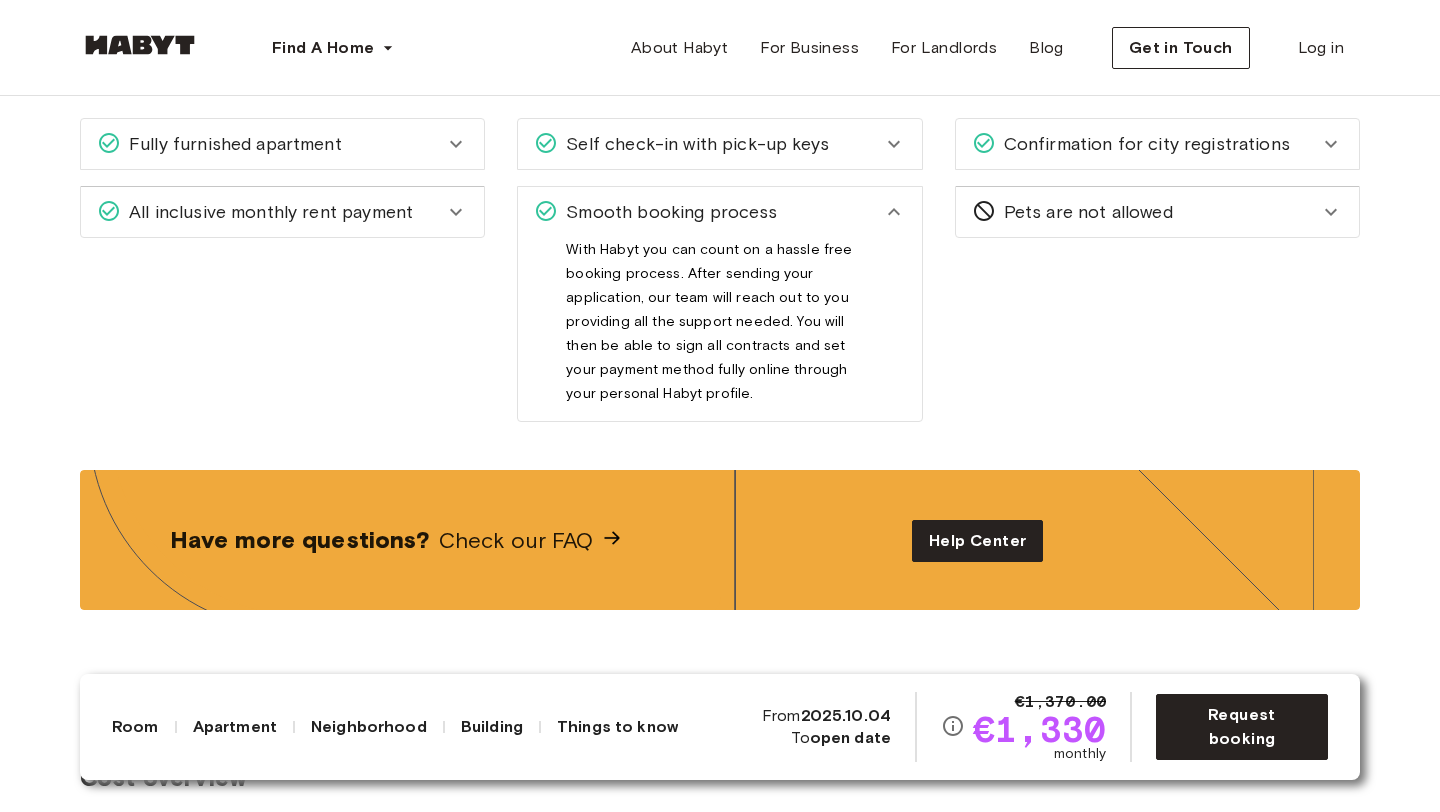 click 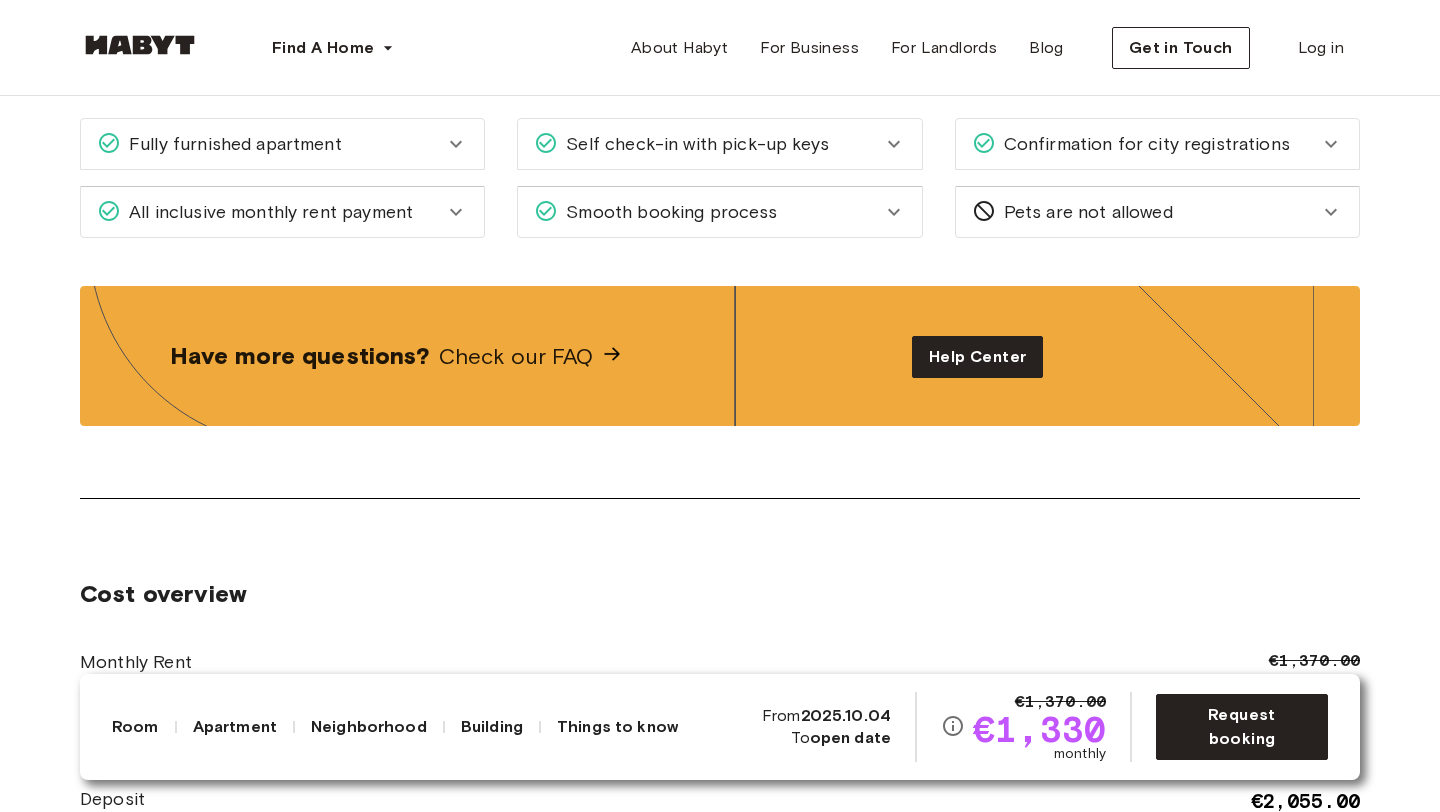 click on "Pets are not allowed" at bounding box center (1084, 212) 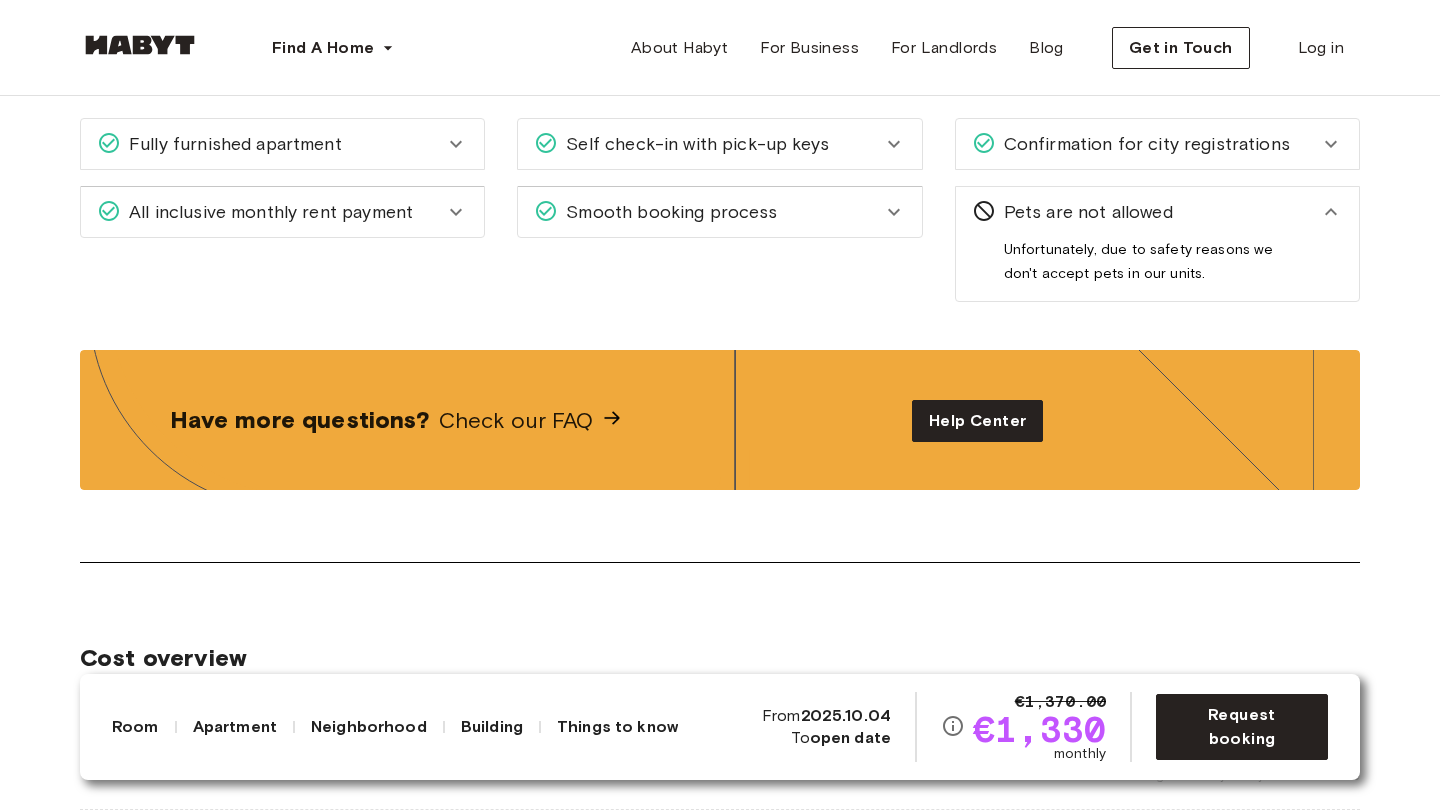 click on "Pets are not allowed" at bounding box center (1084, 212) 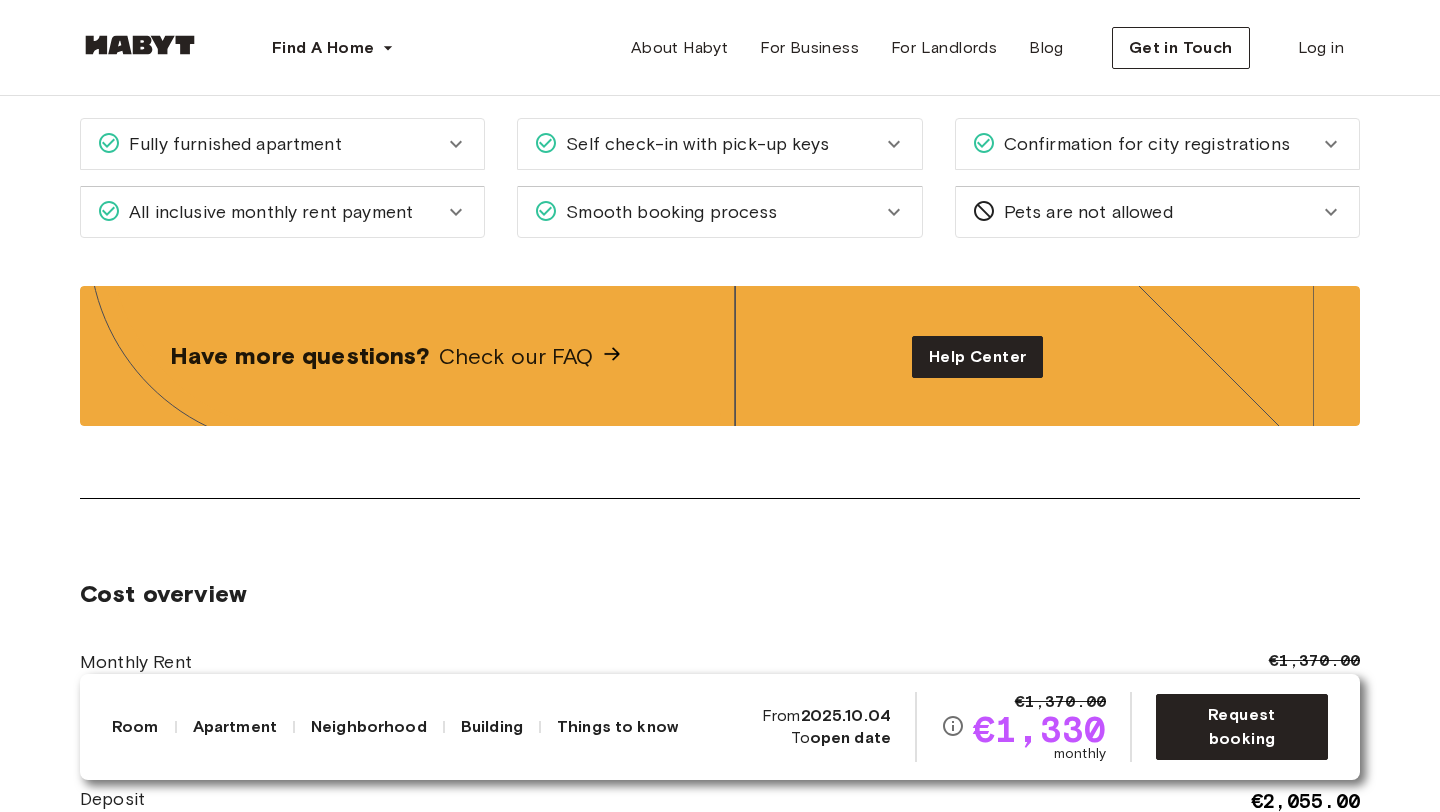 click on "Confirmation for city registrations" at bounding box center (1143, 144) 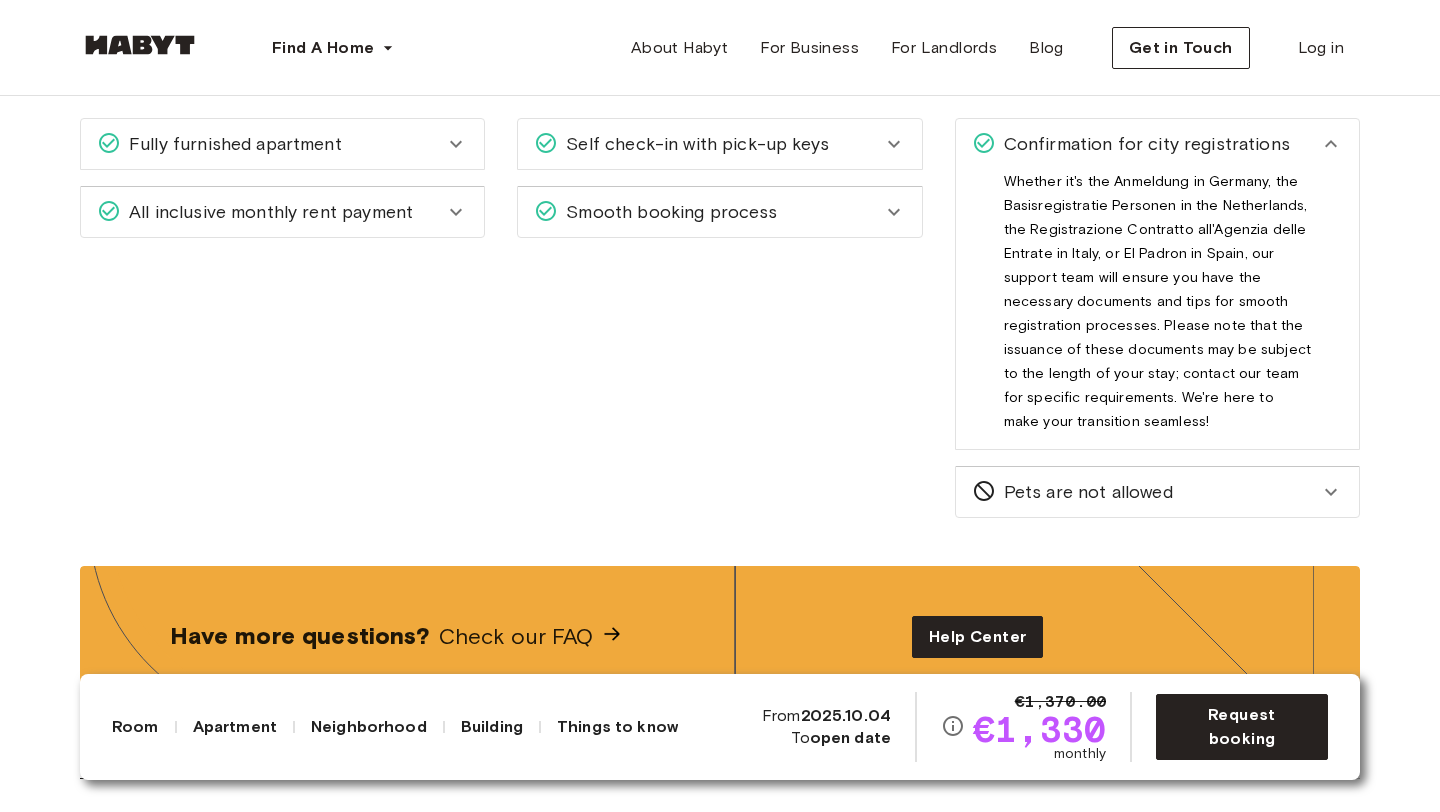 click on "Confirmation for city registrations" at bounding box center (1143, 144) 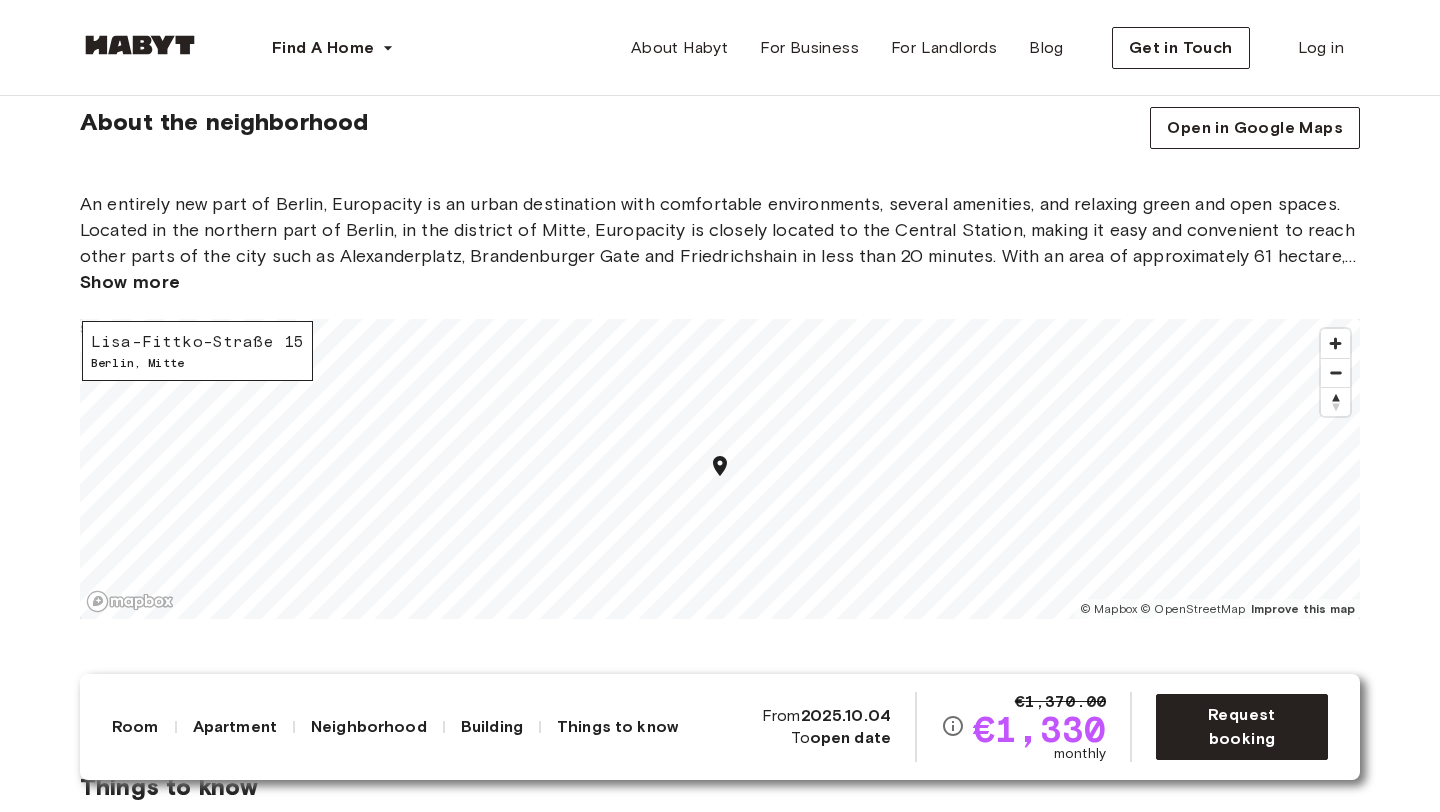 scroll, scrollTop: 1860, scrollLeft: 0, axis: vertical 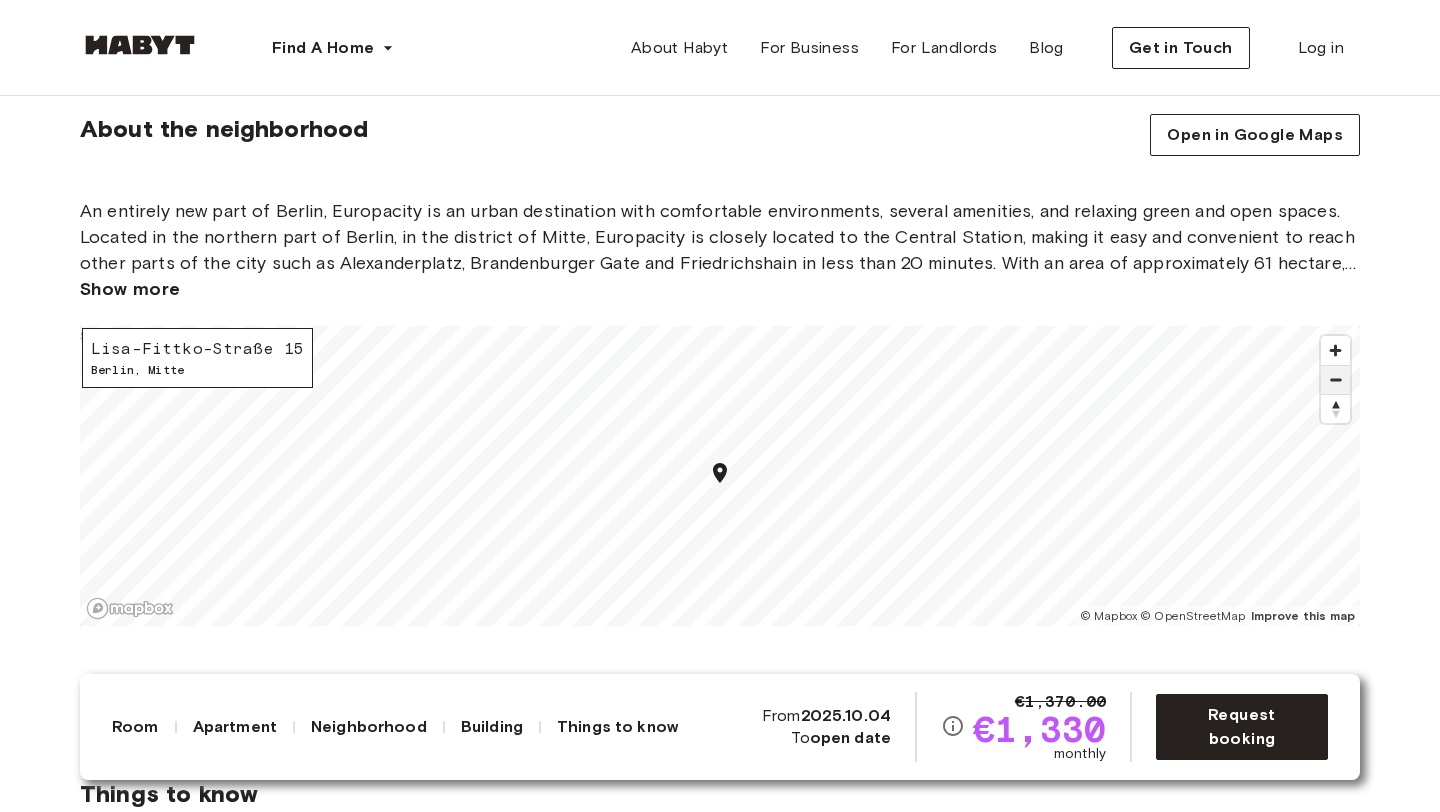 click at bounding box center [1335, 380] 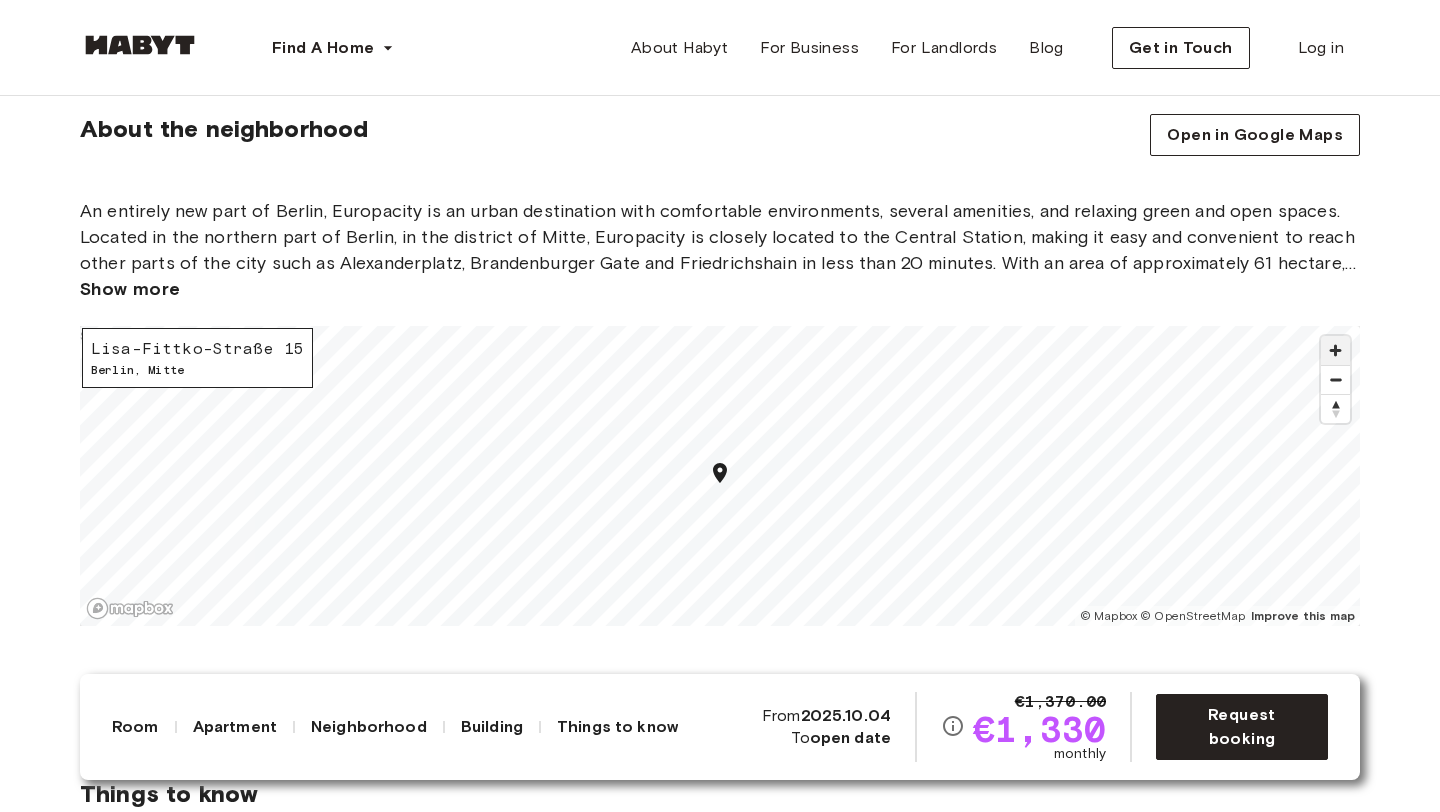 click at bounding box center [1335, 350] 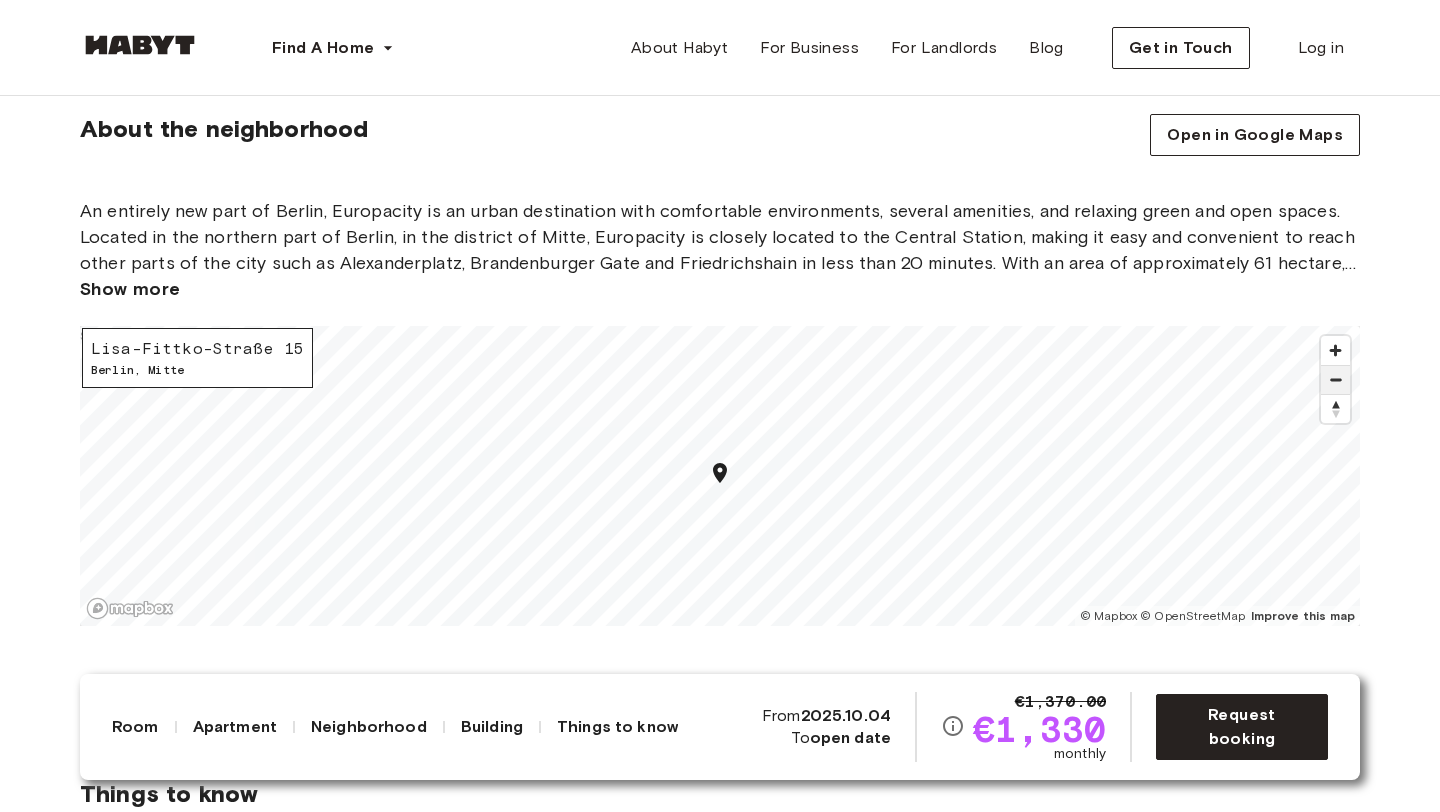 click at bounding box center [1335, 380] 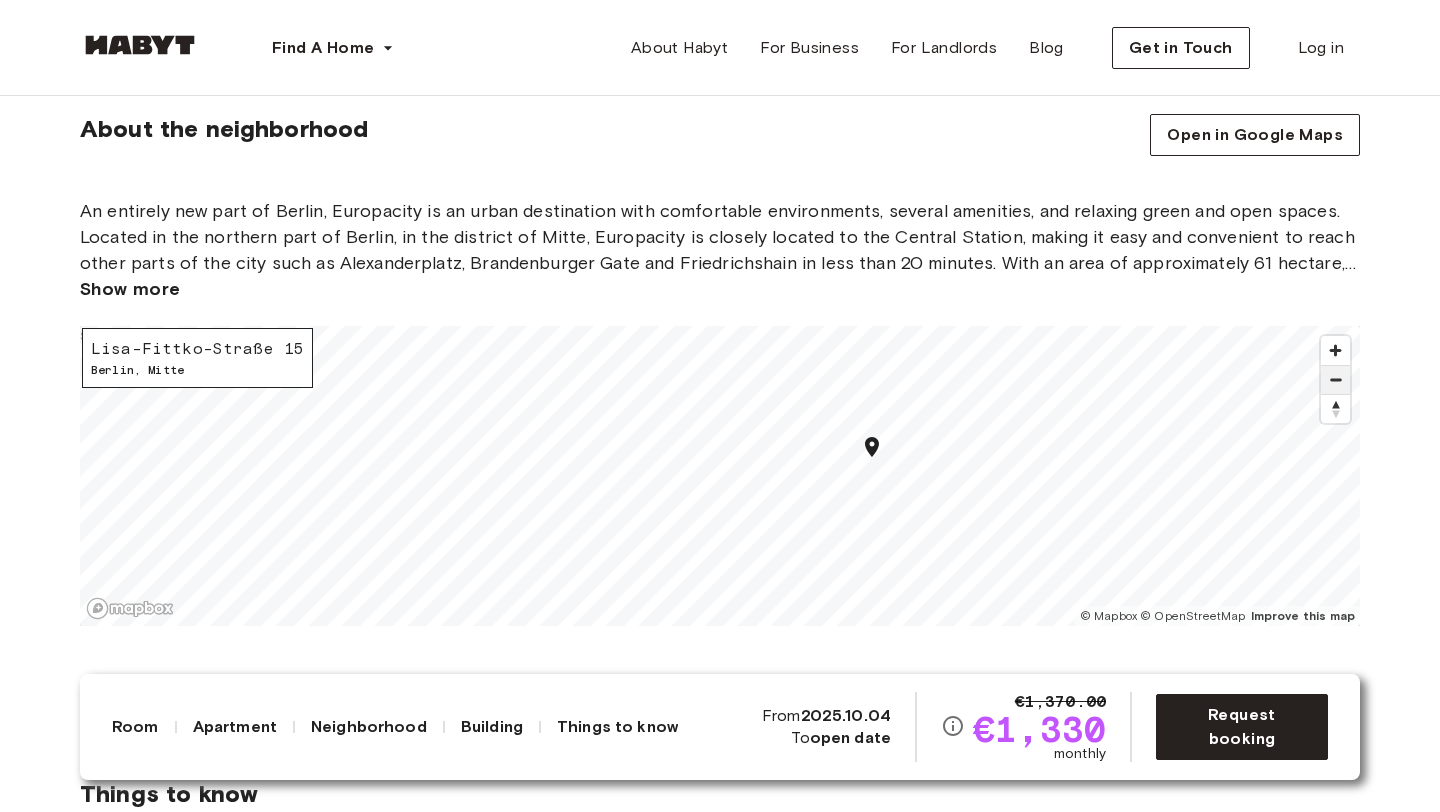 click at bounding box center (1335, 380) 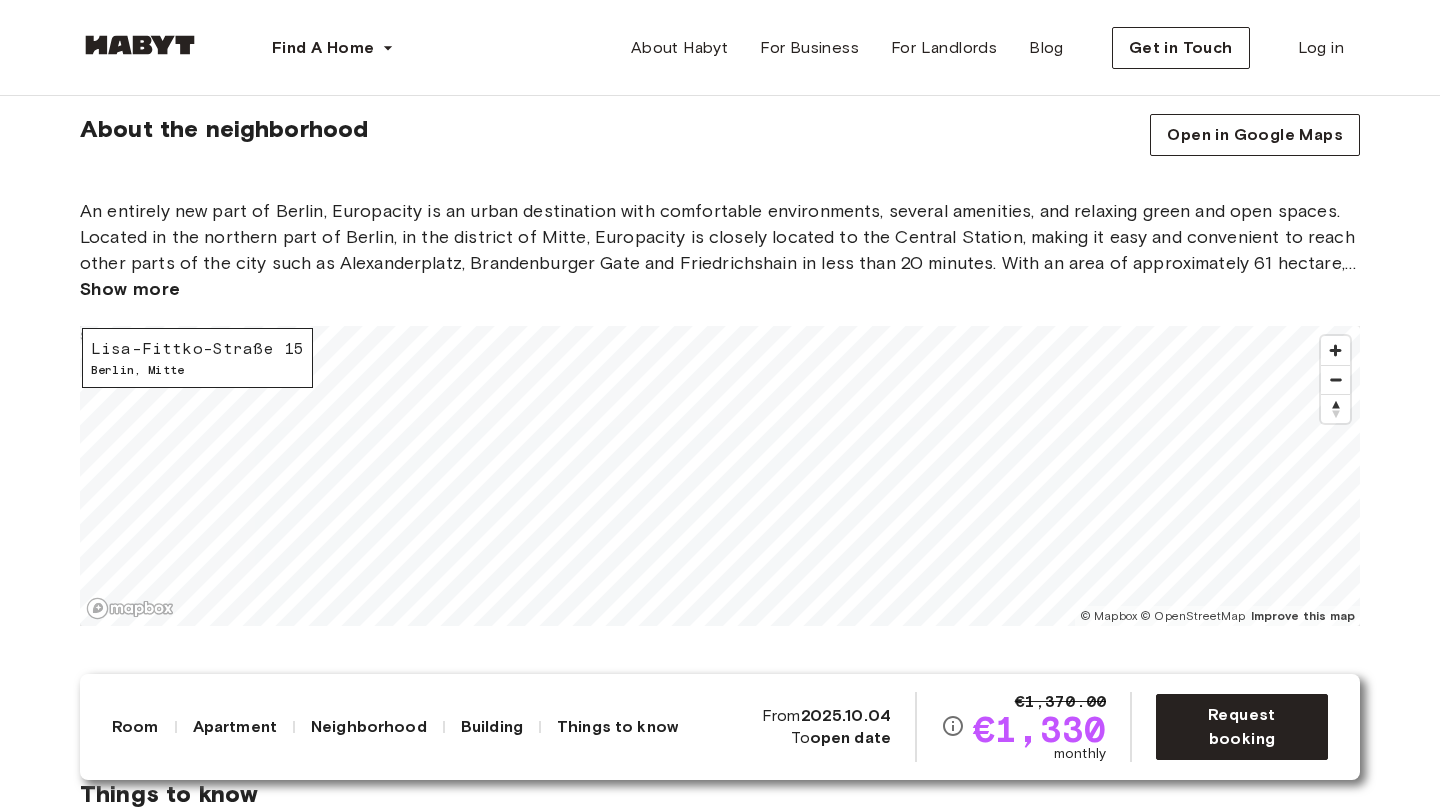 click on "About the neighborhood Open in Google Maps An entirely new part of Berlin, Europacity is an urban destination with comfortable environments, several amenities, and relaxing green and open spaces. Located in the northern part of Berlin, in the district of Mitte, Europacity is closely located to the Central Station, making it easy and convenient to reach other parts of the city such as Alexanderplatz, Brandenburger Gate and Friedrichshain in less than 20 minutes. With an area of approximately 61 hectare, Europacity offers all the amenities you’d expect from the city center, in addition to relaxing green and open spaces.  Show more Lisa-Fittko-Straße 15 Berlin ,   Mitte © Mapbox   © OpenStreetMap   Improve this map $" at bounding box center [720, 406] 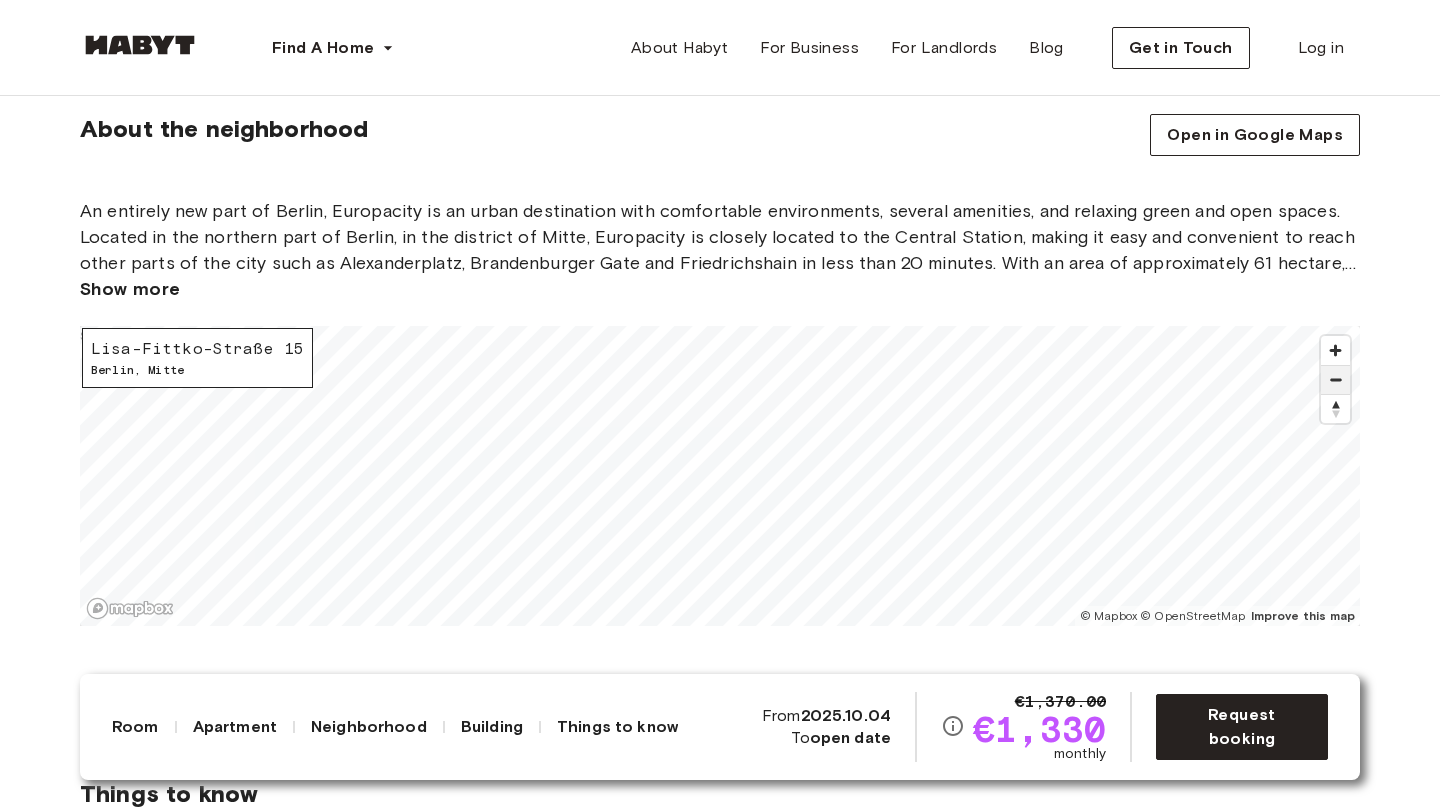 click at bounding box center [1335, 380] 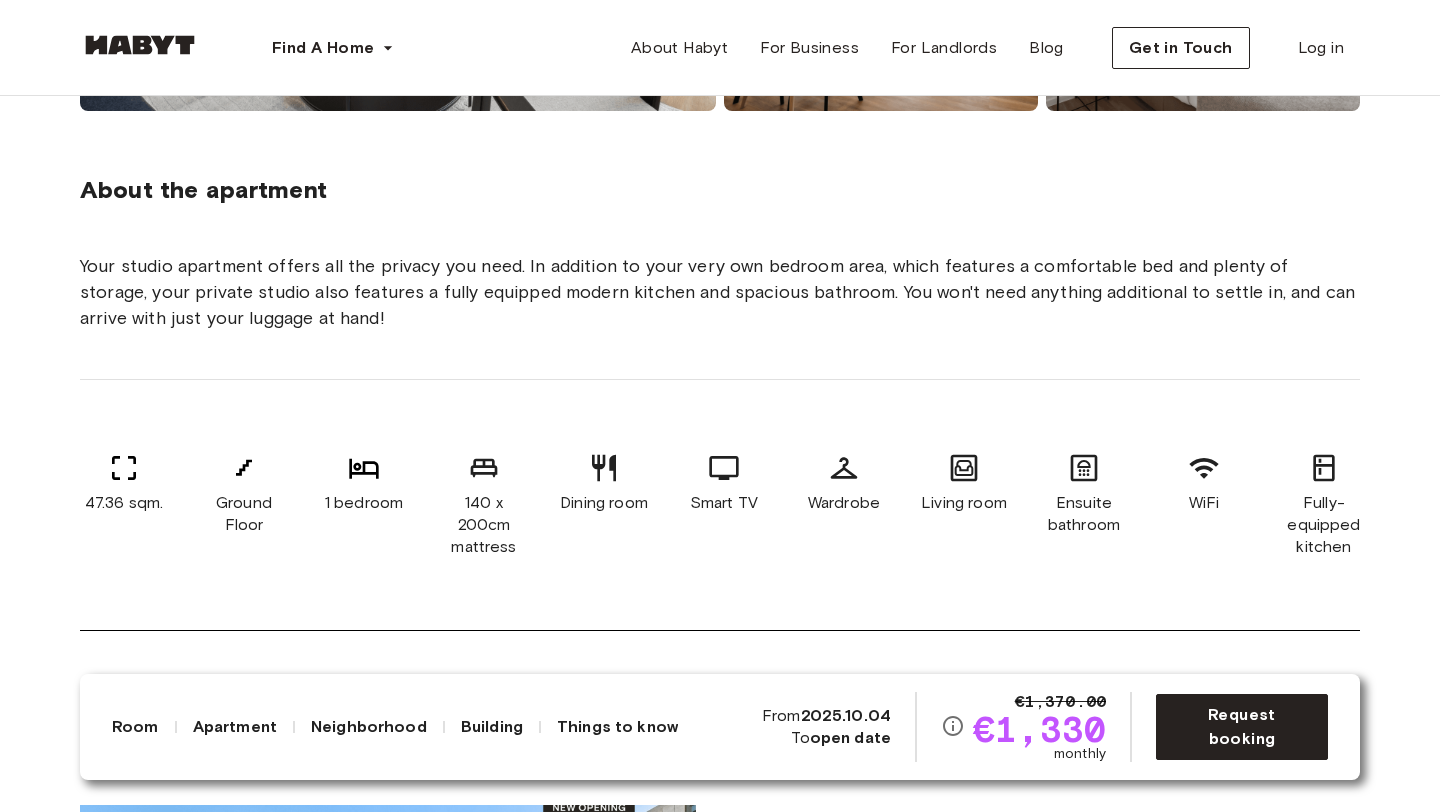 scroll, scrollTop: 0, scrollLeft: 0, axis: both 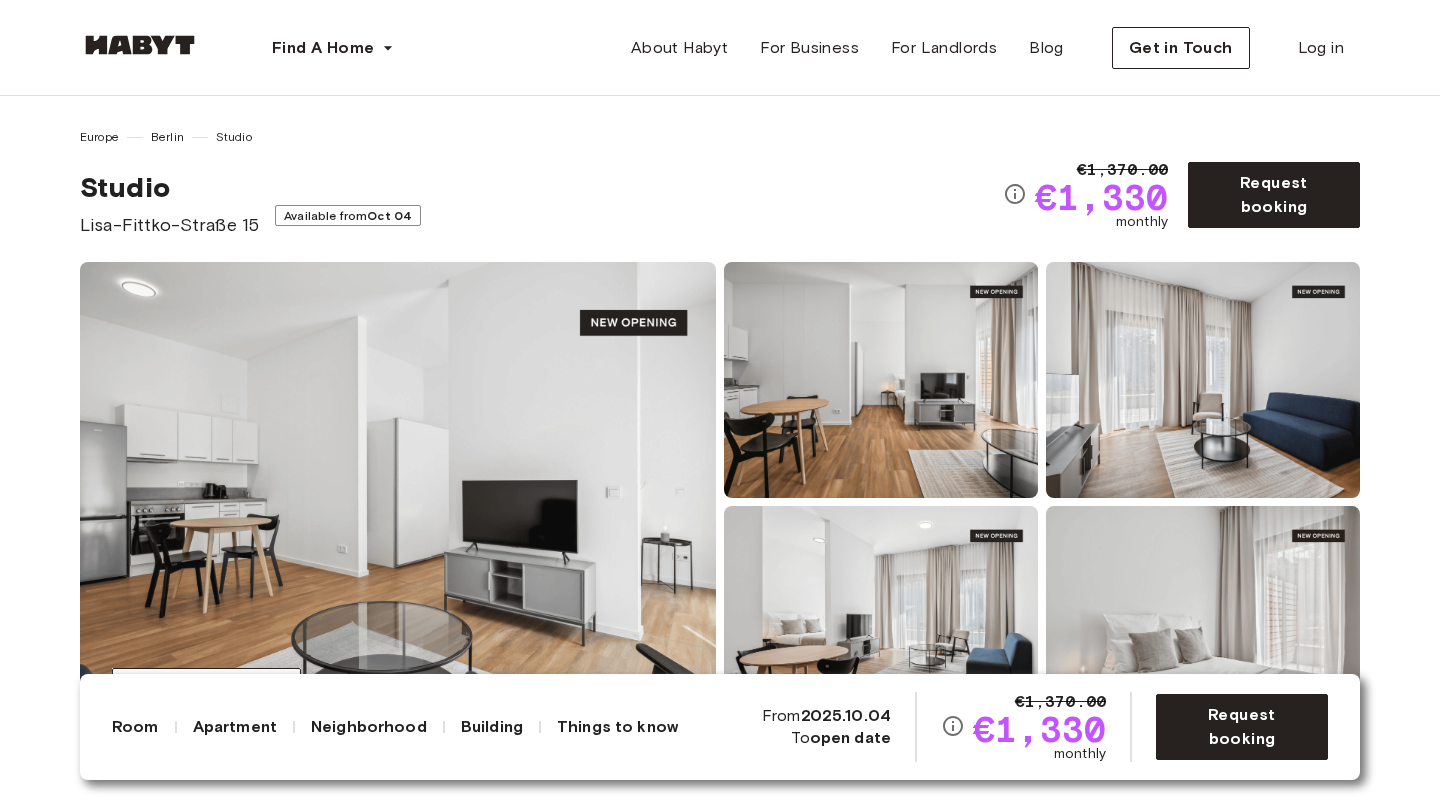 click at bounding box center (398, 502) 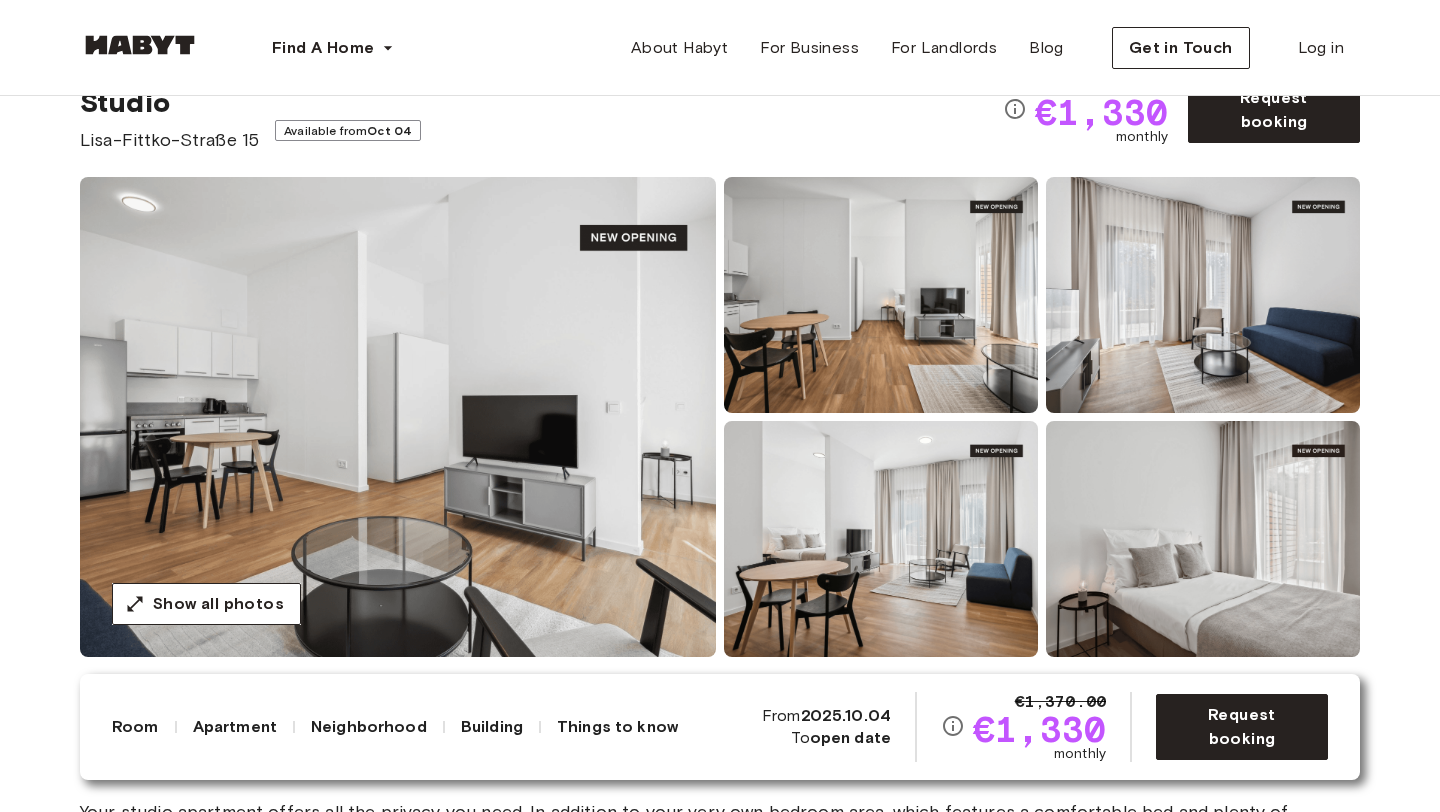 scroll, scrollTop: 98, scrollLeft: 0, axis: vertical 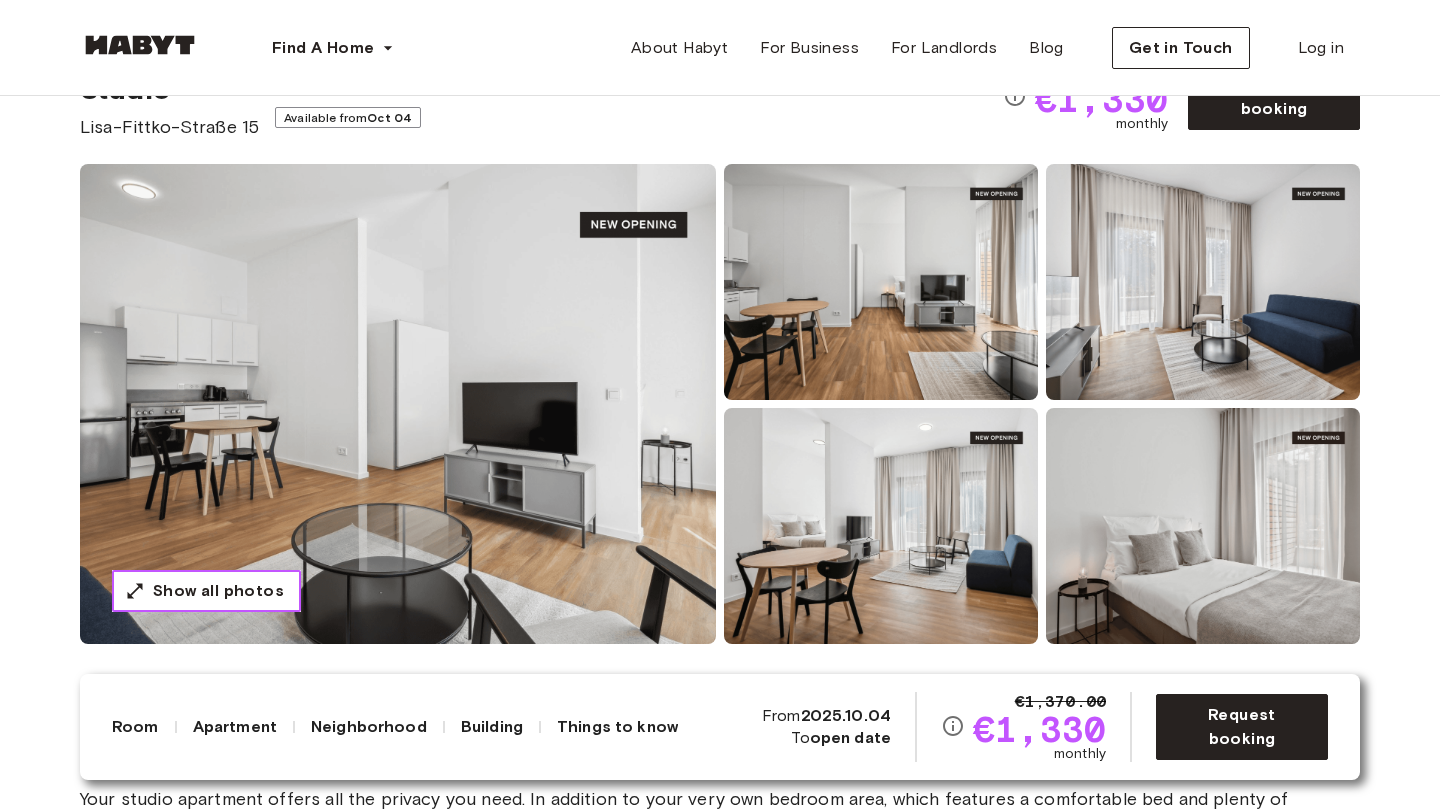 click on "Show all photos" at bounding box center (206, 591) 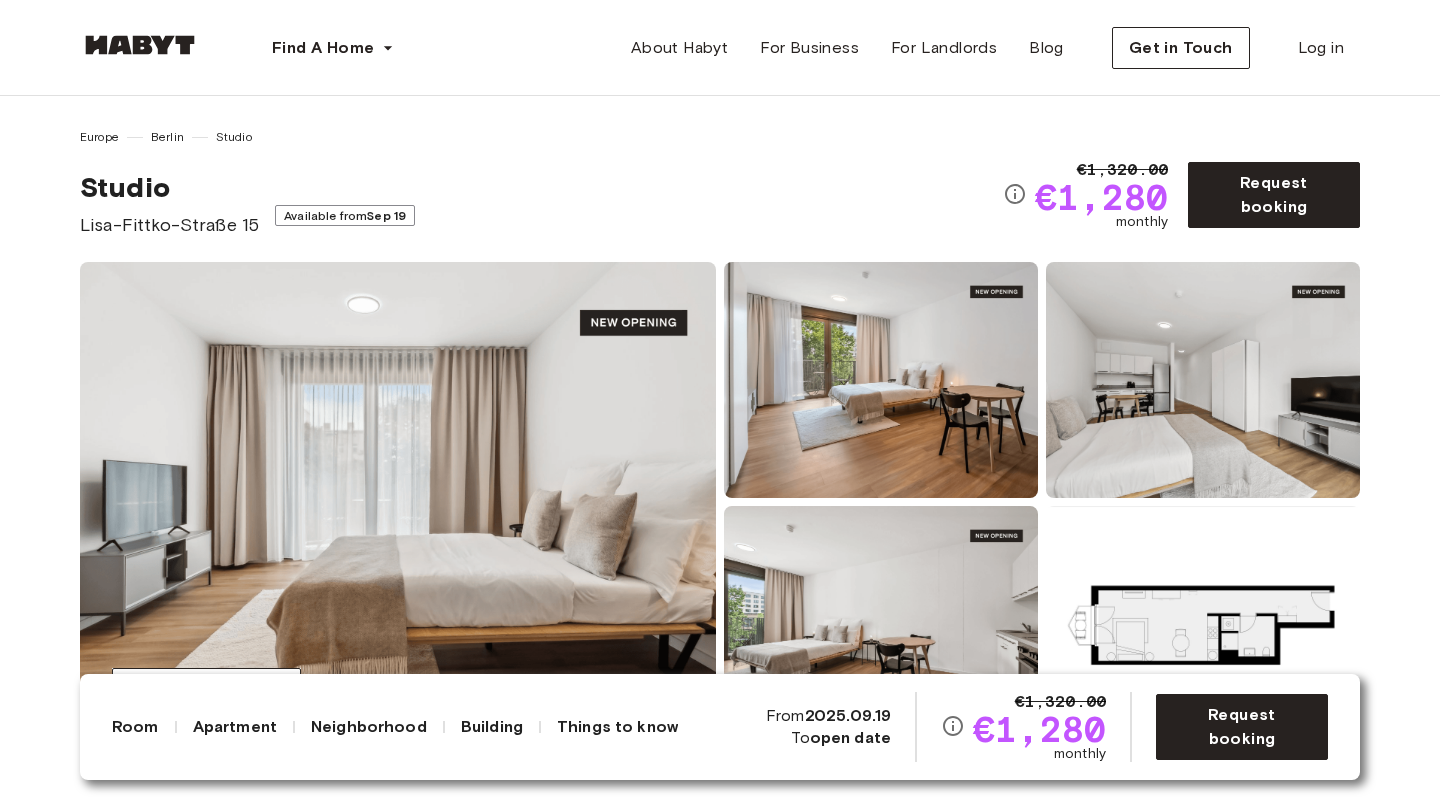 scroll, scrollTop: 0, scrollLeft: 0, axis: both 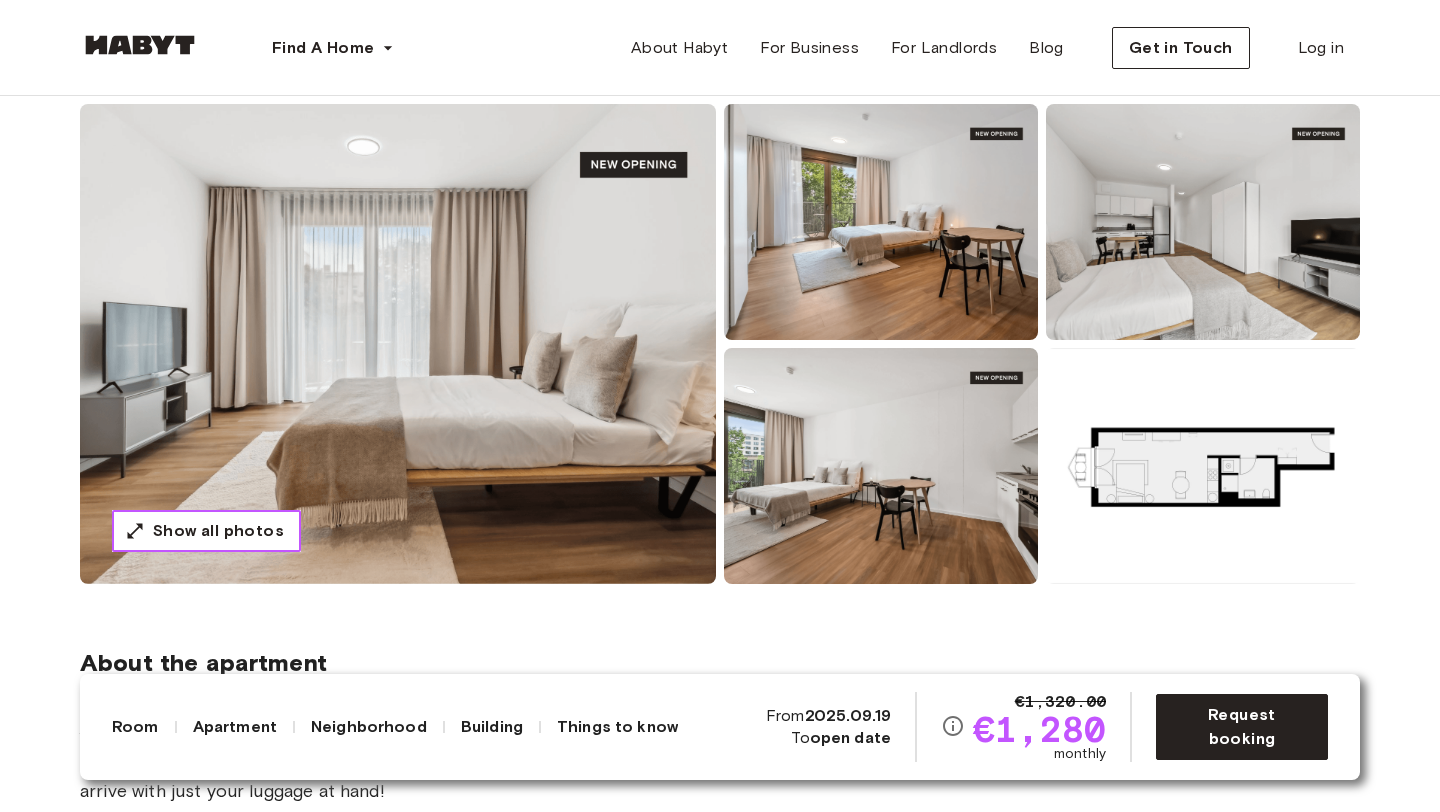 click on "Show all photos" at bounding box center (218, 531) 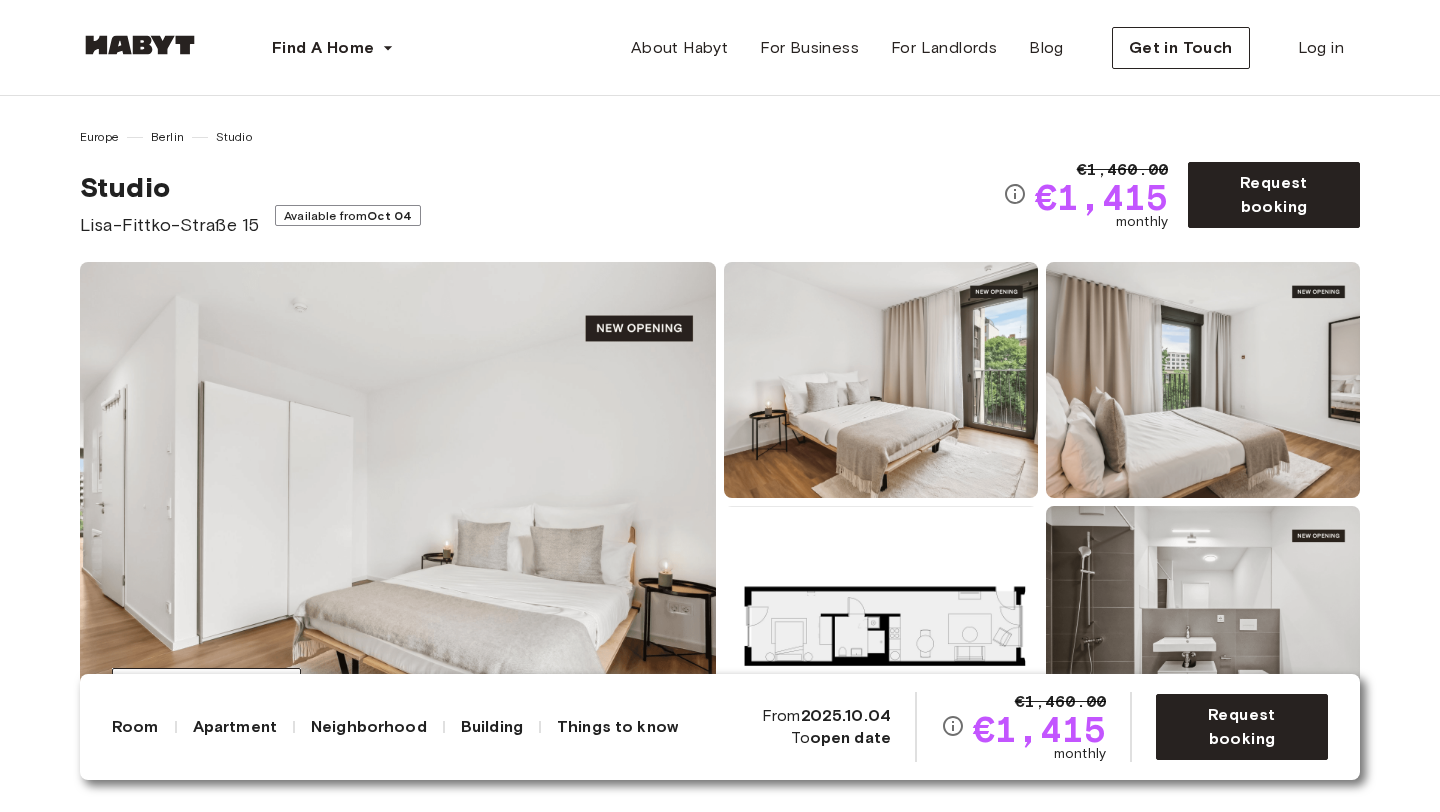scroll, scrollTop: 0, scrollLeft: 0, axis: both 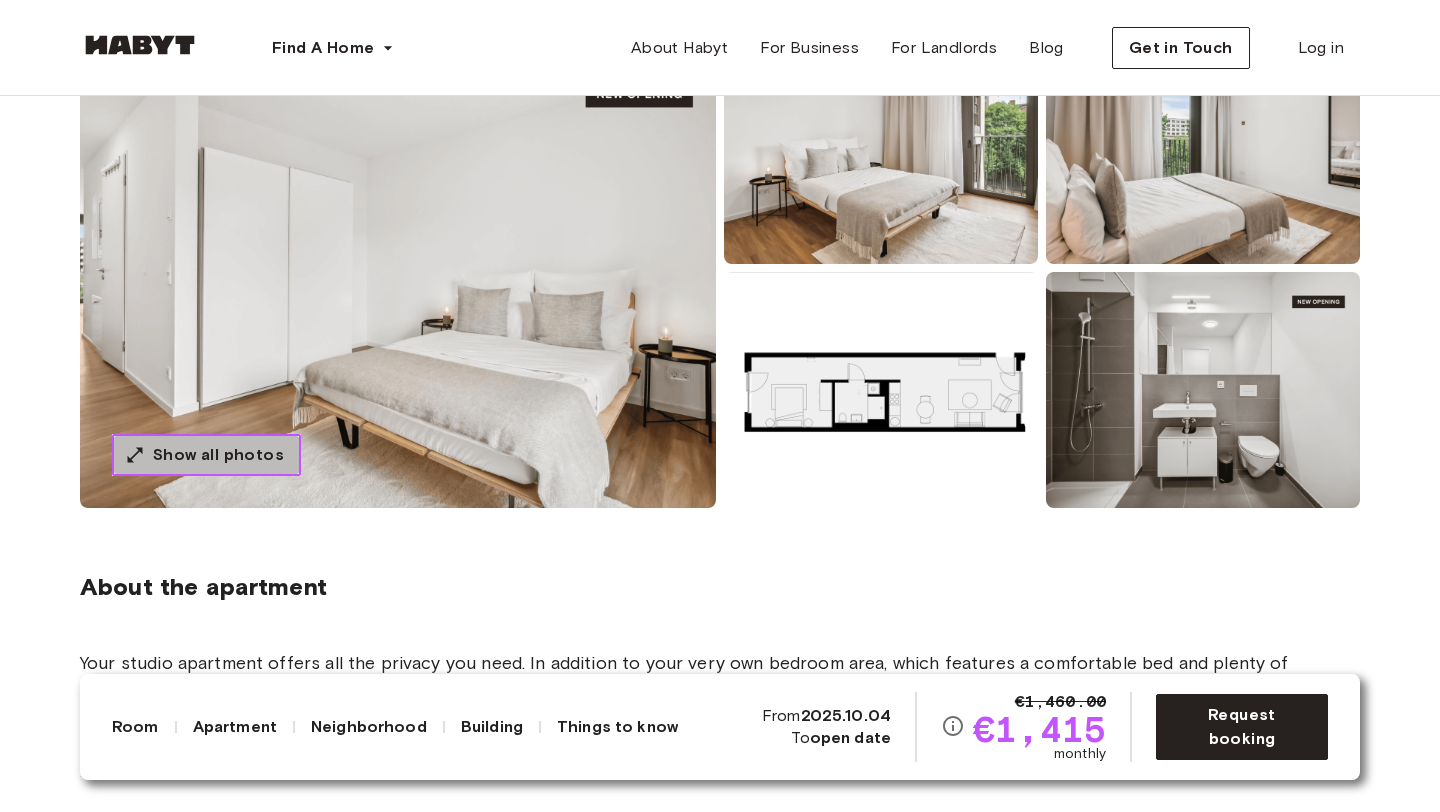 click on "Show all photos" at bounding box center [218, 455] 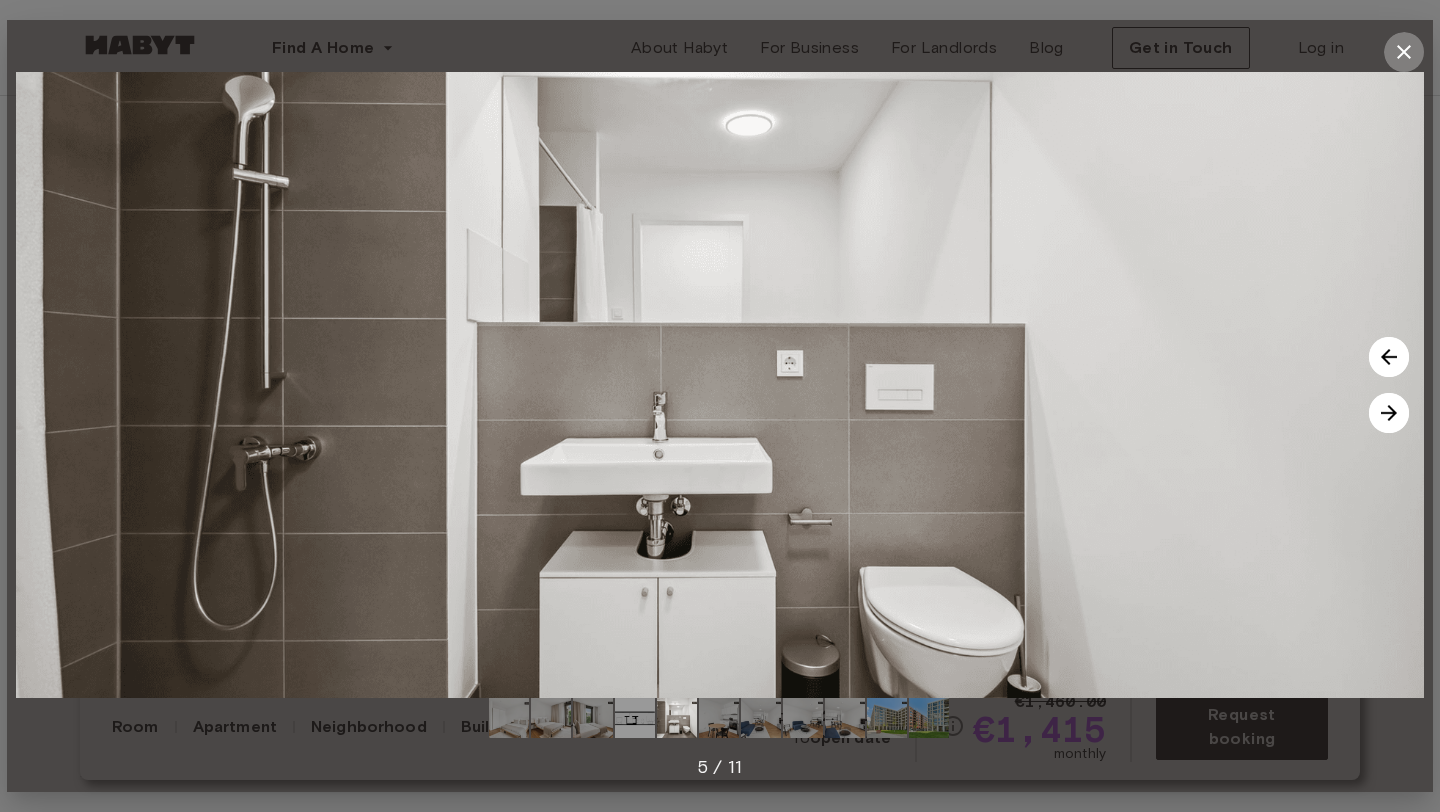 click 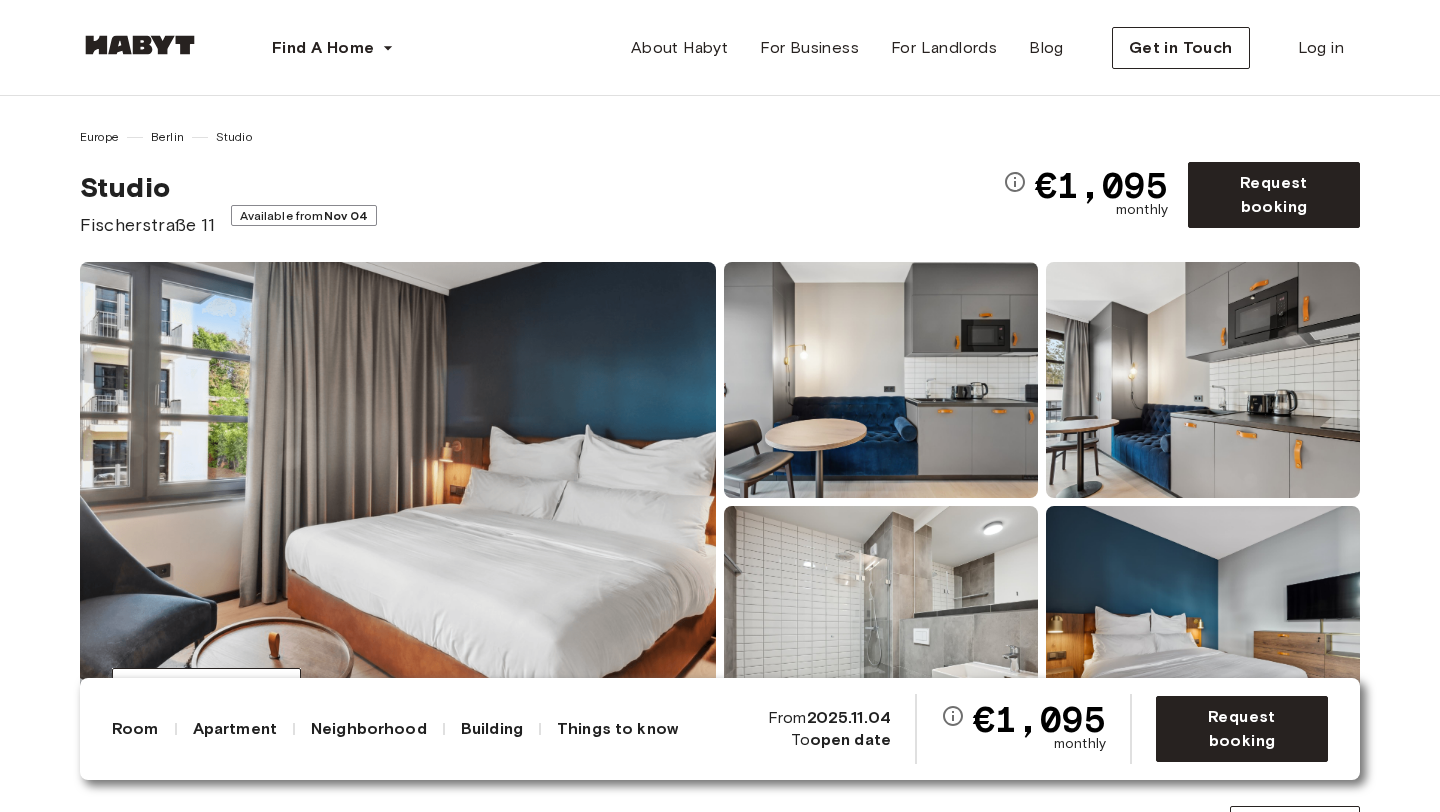 scroll, scrollTop: 141, scrollLeft: 0, axis: vertical 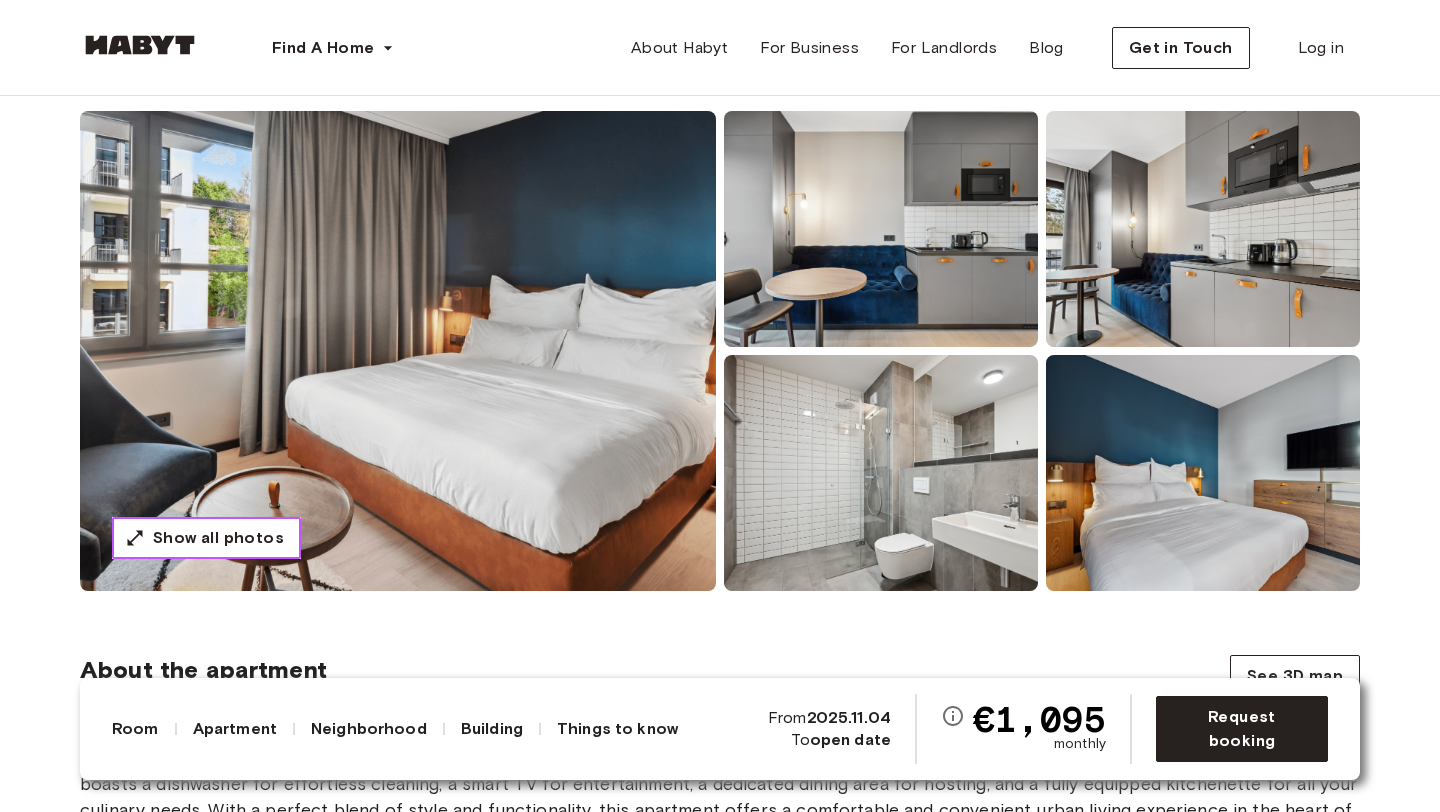 click on "Show all photos" at bounding box center [206, 538] 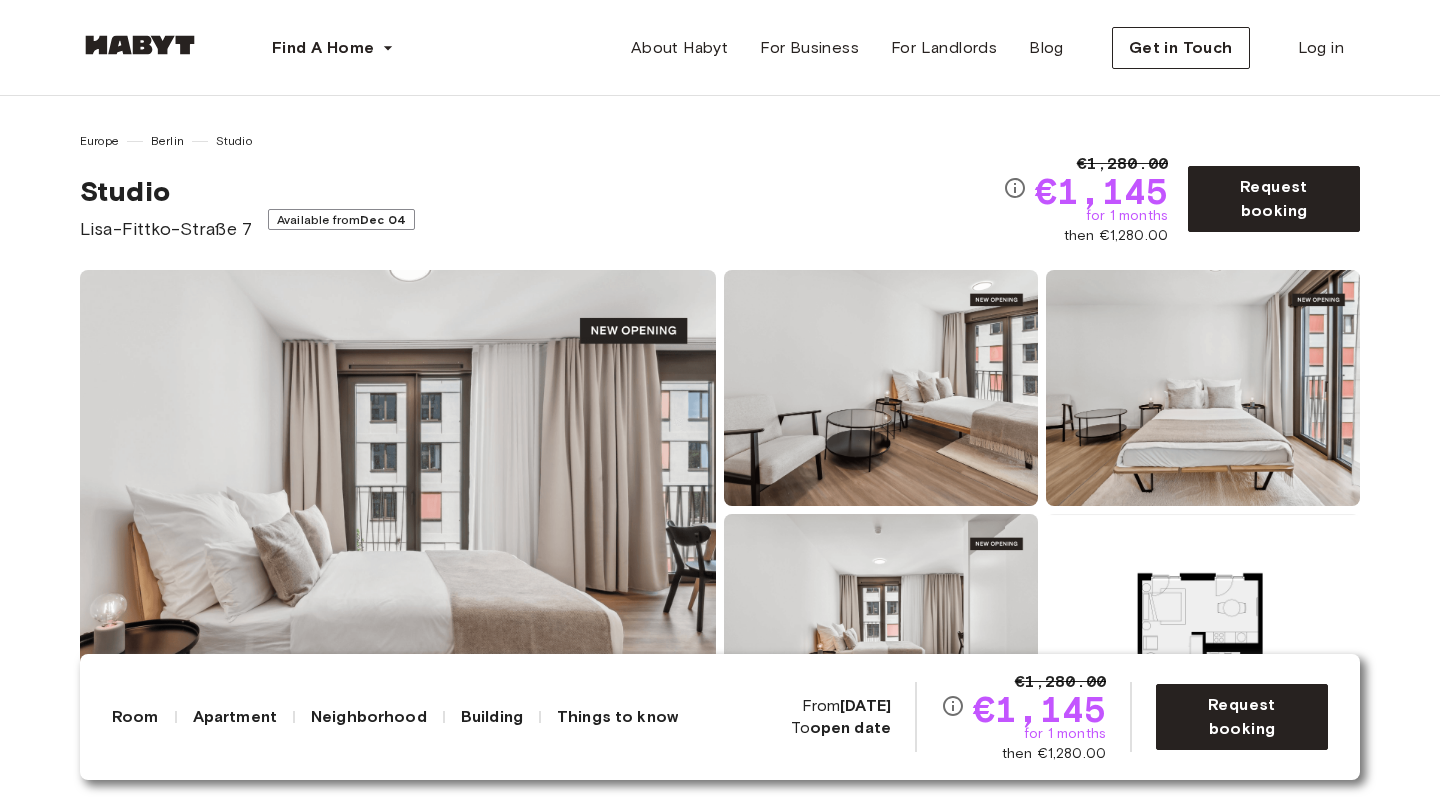 scroll, scrollTop: 0, scrollLeft: 0, axis: both 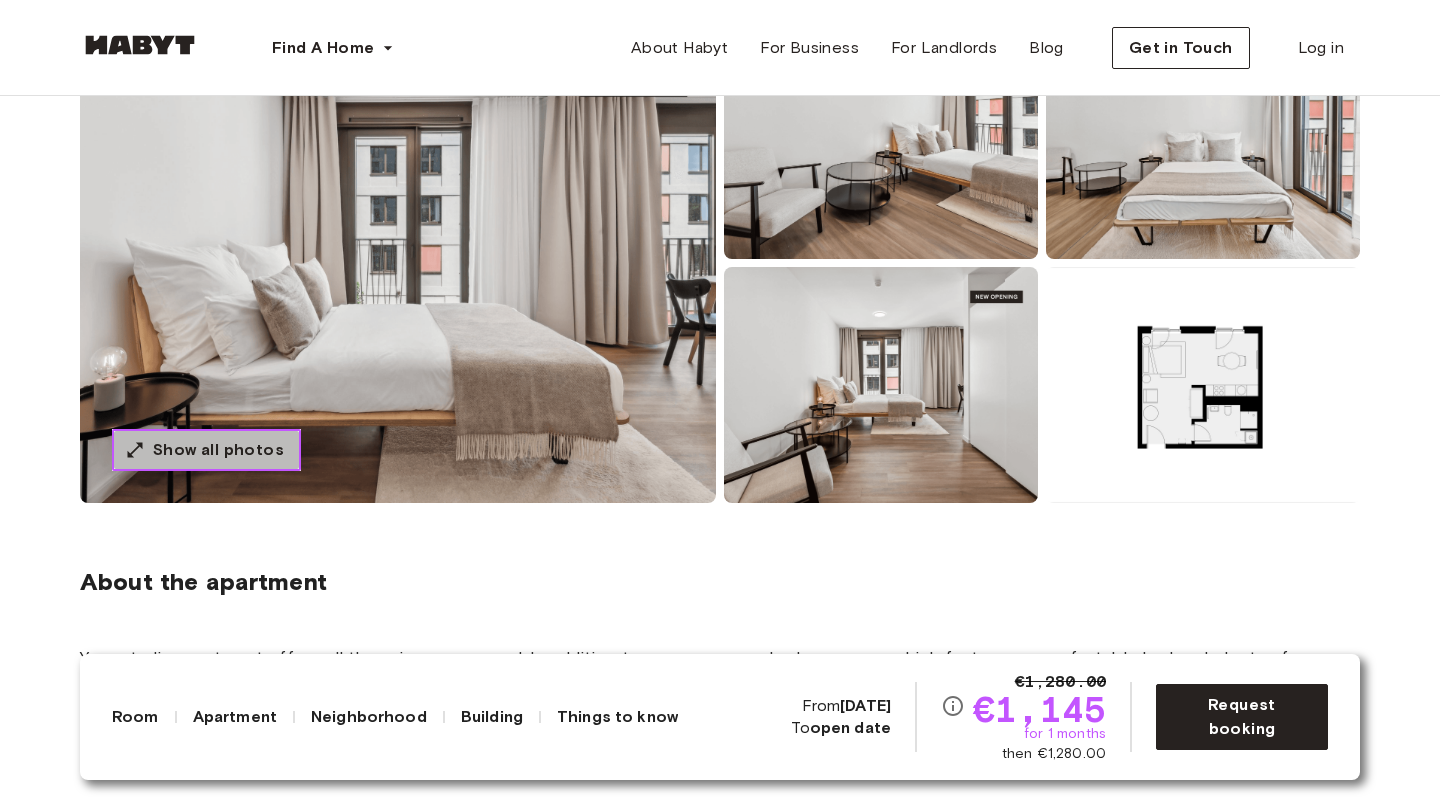 click on "Show all photos" at bounding box center [218, 450] 